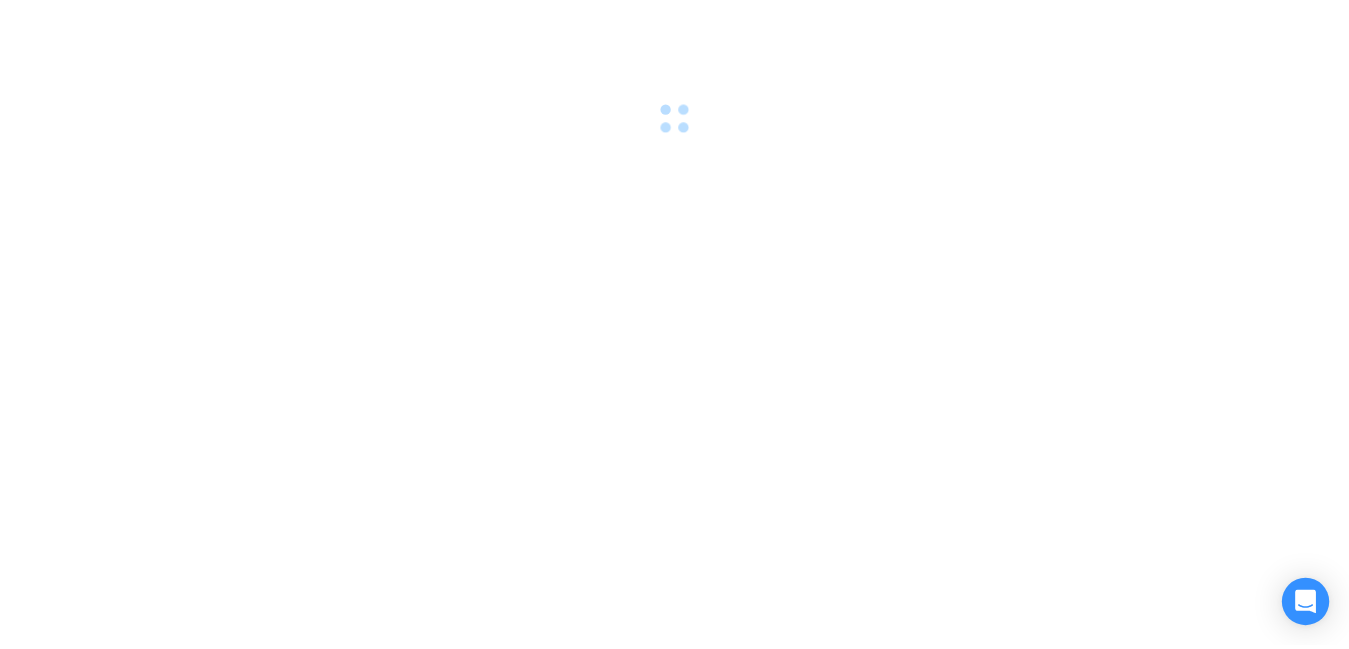 scroll, scrollTop: 0, scrollLeft: 0, axis: both 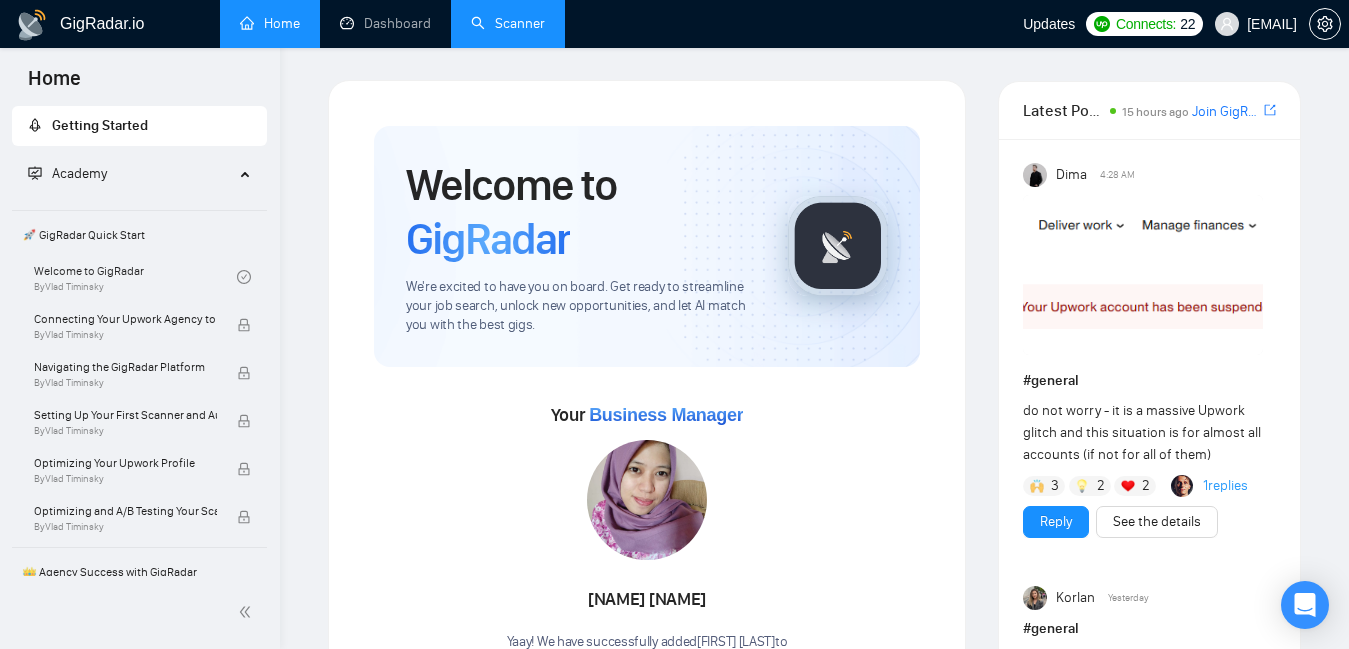 click on "Scanner" at bounding box center [508, 23] 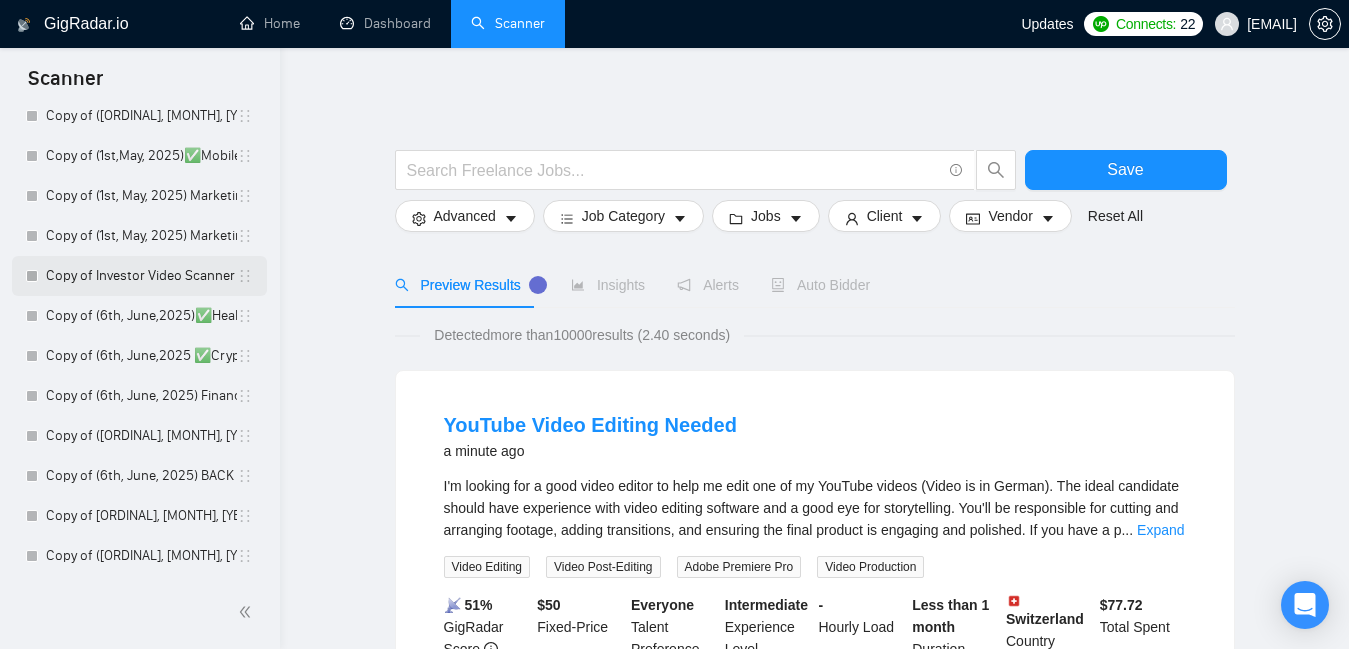 scroll, scrollTop: 1450, scrollLeft: 0, axis: vertical 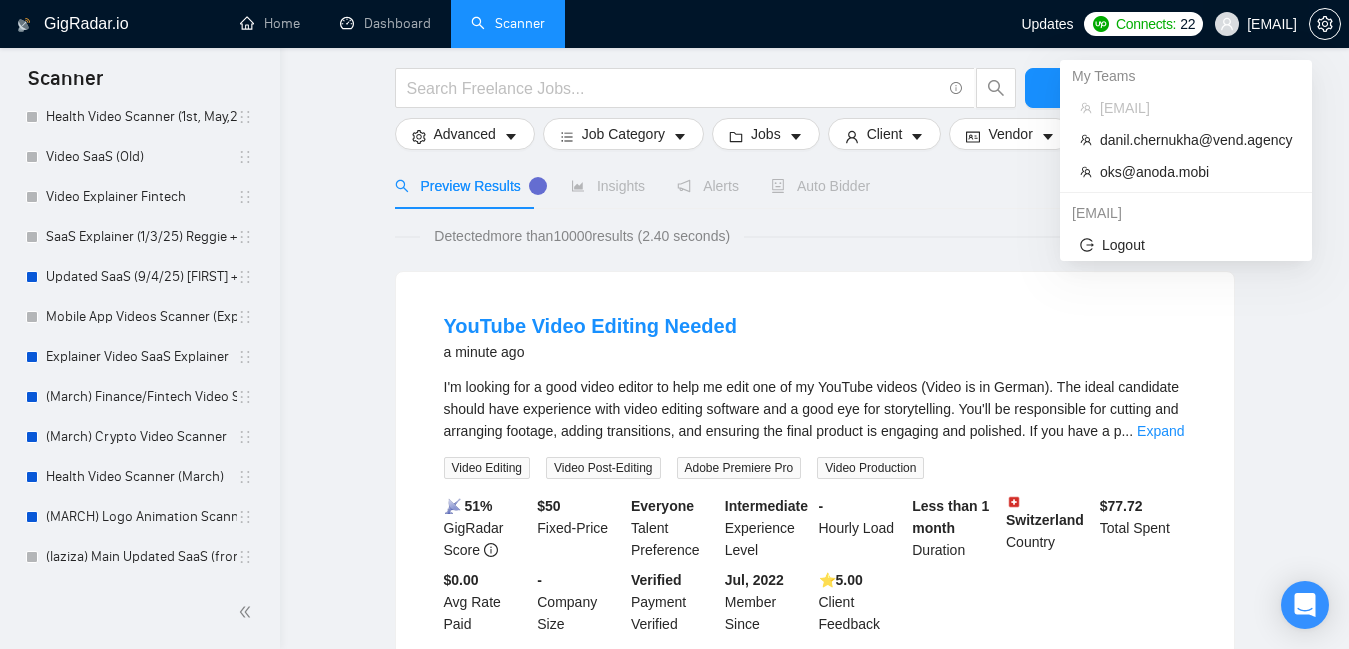 click on "[EMAIL]" at bounding box center [1272, 24] 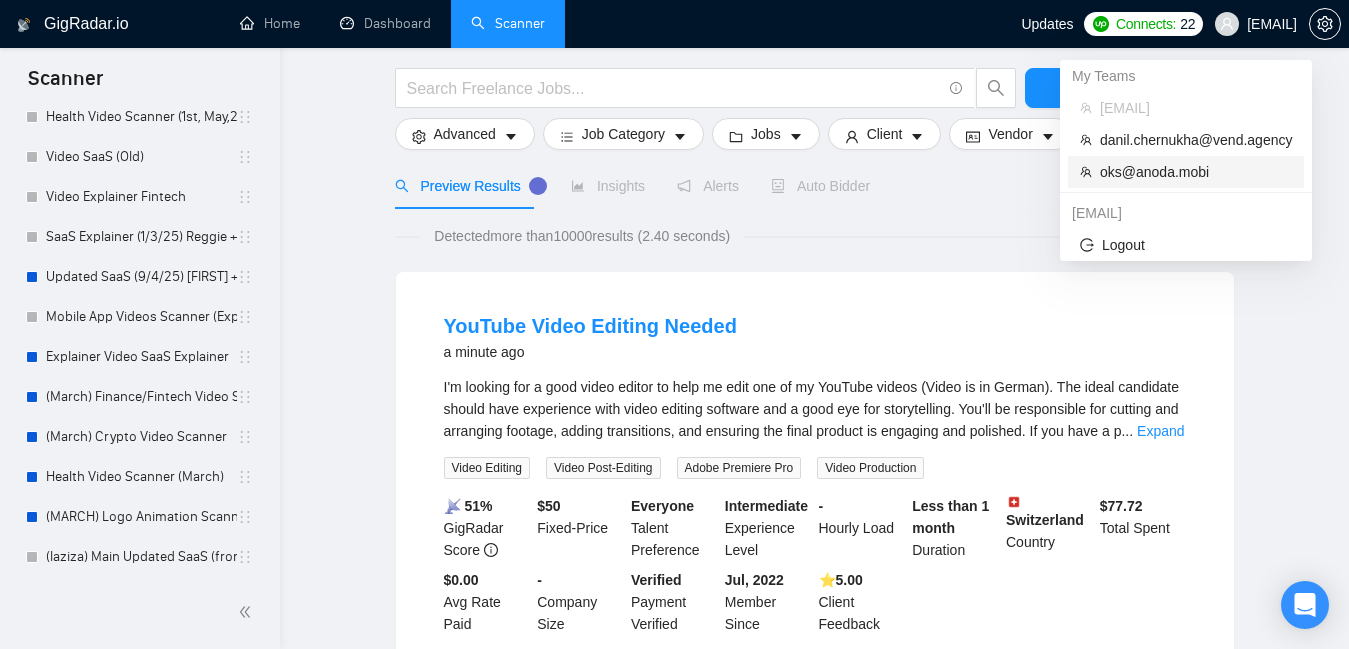 click on "oks@anoda.mobi" at bounding box center [1196, 172] 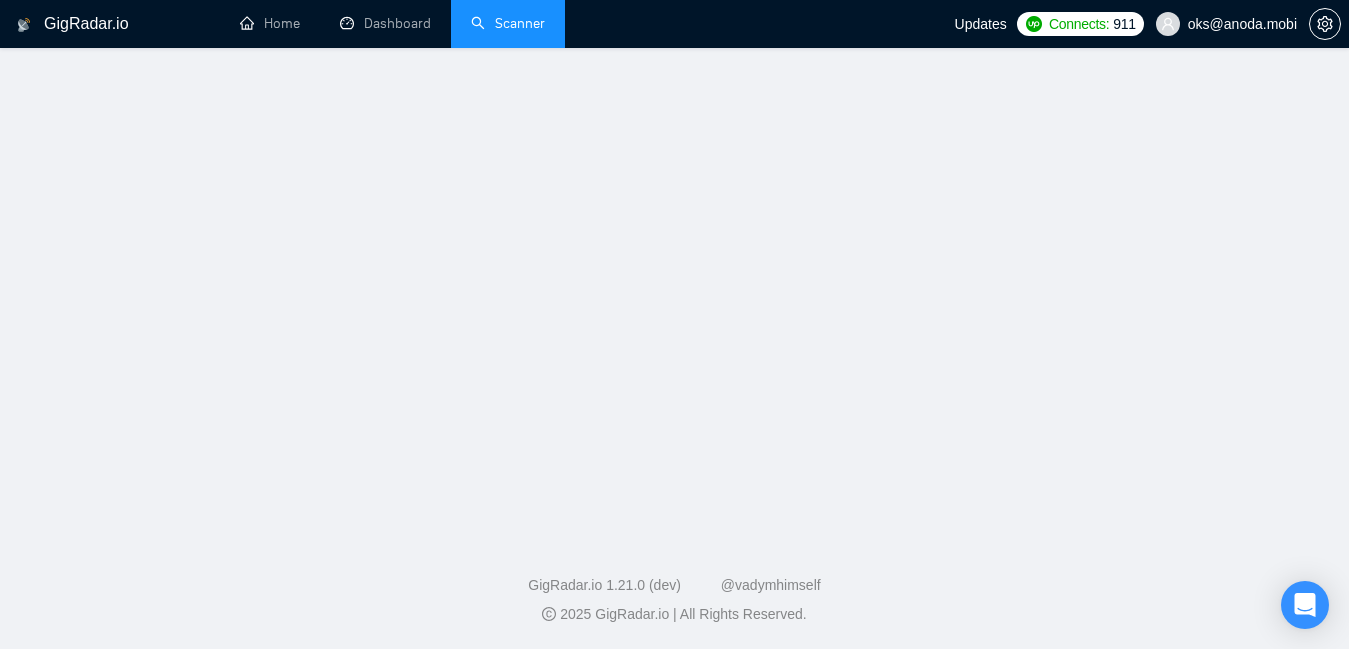 scroll, scrollTop: 0, scrollLeft: 0, axis: both 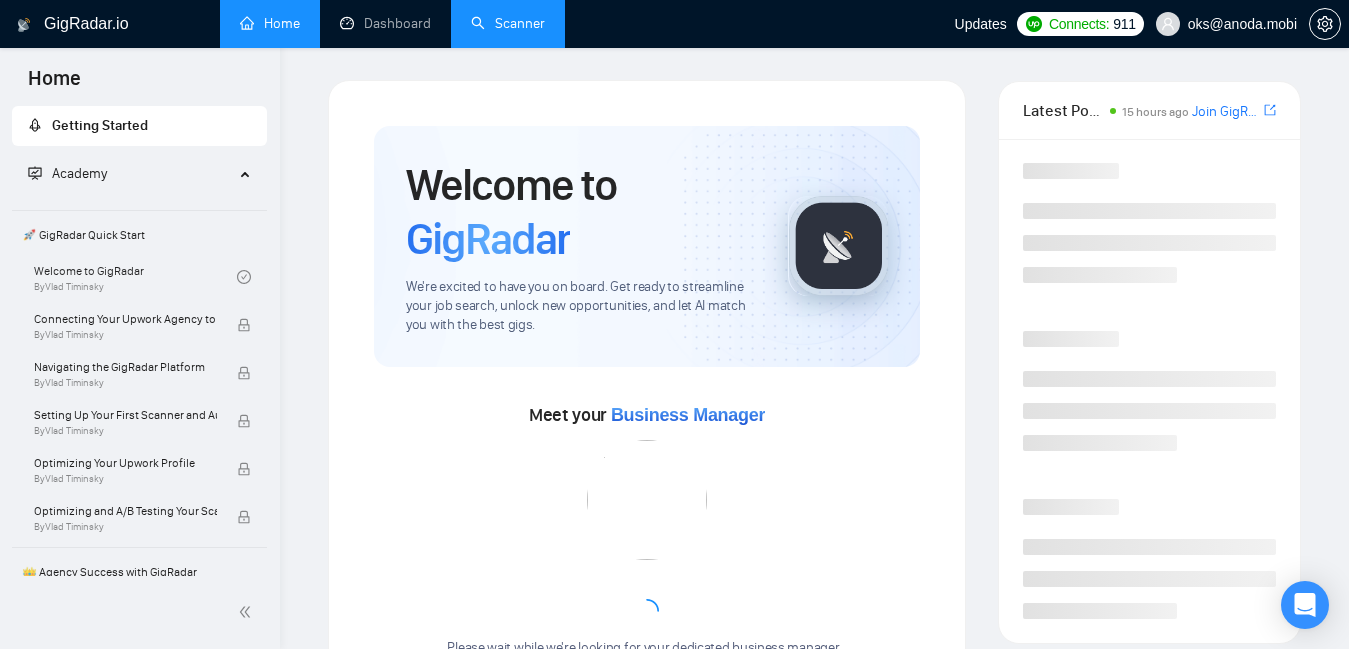 click on "Scanner" at bounding box center [508, 23] 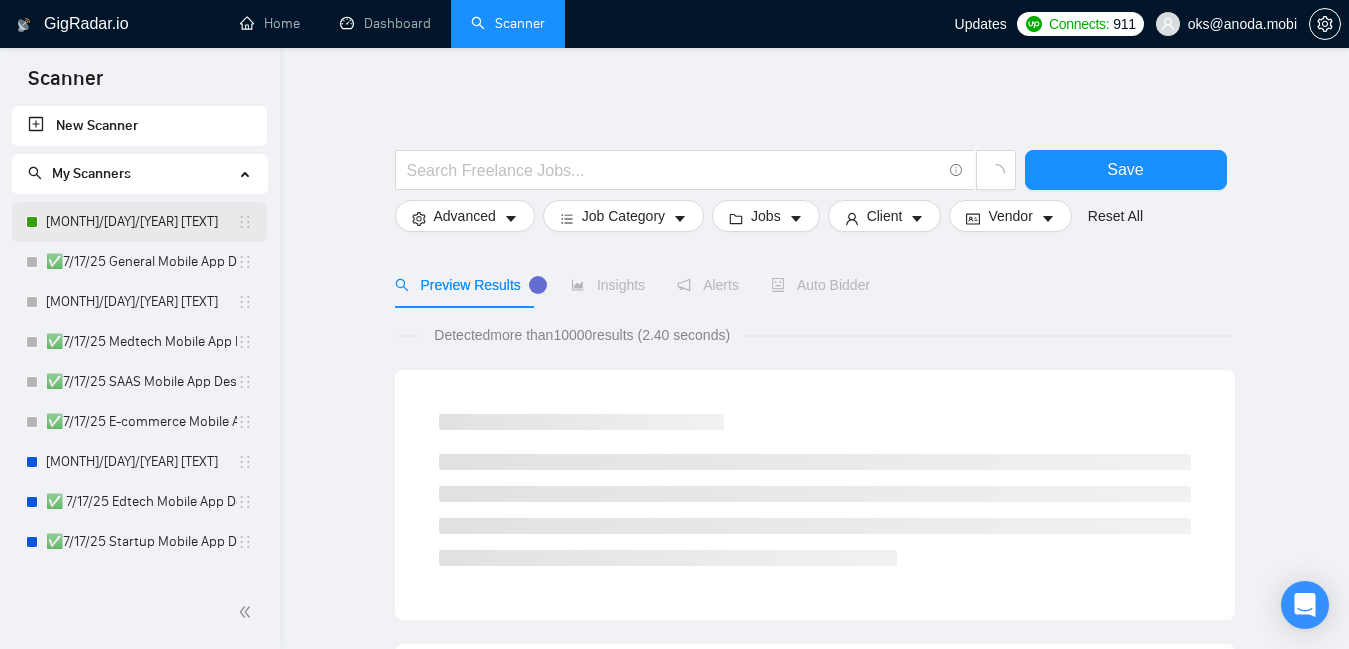 click on "[MONTH]/[DAY]/[YEAR] [TEXT]" at bounding box center [141, 222] 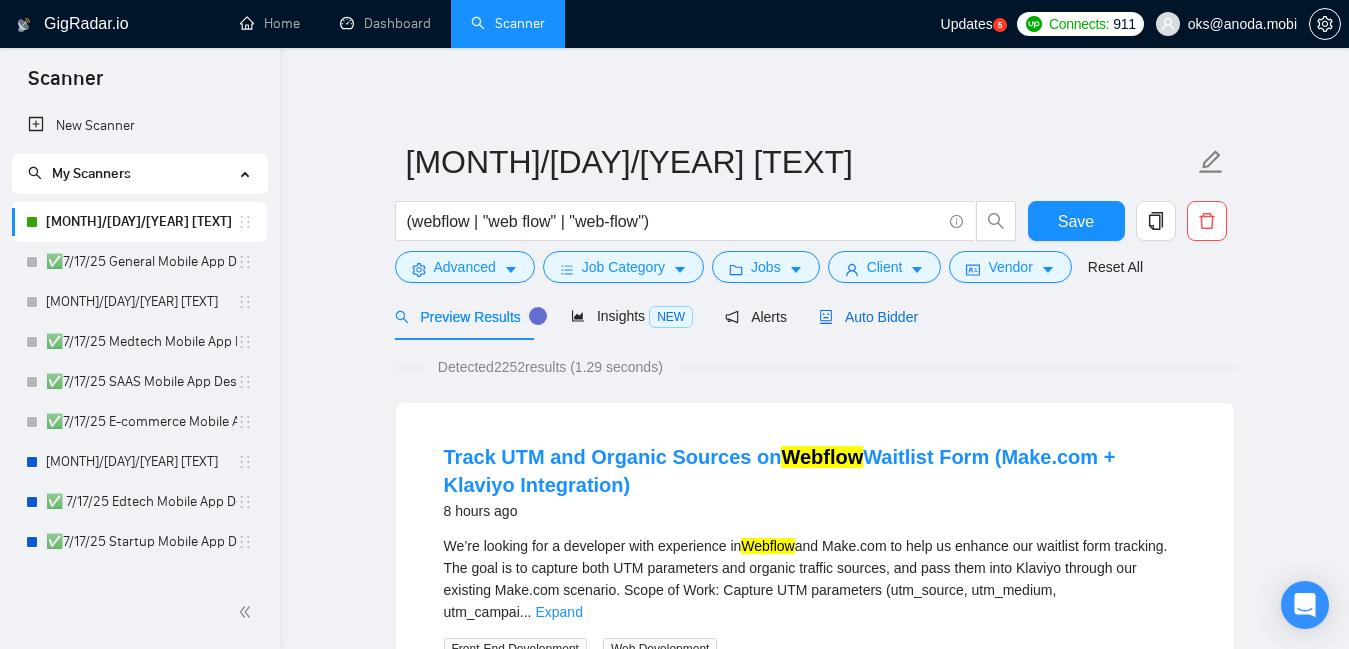 click on "Auto Bidder" at bounding box center (868, 317) 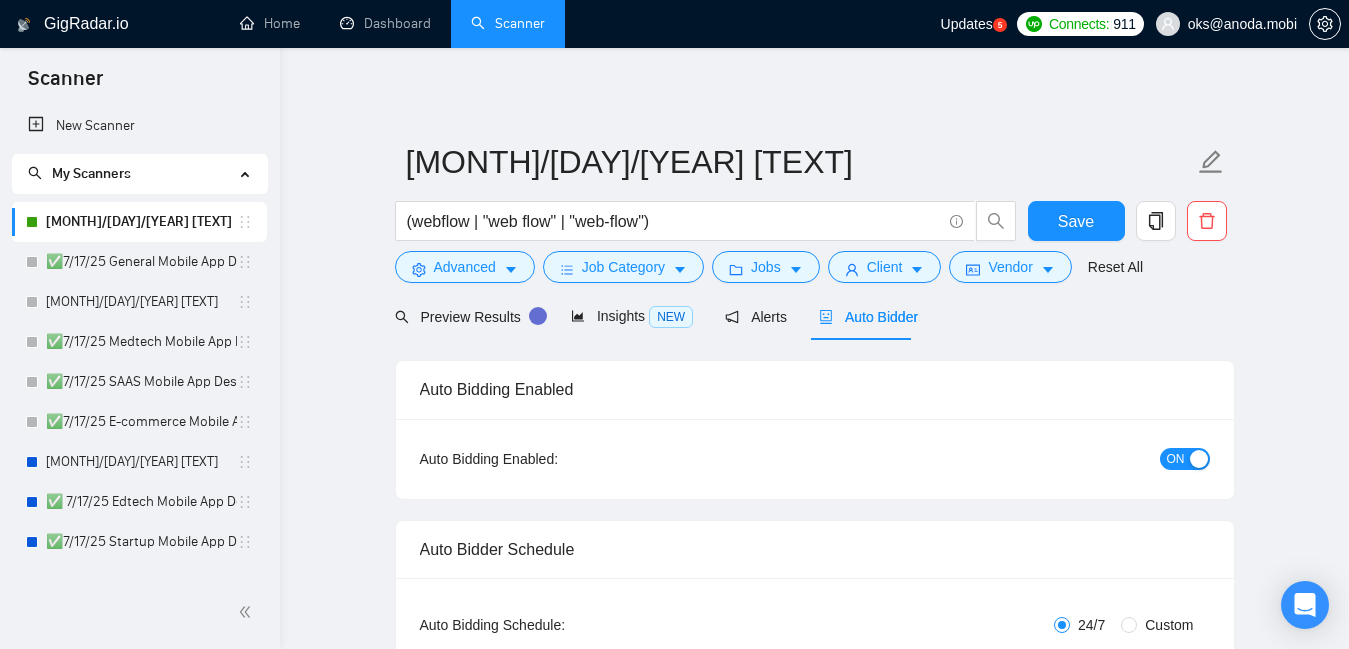 click at bounding box center (1199, 459) 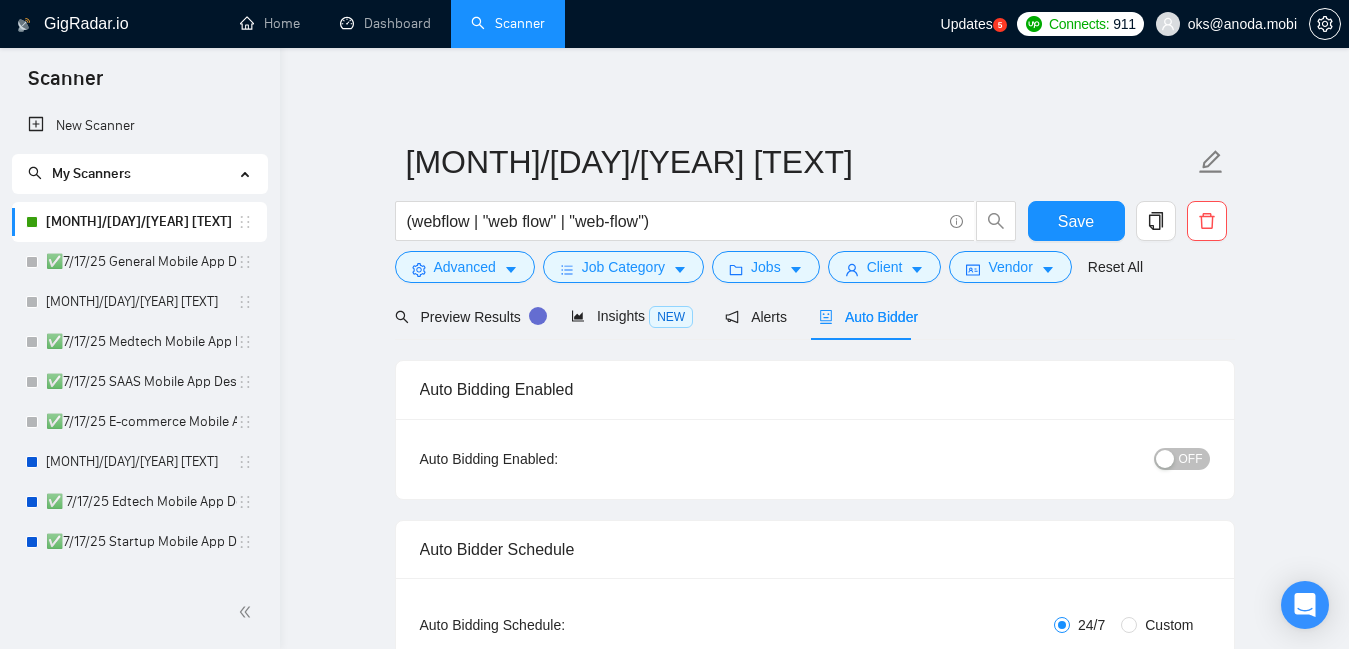 scroll, scrollTop: 10, scrollLeft: 0, axis: vertical 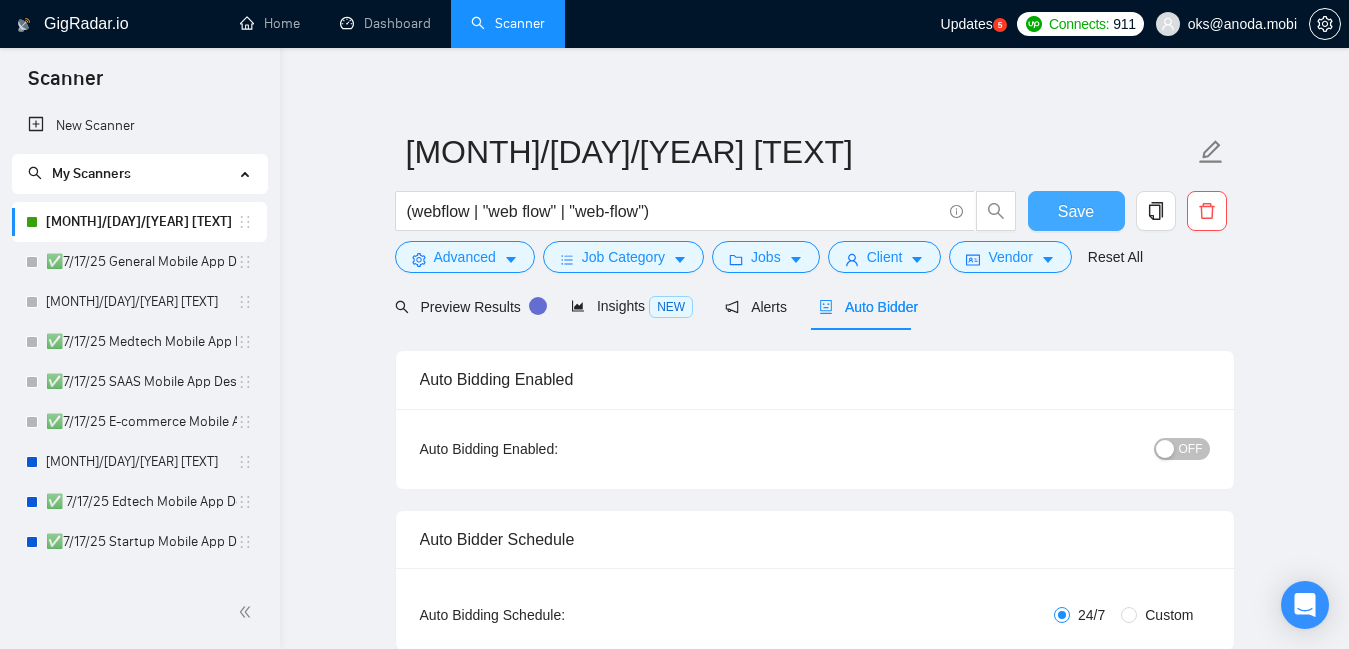 click on "Save" at bounding box center (1076, 211) 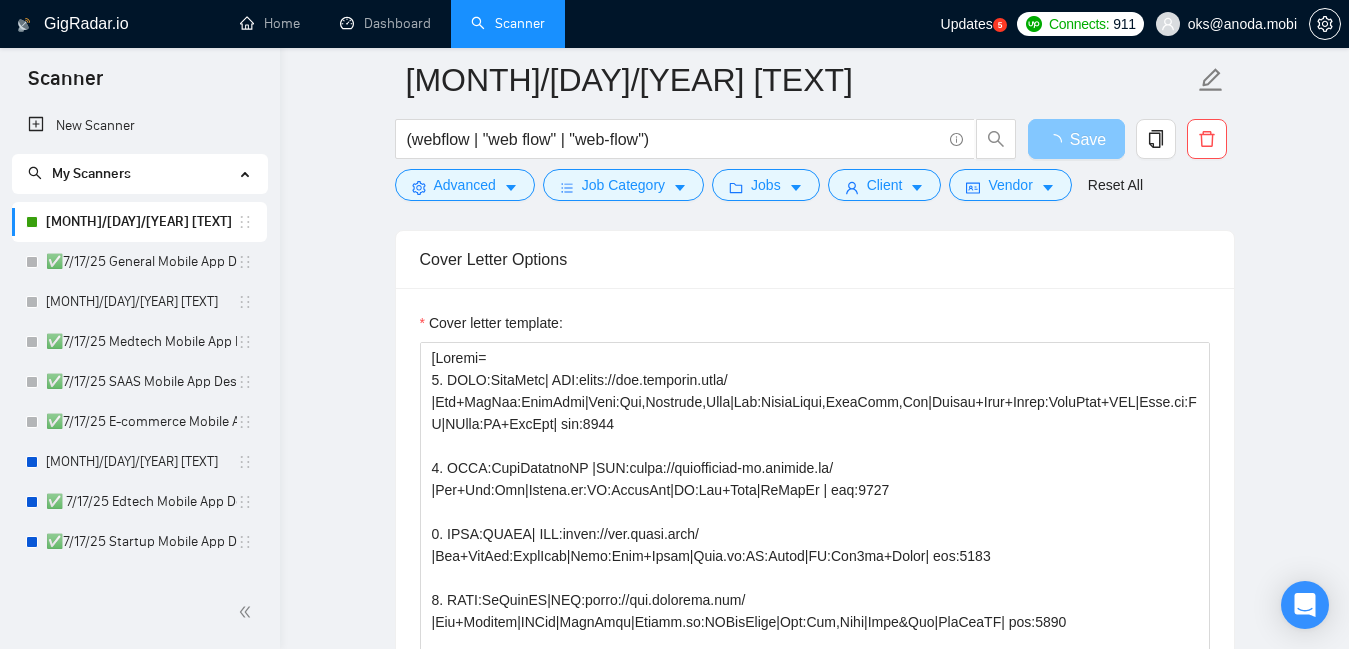 scroll, scrollTop: 1302, scrollLeft: 0, axis: vertical 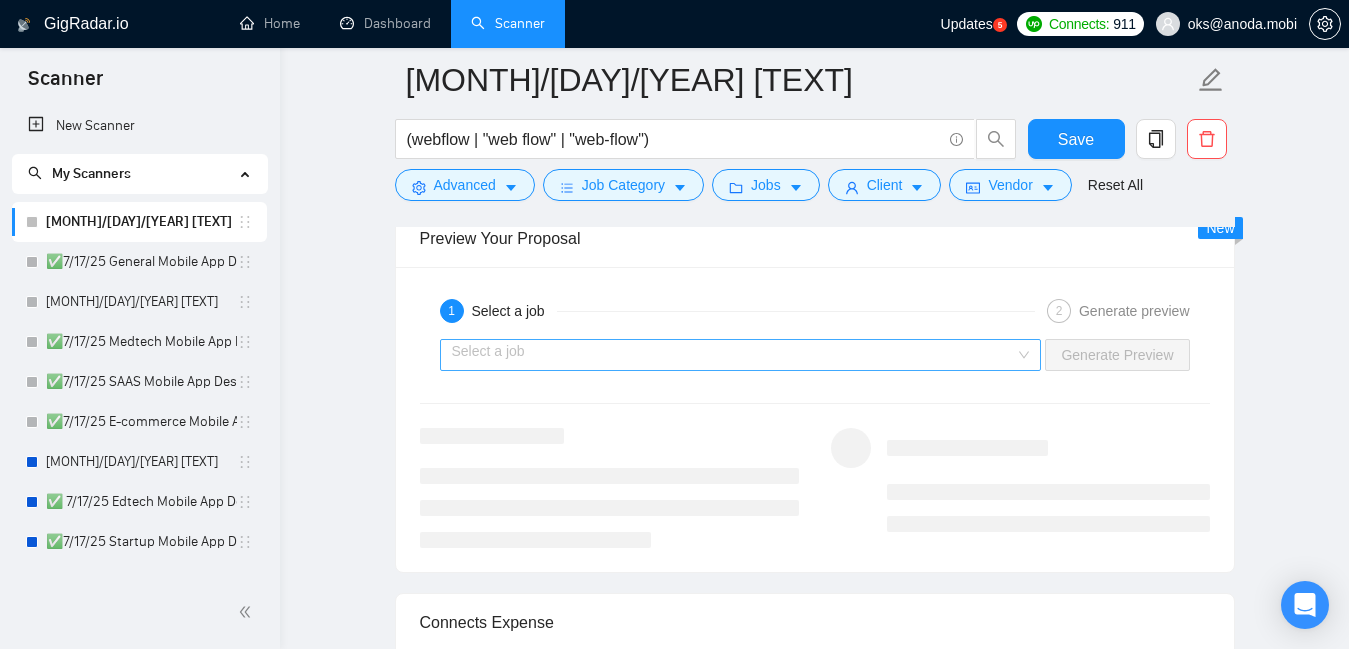 click at bounding box center [734, 355] 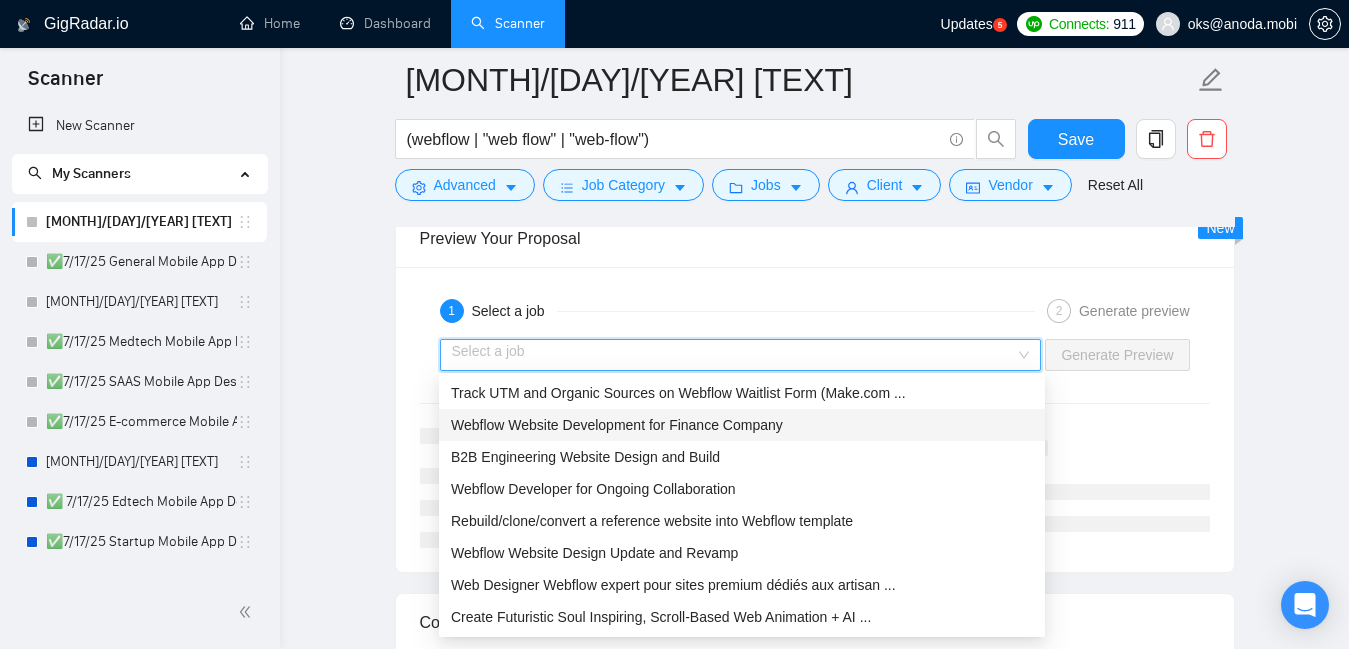 click on "Webflow Website Development for Finance Company" at bounding box center (742, 425) 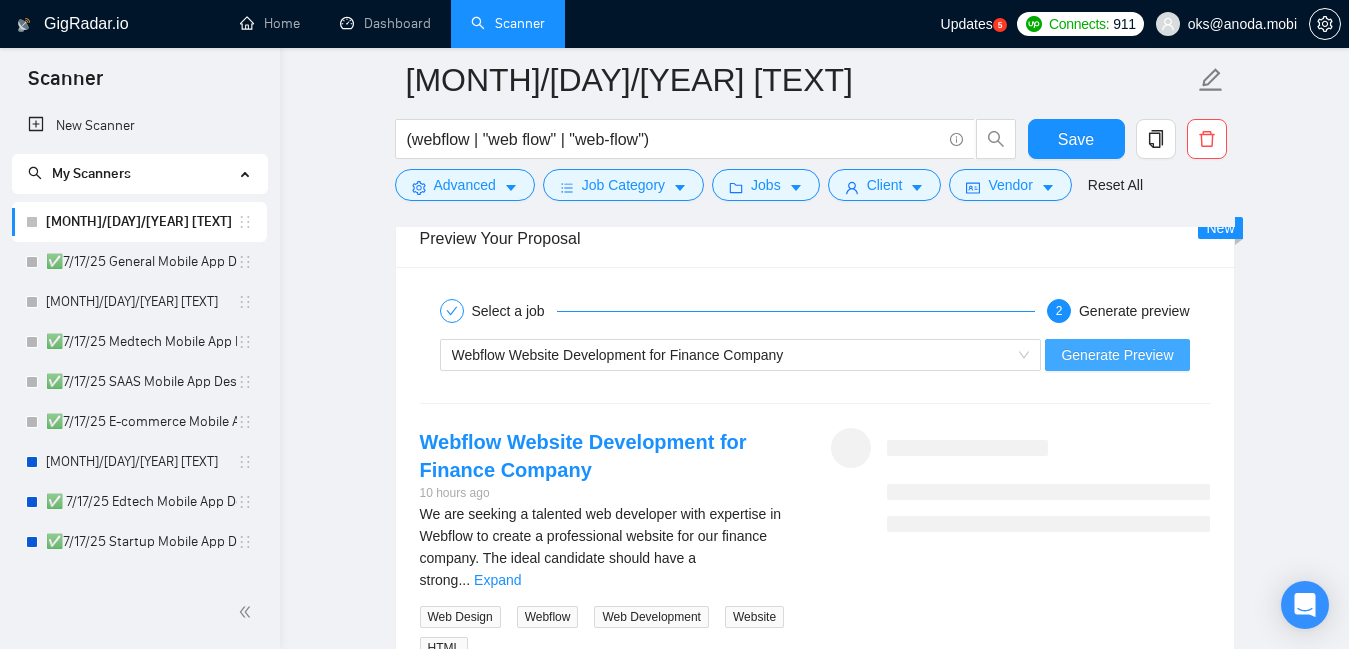 click on "Generate Preview" at bounding box center (1117, 355) 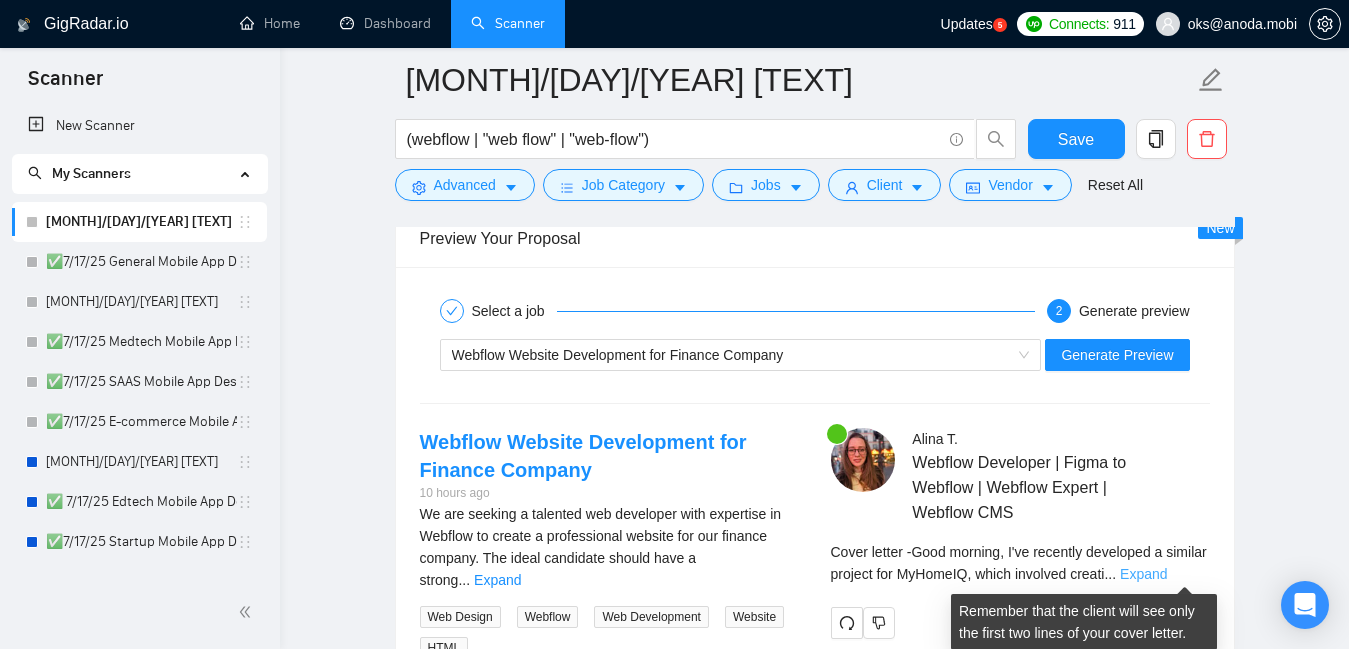 click on "Expand" at bounding box center (1143, 574) 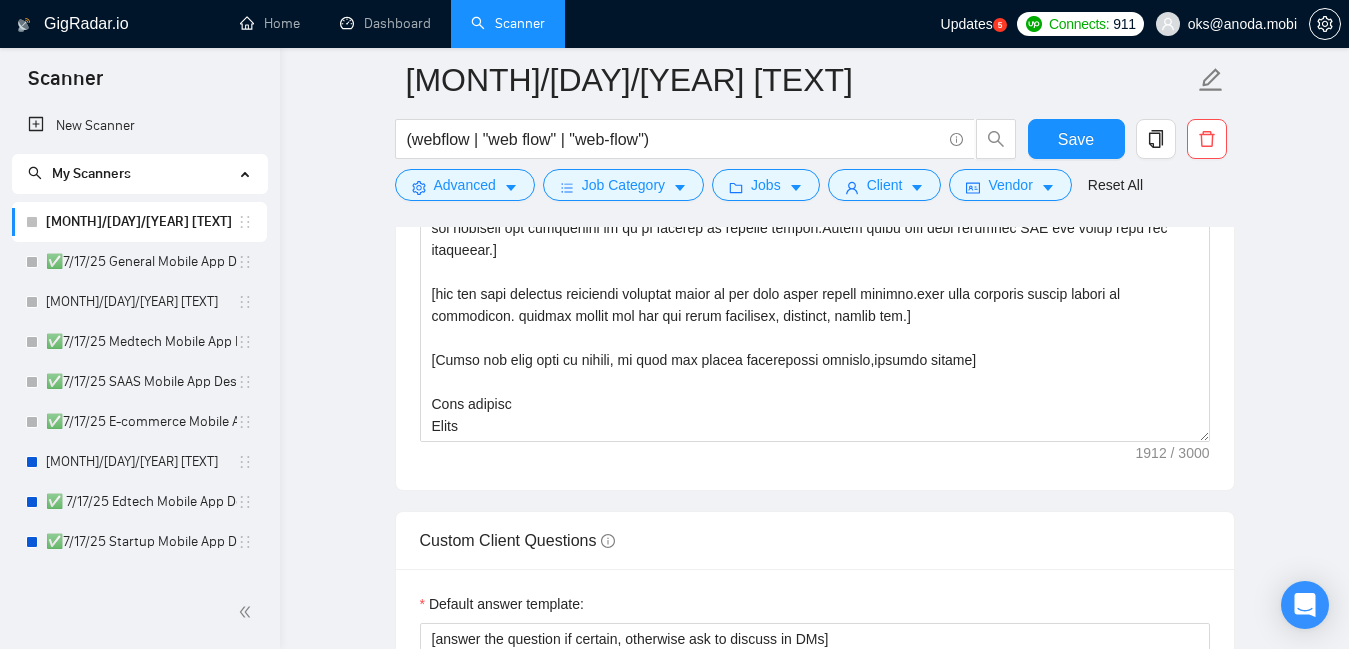scroll, scrollTop: 1634, scrollLeft: 0, axis: vertical 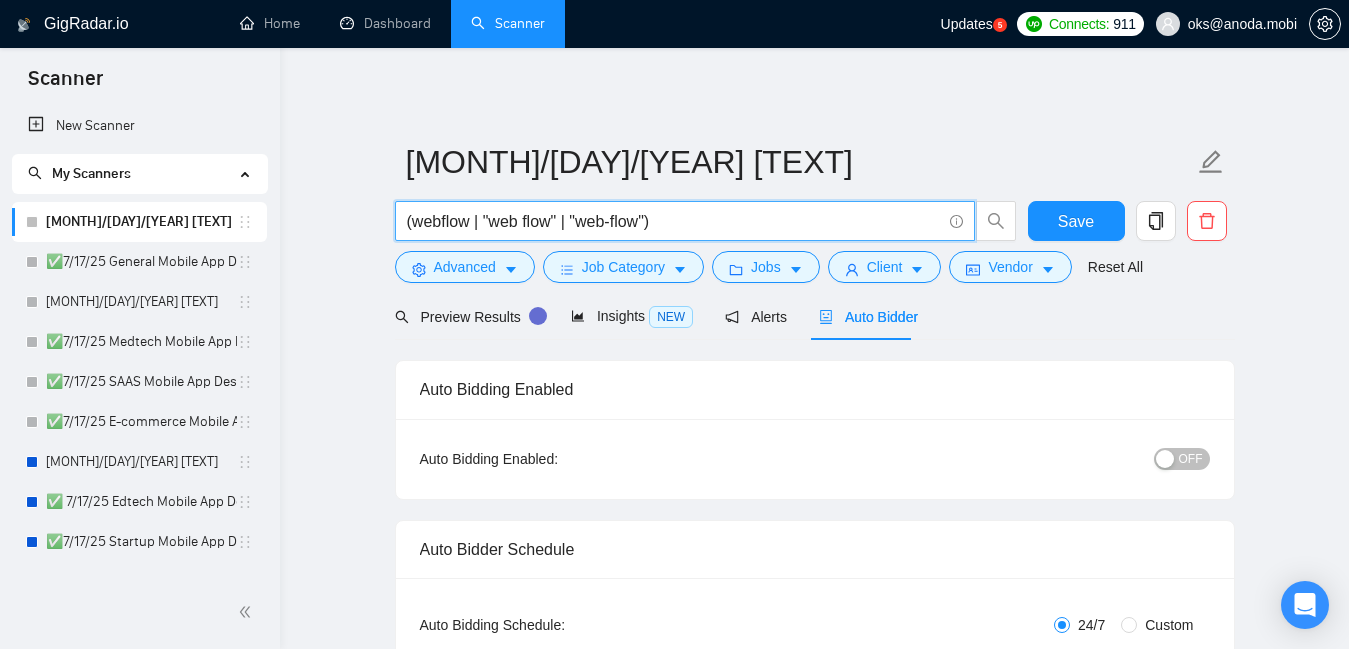 click on "(webflow | "web flow" | "web-flow")" at bounding box center [674, 221] 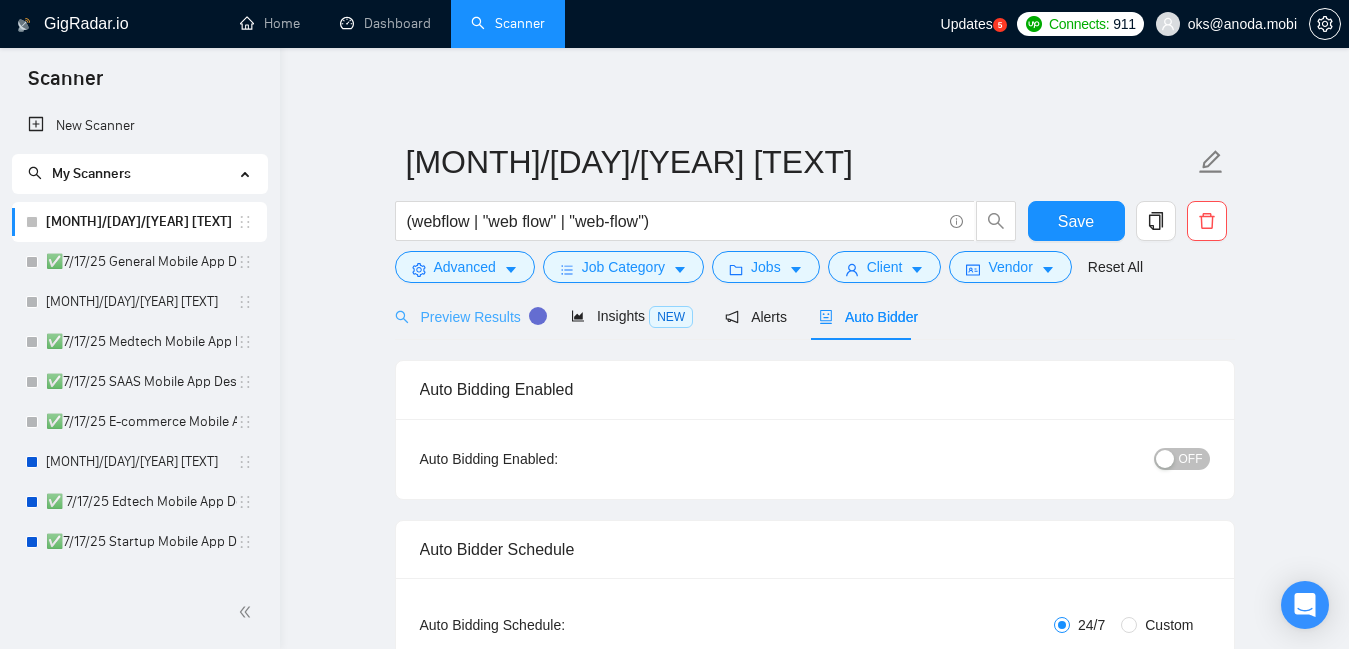 click on "Preview Results" at bounding box center [467, 316] 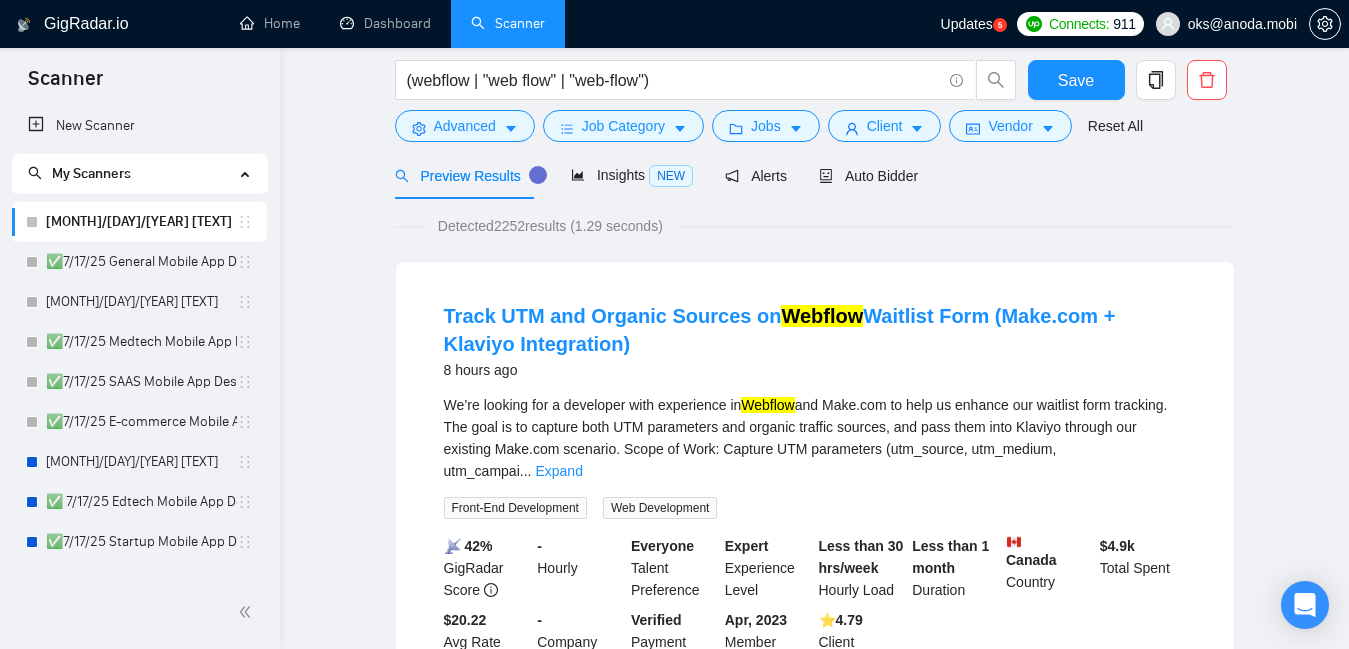 scroll, scrollTop: 0, scrollLeft: 0, axis: both 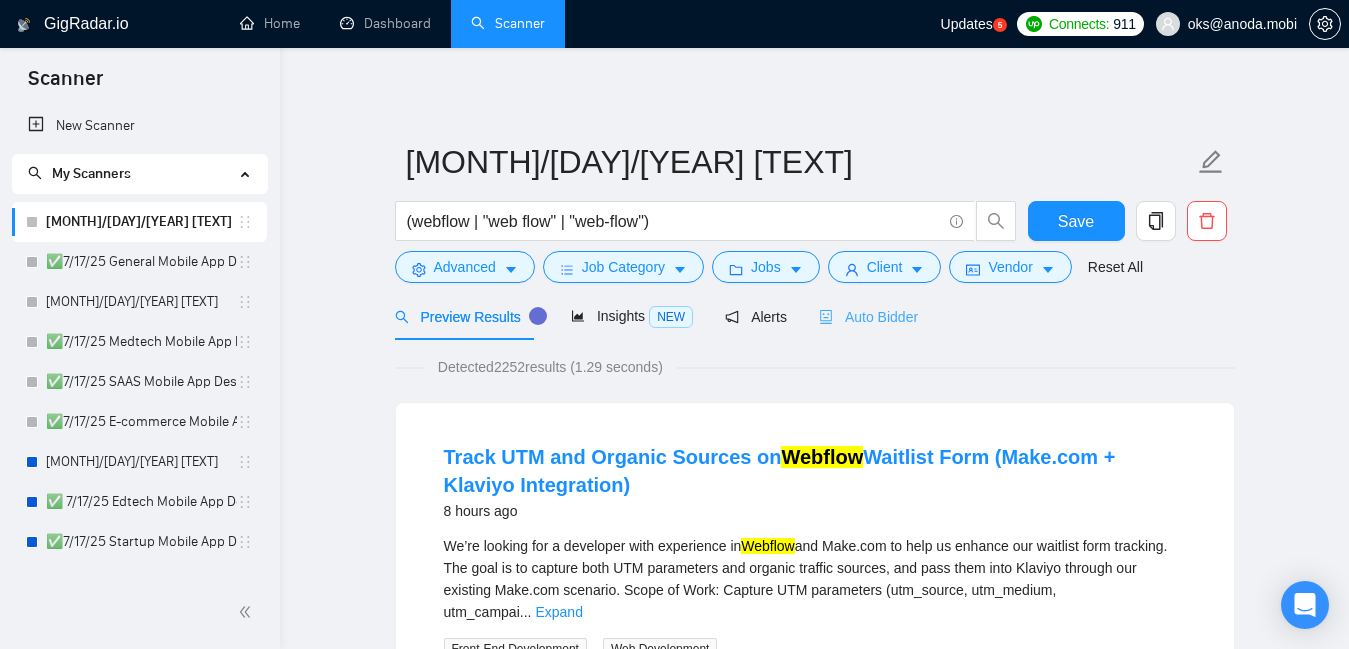 click on "Auto Bidder" at bounding box center (868, 316) 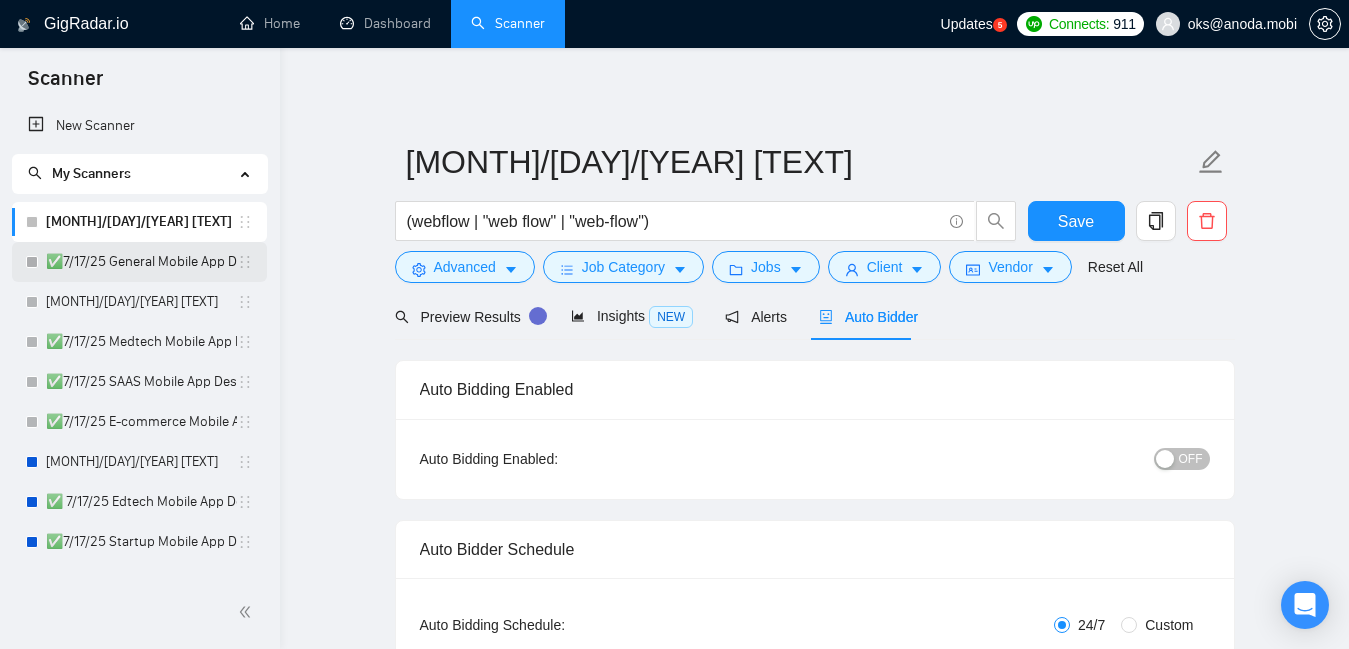 click on "✅7/17/25 General Mobile App Design" at bounding box center (141, 262) 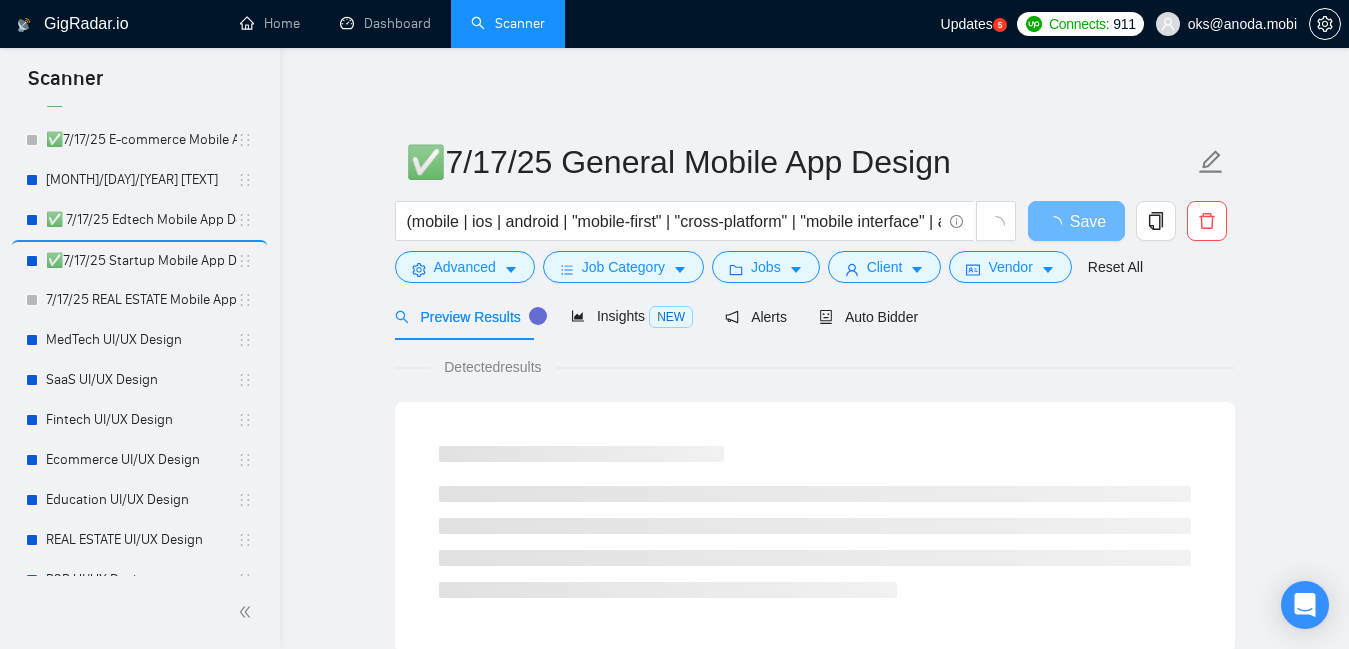 scroll, scrollTop: 306, scrollLeft: 0, axis: vertical 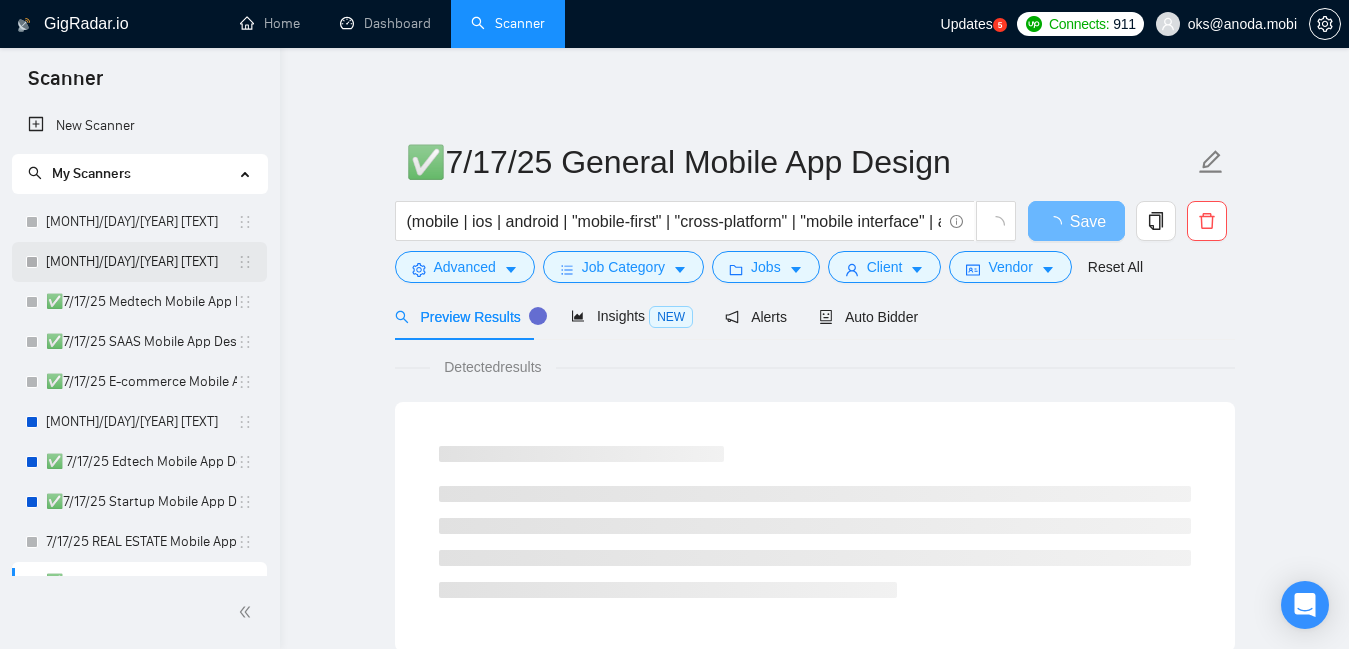 click on "[MONTH]/[DAY]/[YEAR] [TEXT]" at bounding box center [141, 262] 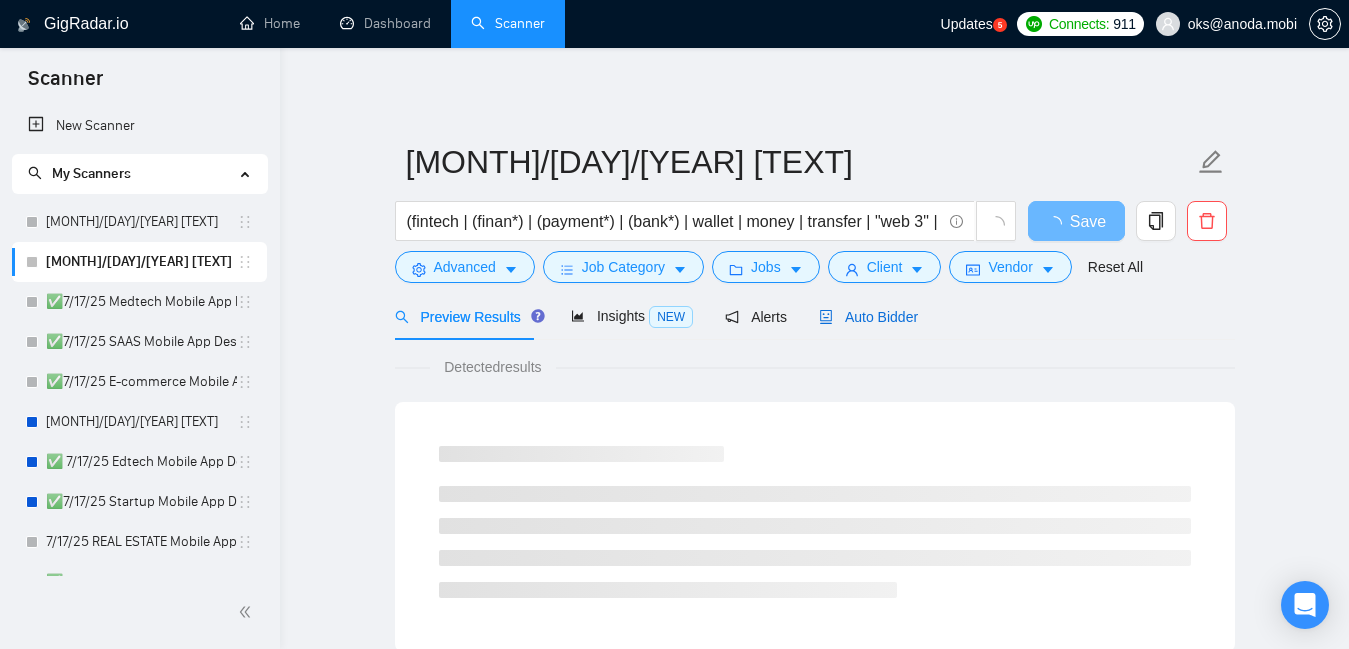 click on "Auto Bidder" at bounding box center [868, 317] 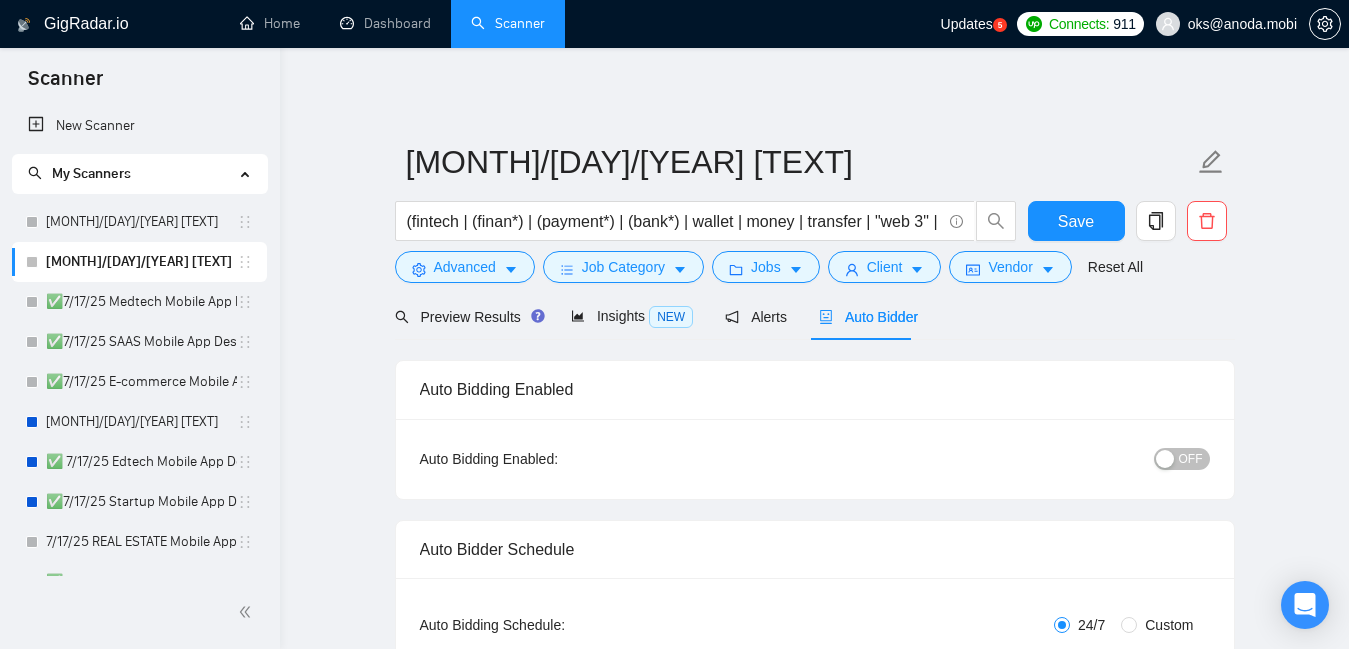 click on "Auto Bidder Schedule" at bounding box center [815, 549] 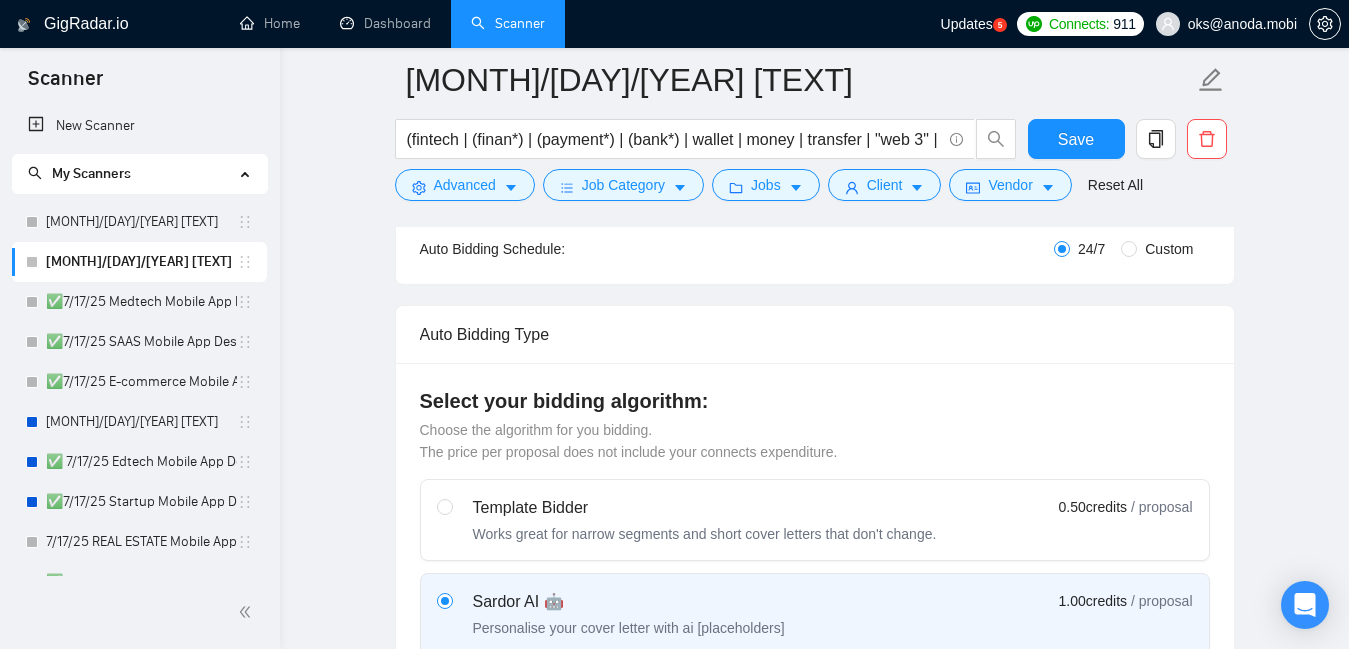 scroll, scrollTop: 398, scrollLeft: 0, axis: vertical 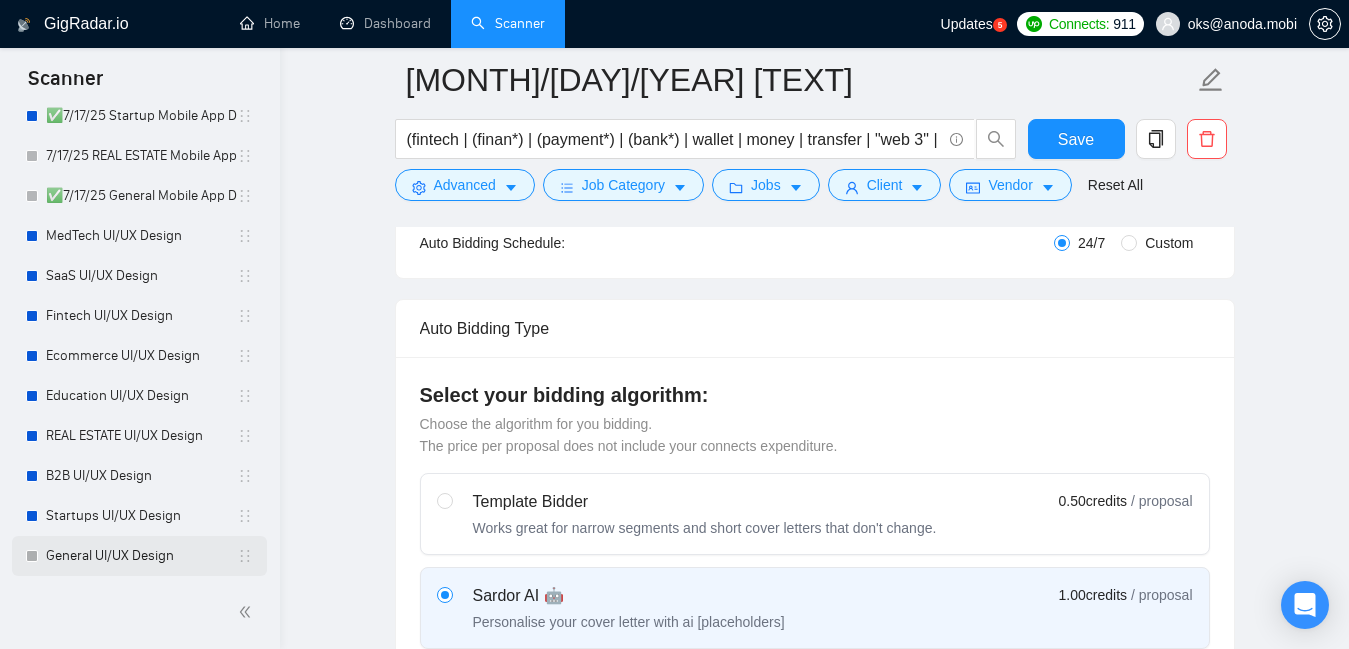 click on "General UI/UX Design" at bounding box center (141, 556) 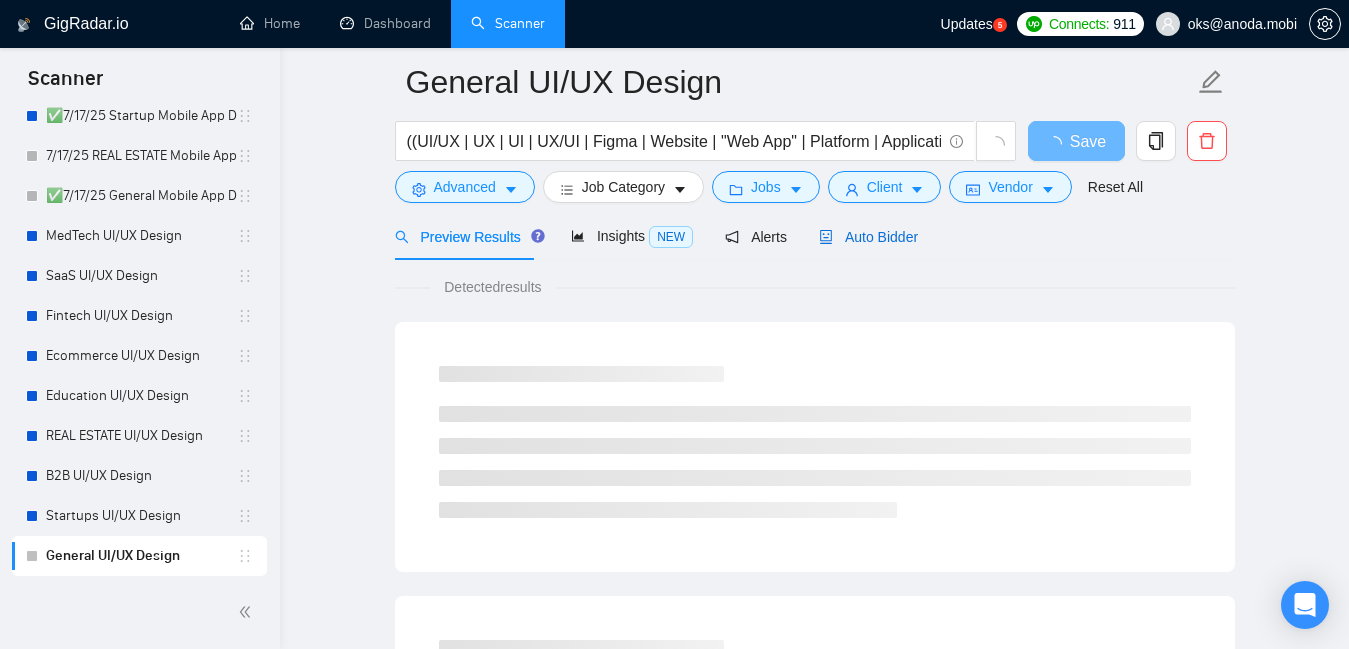 click on "Auto Bidder" at bounding box center [868, 237] 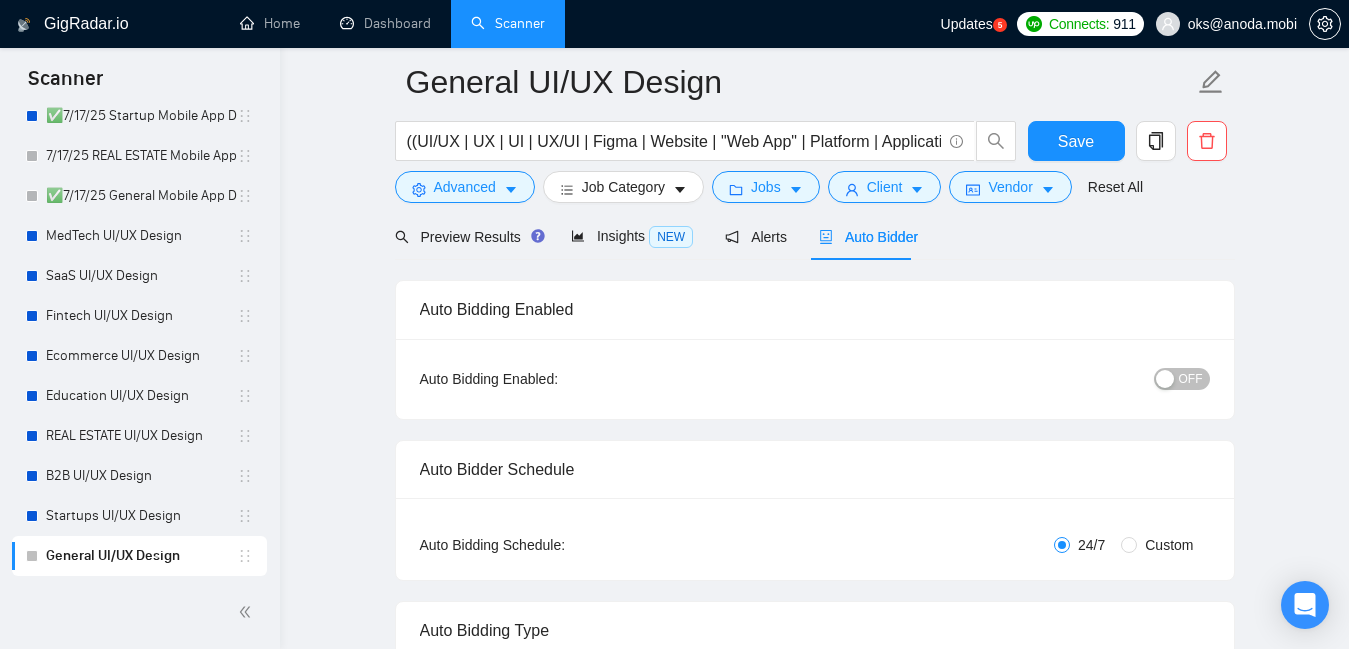 click on "OFF" at bounding box center (1191, 379) 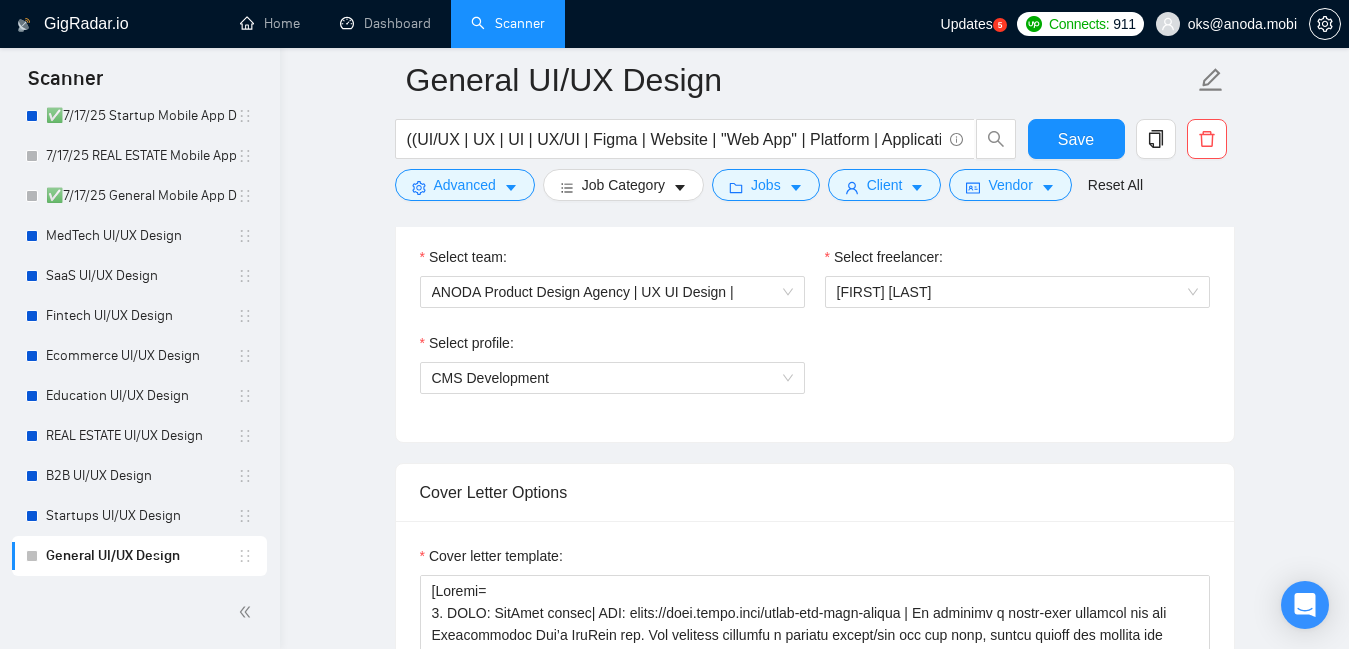 scroll, scrollTop: 1043, scrollLeft: 0, axis: vertical 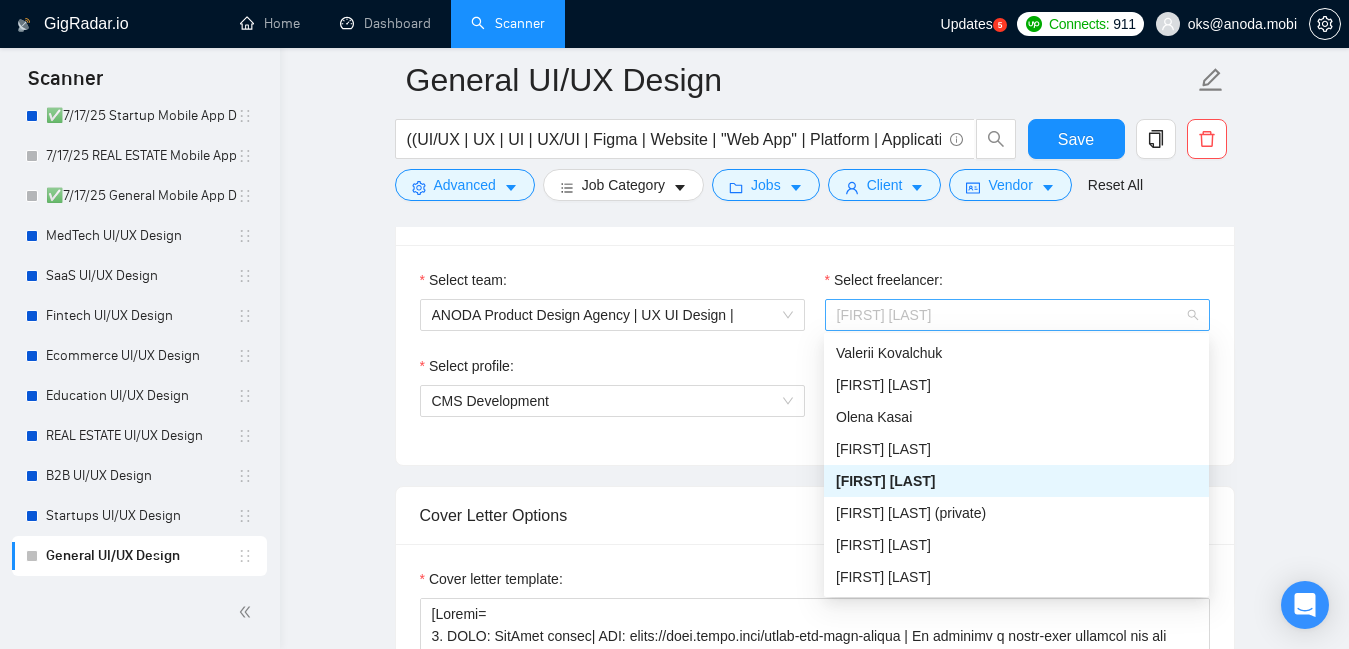 click on "[FIRST] [LAST]" at bounding box center (1017, 315) 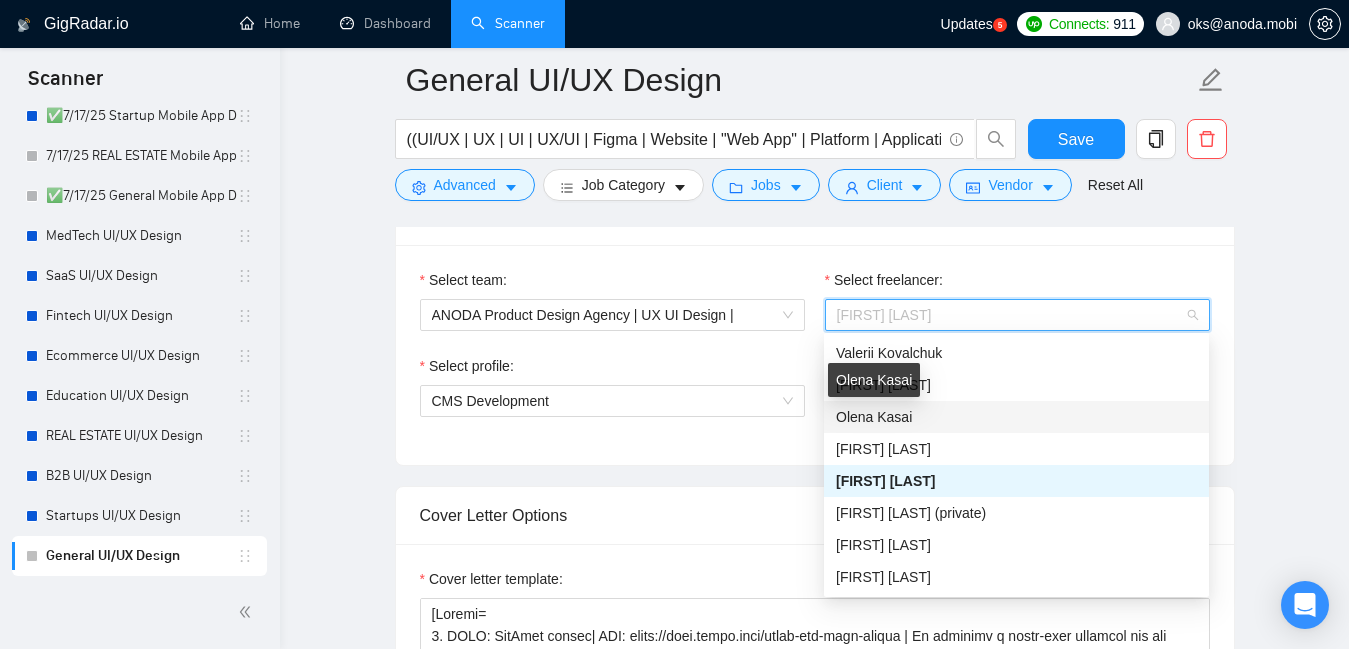 click on "Olena  Kasai" at bounding box center [874, 417] 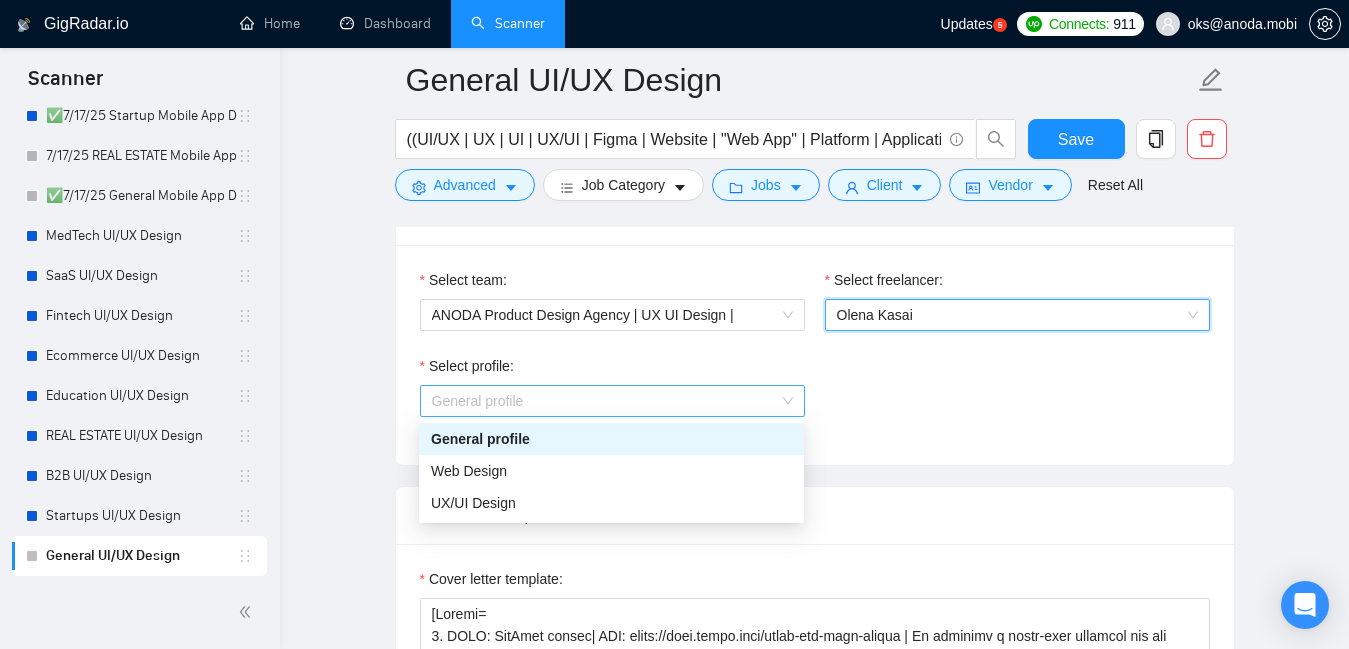 click on "General profile" at bounding box center [612, 401] 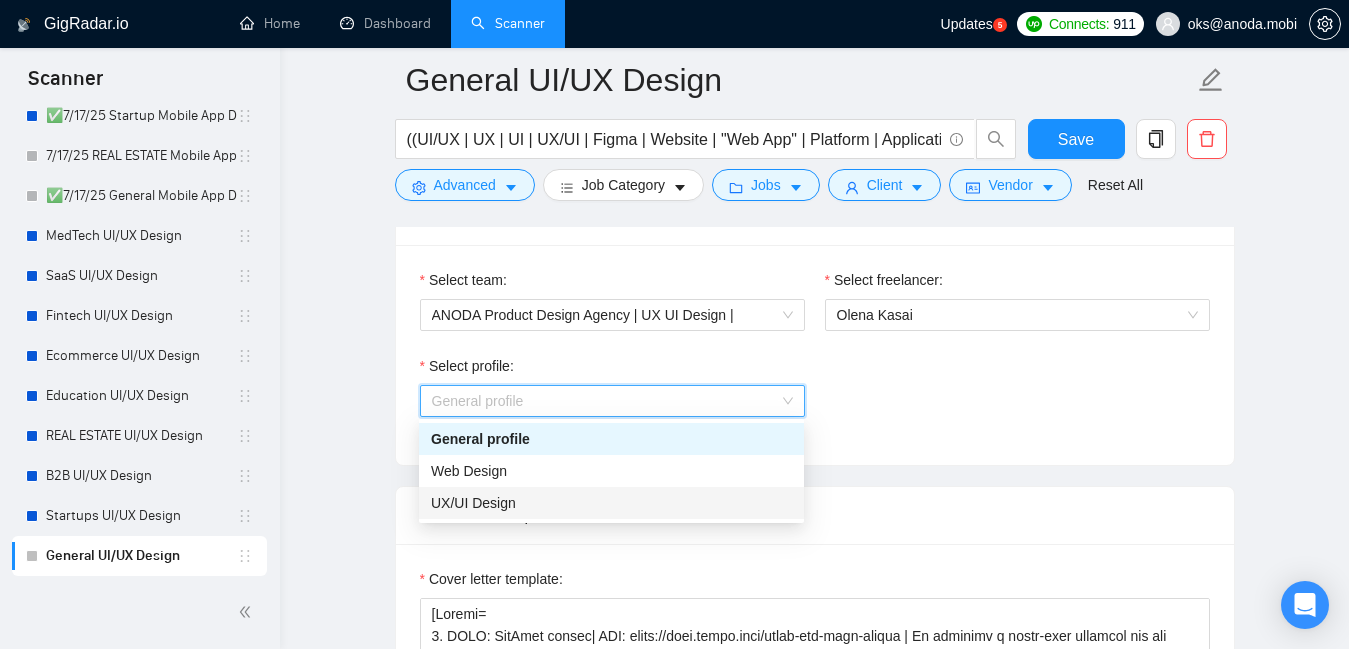 click on "UX/UI Design" at bounding box center (611, 503) 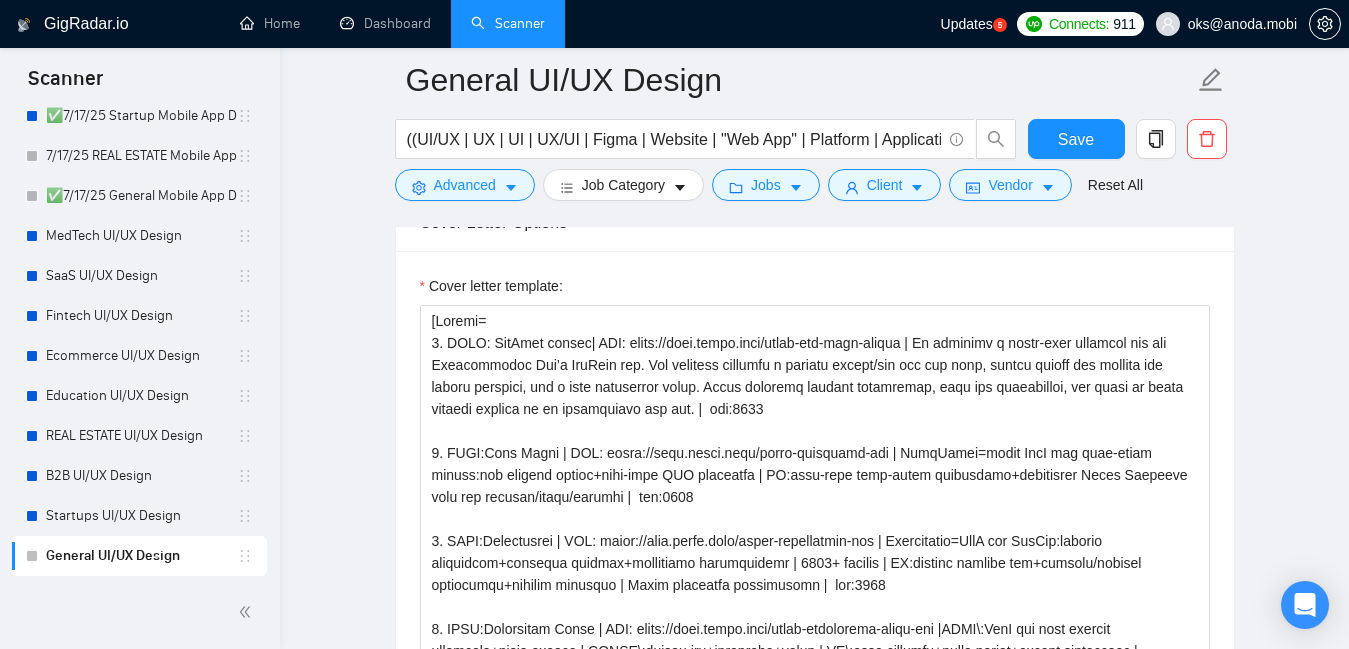 scroll, scrollTop: 1340, scrollLeft: 0, axis: vertical 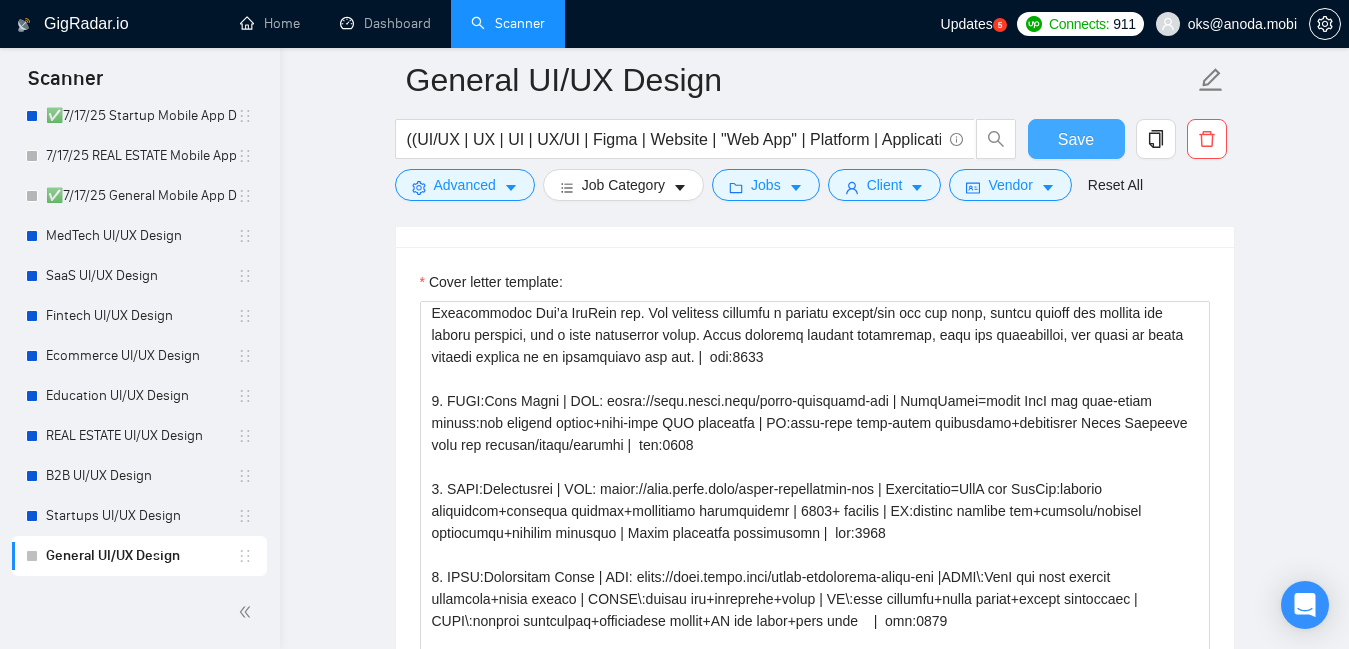 click on "Save" at bounding box center [1076, 139] 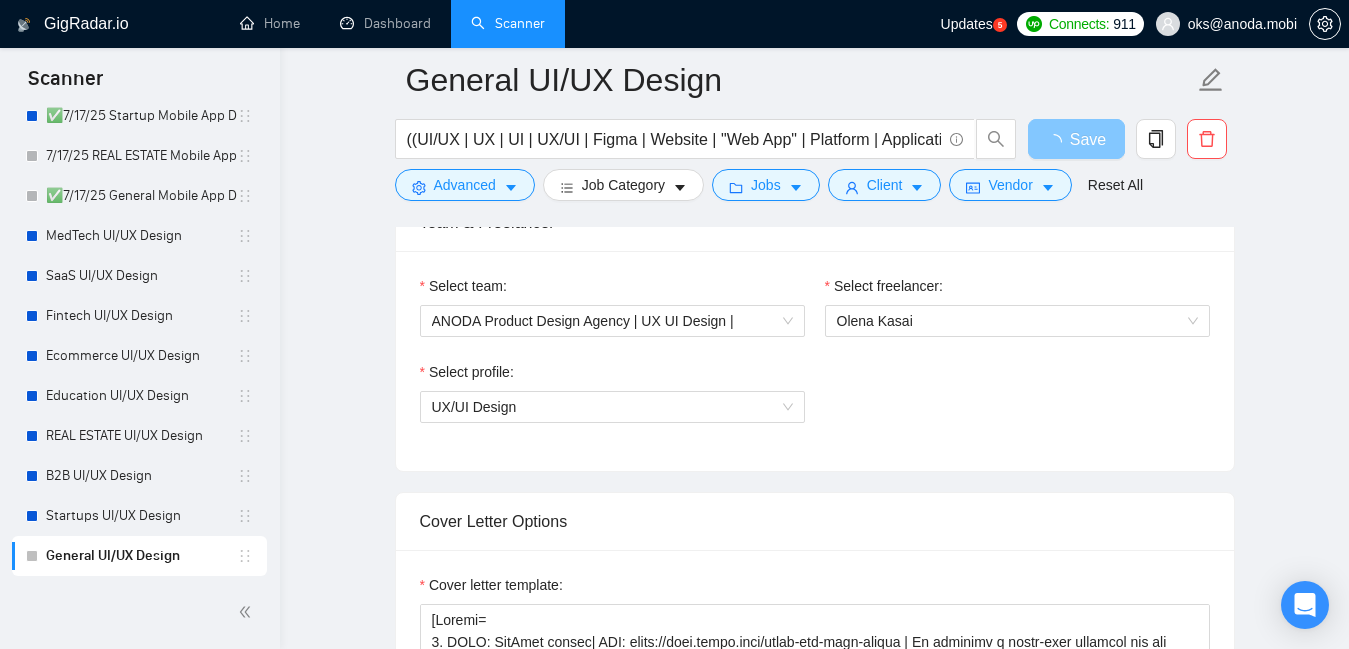 scroll, scrollTop: 1034, scrollLeft: 0, axis: vertical 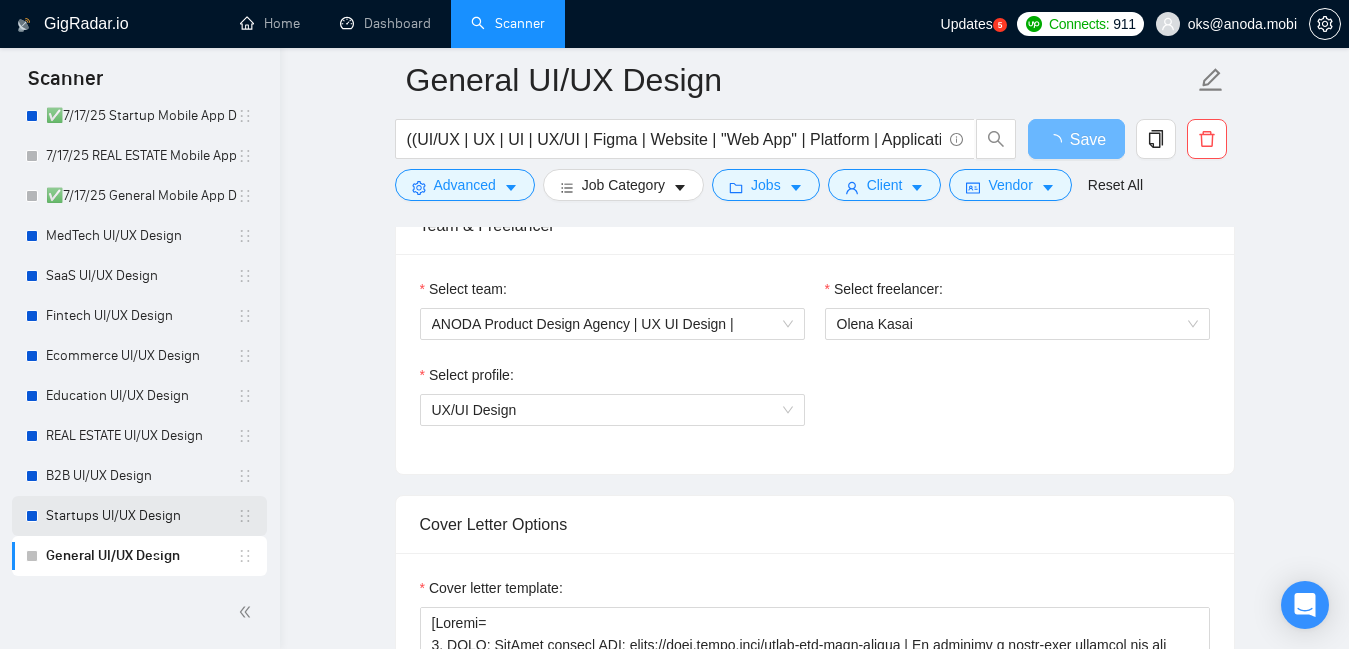 click on "Startups UI/UX Design" at bounding box center [141, 516] 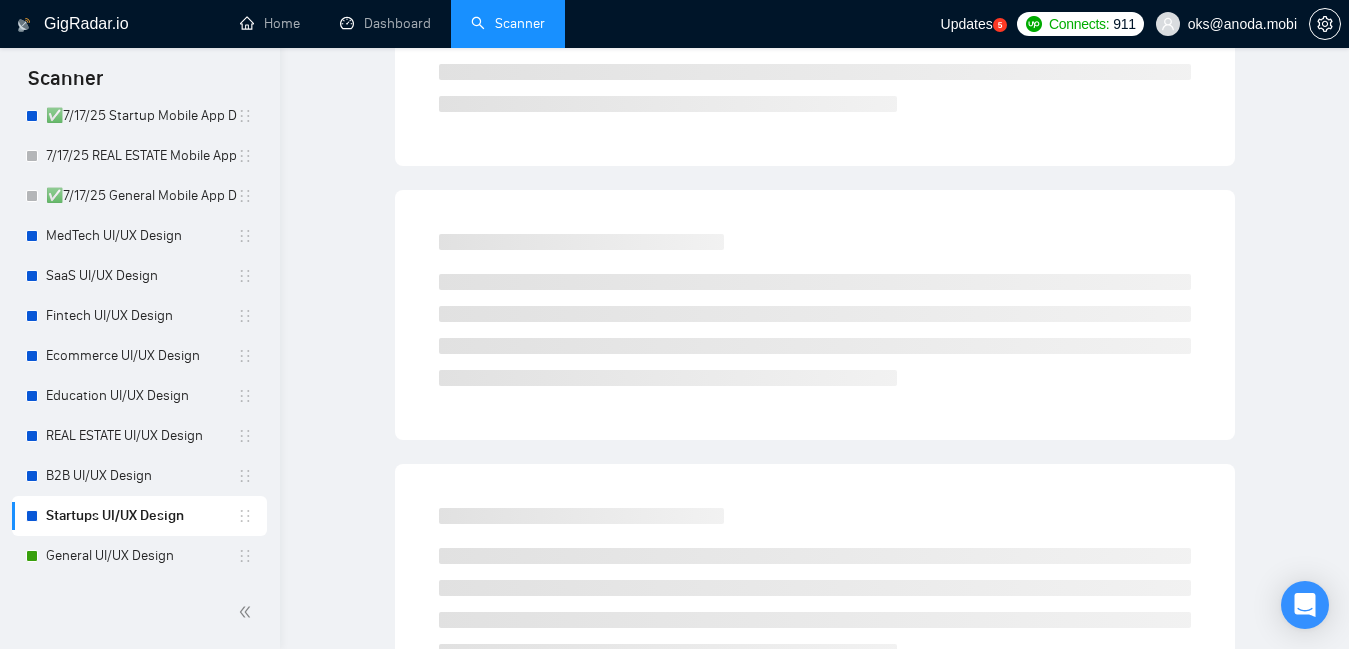 scroll, scrollTop: 80, scrollLeft: 0, axis: vertical 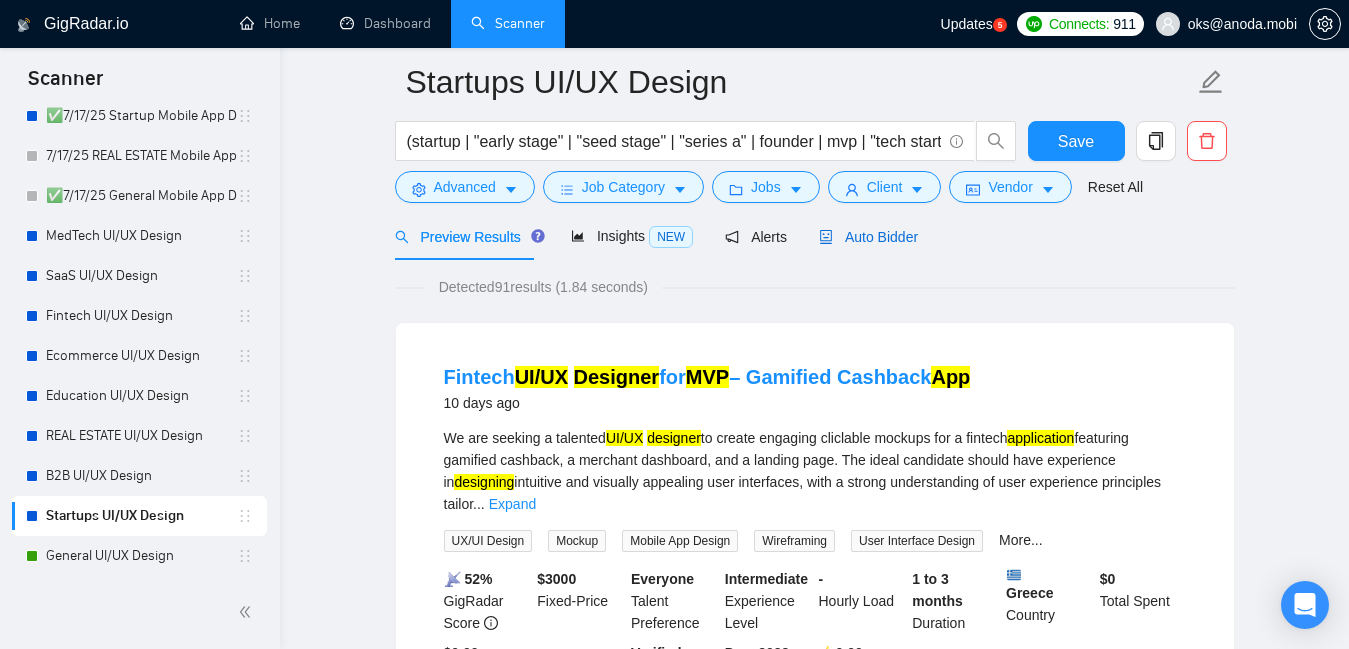 click on "Auto Bidder" at bounding box center [868, 237] 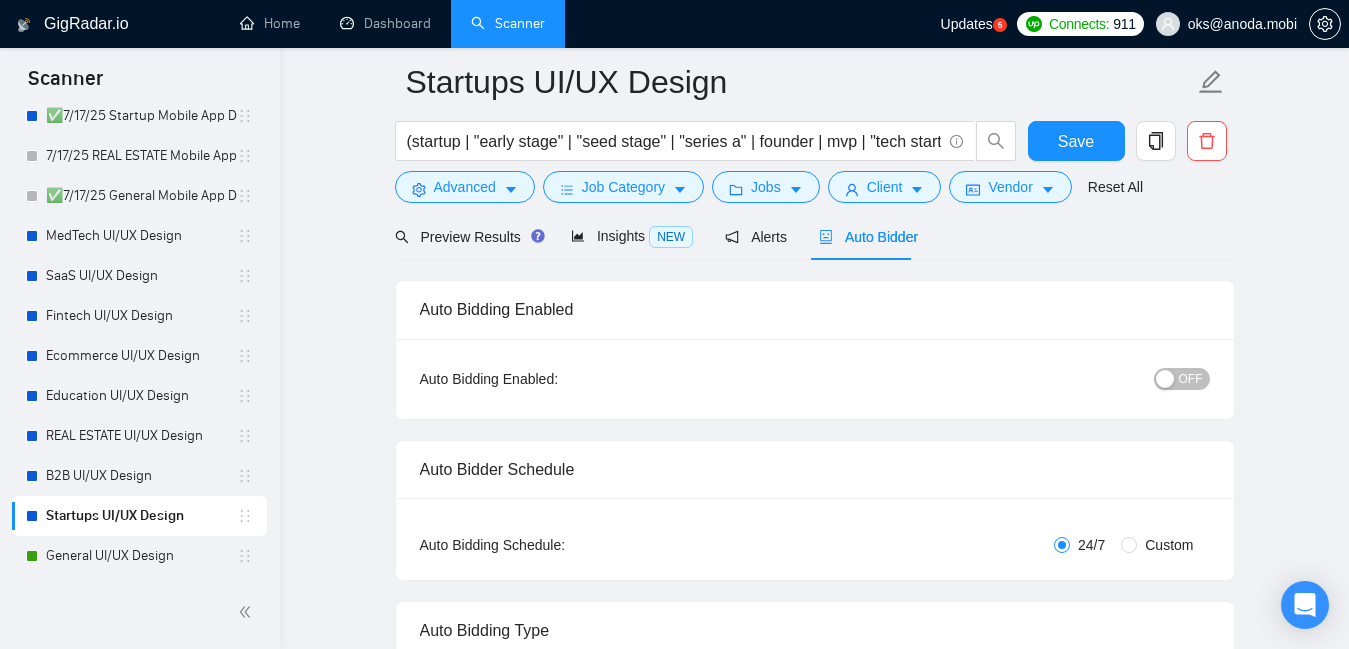 click on "OFF" at bounding box center (1191, 379) 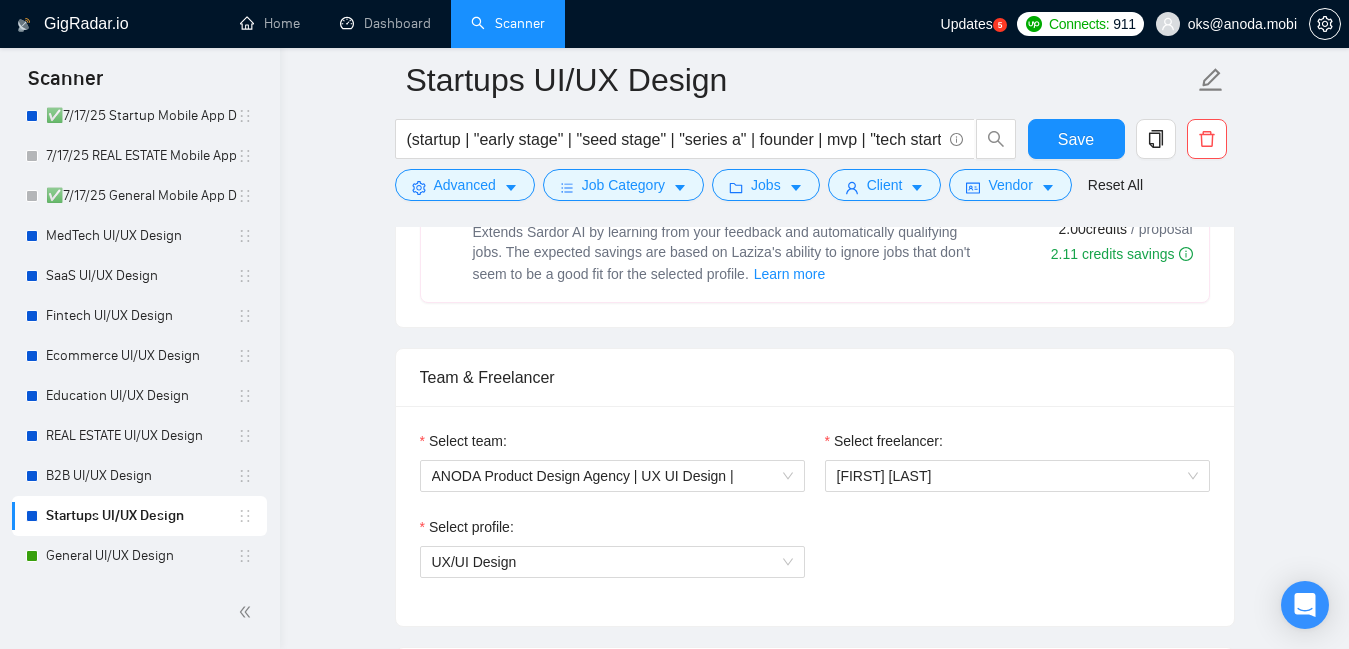 scroll, scrollTop: 921, scrollLeft: 0, axis: vertical 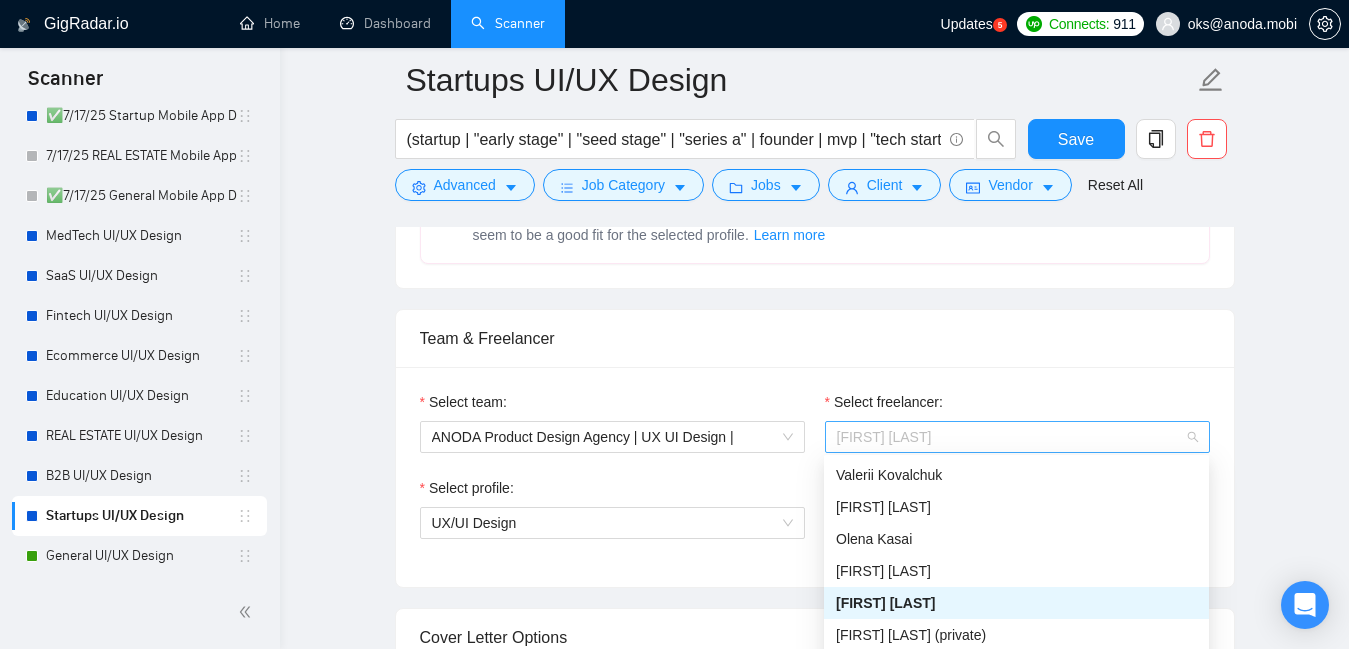 click on "[FIRST] [LAST]" at bounding box center (1017, 437) 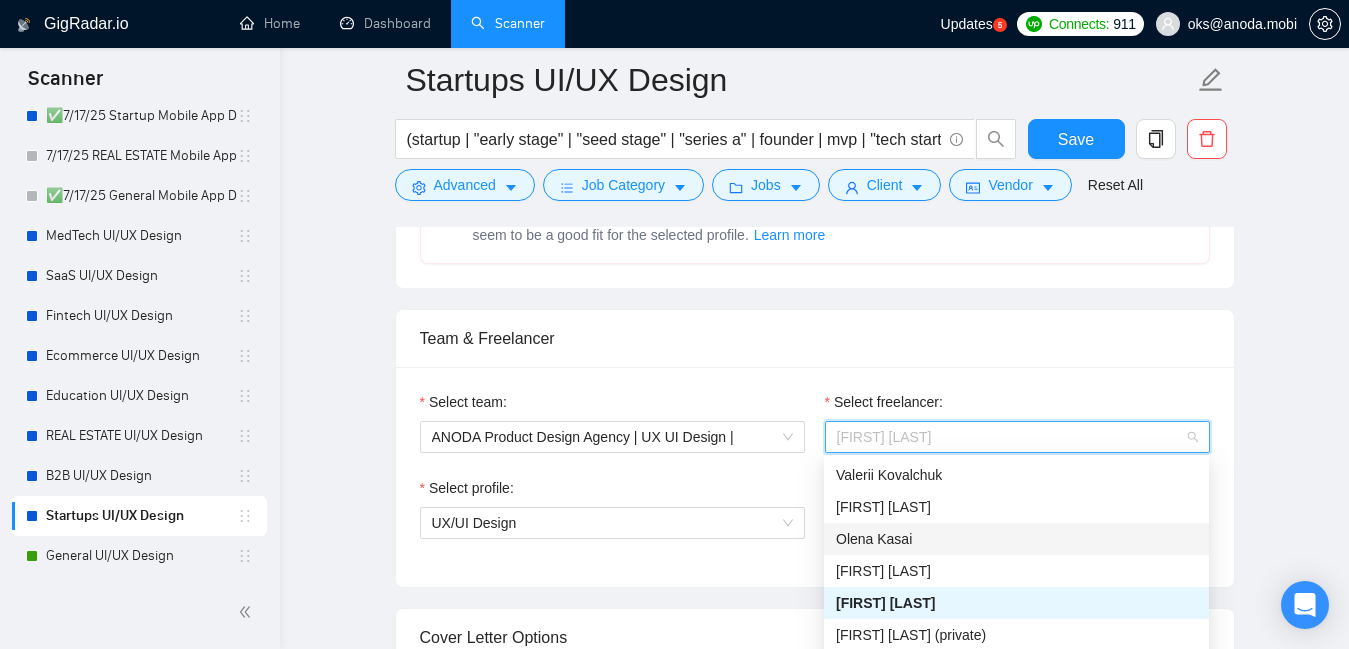 click on "Olena  Kasai" at bounding box center [1016, 539] 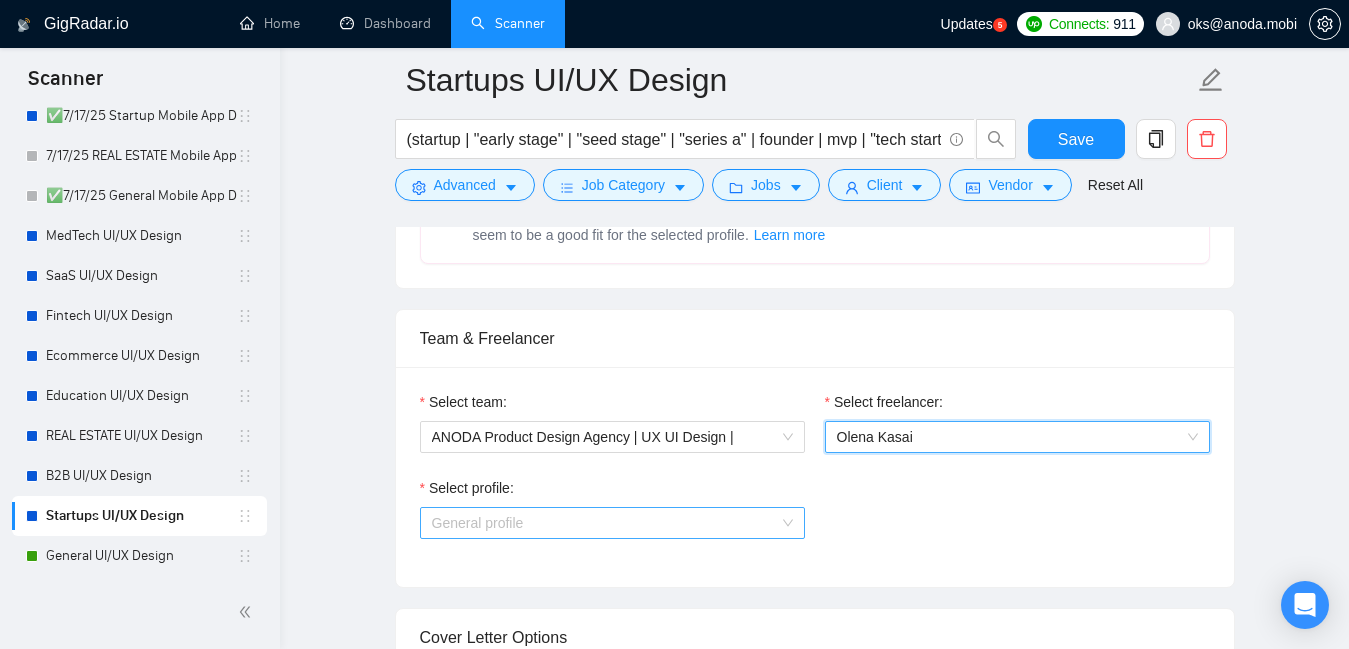 click on "General profile" at bounding box center [612, 523] 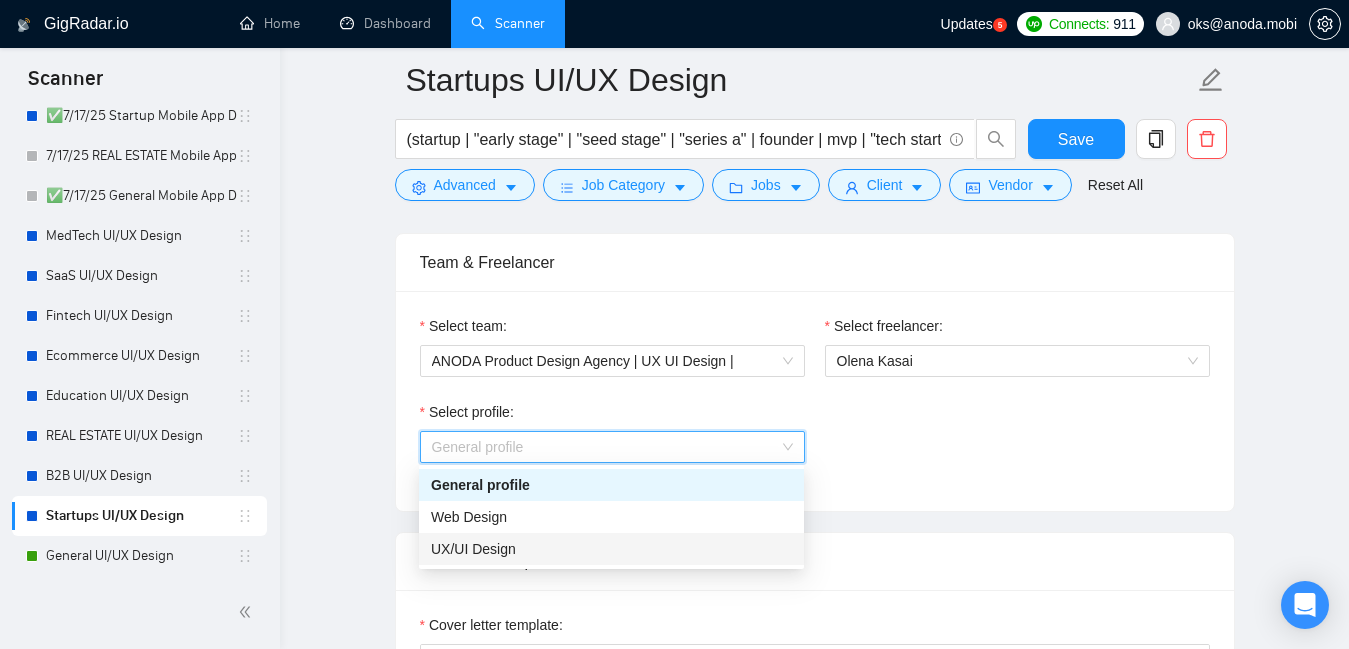 scroll, scrollTop: 999, scrollLeft: 0, axis: vertical 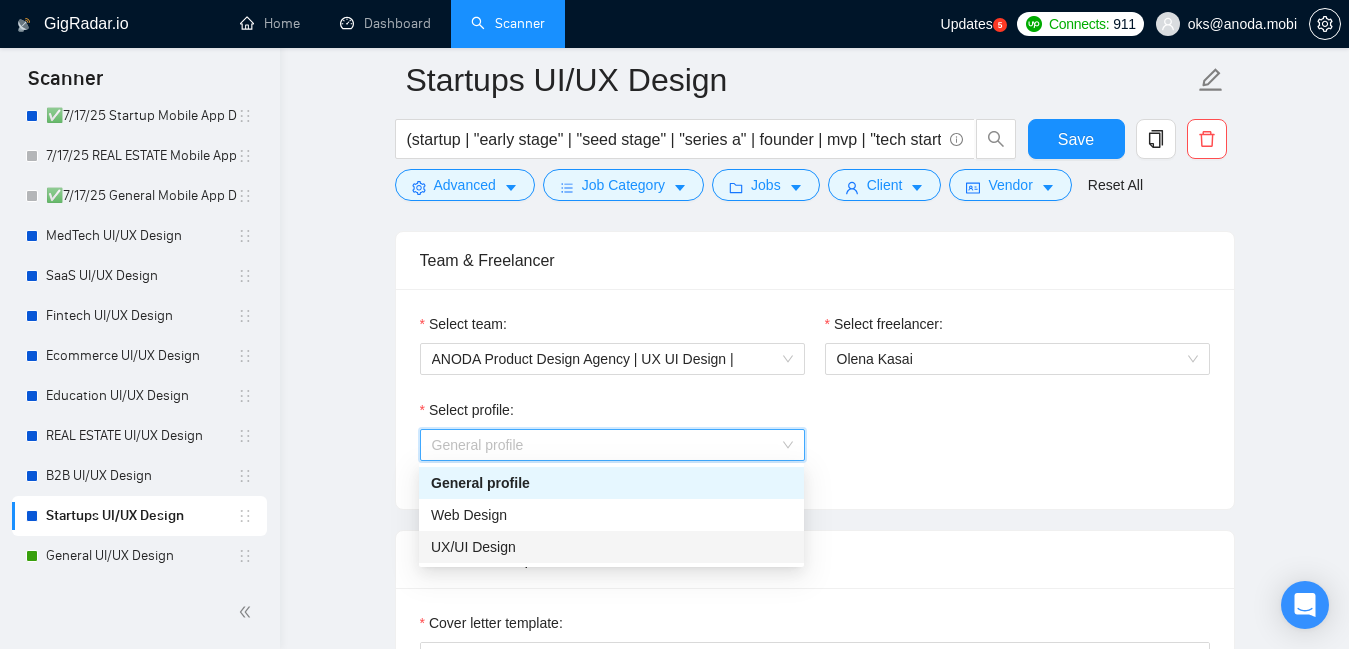 click on "UX/UI Design" at bounding box center (473, 547) 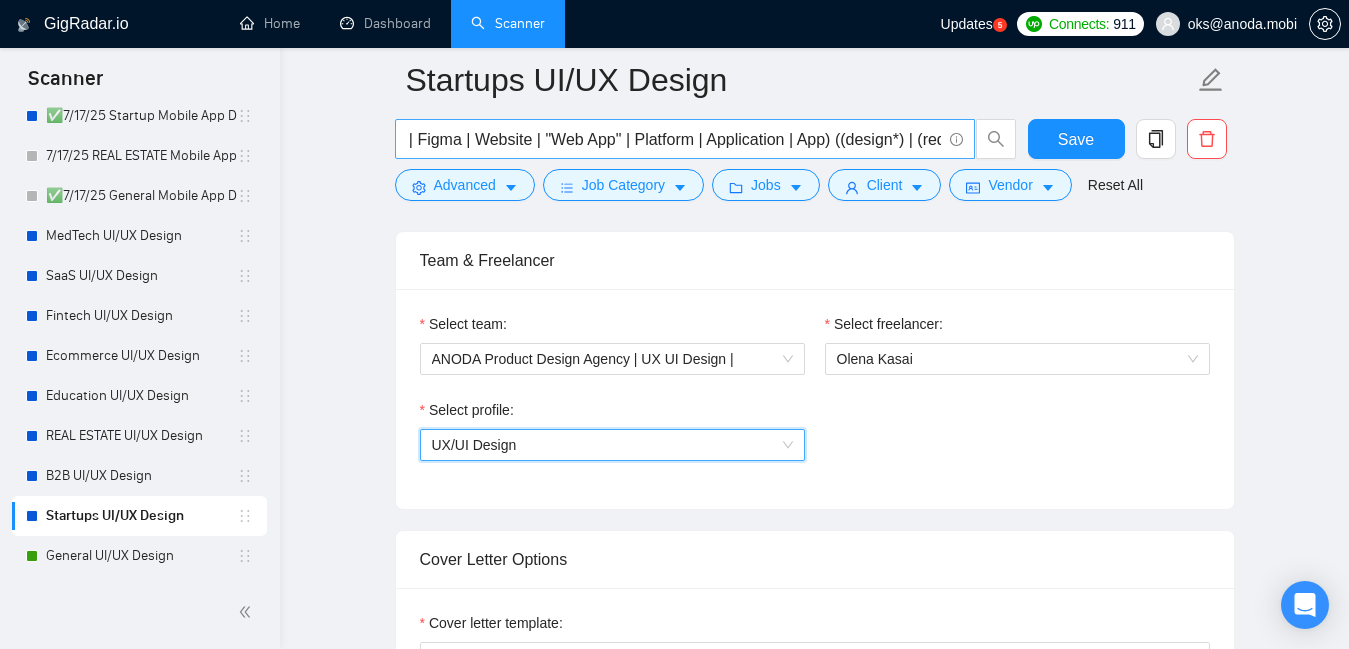 scroll, scrollTop: 0, scrollLeft: 1101, axis: horizontal 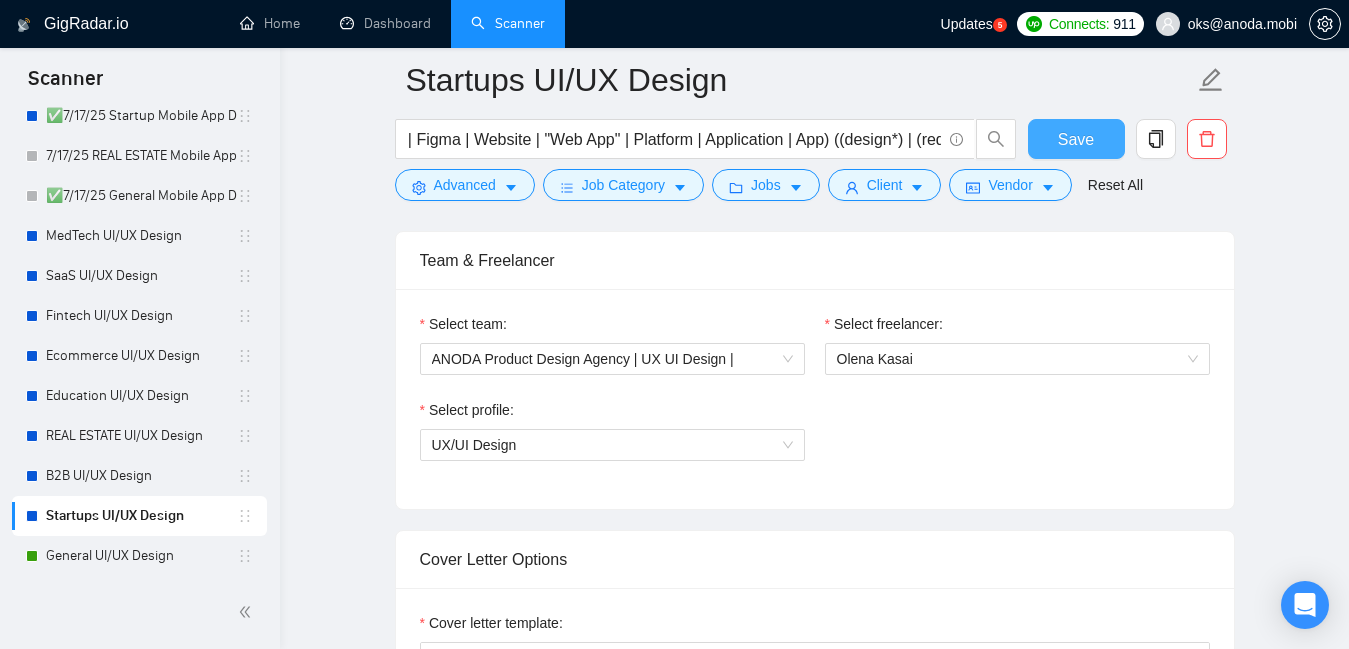 click on "Save" at bounding box center (1076, 139) 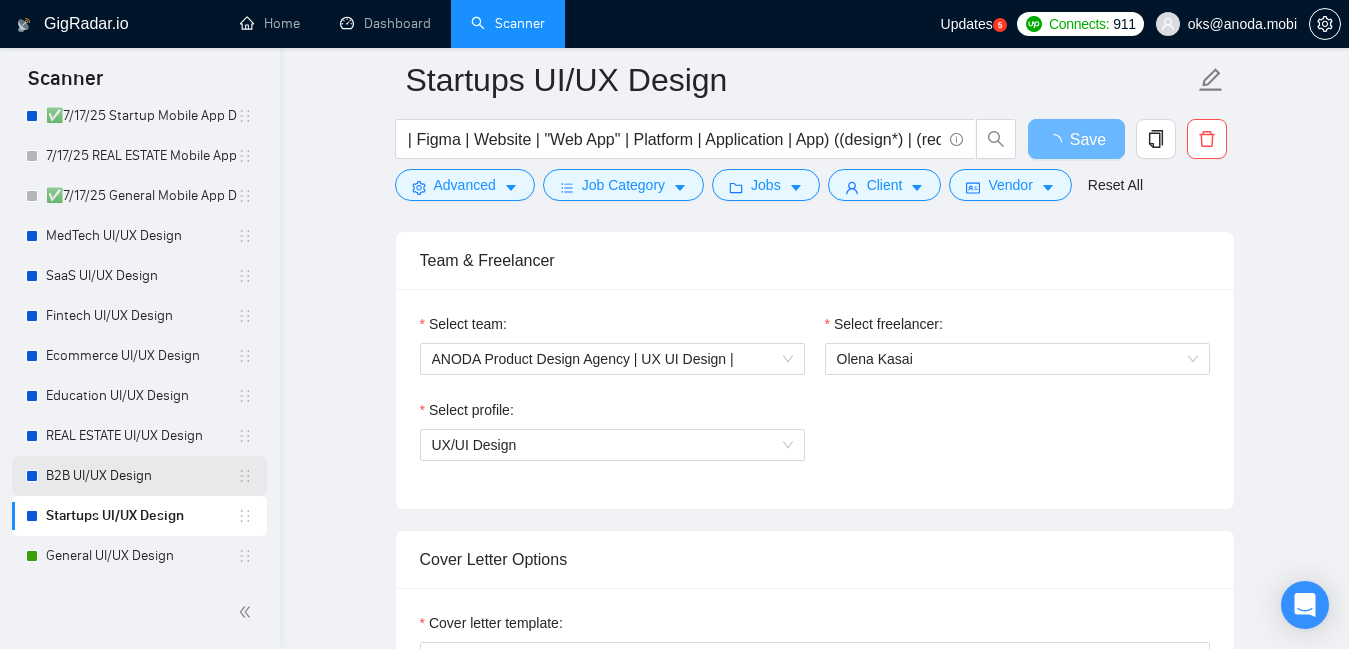 click on "B2B UI/UX Design" at bounding box center (141, 476) 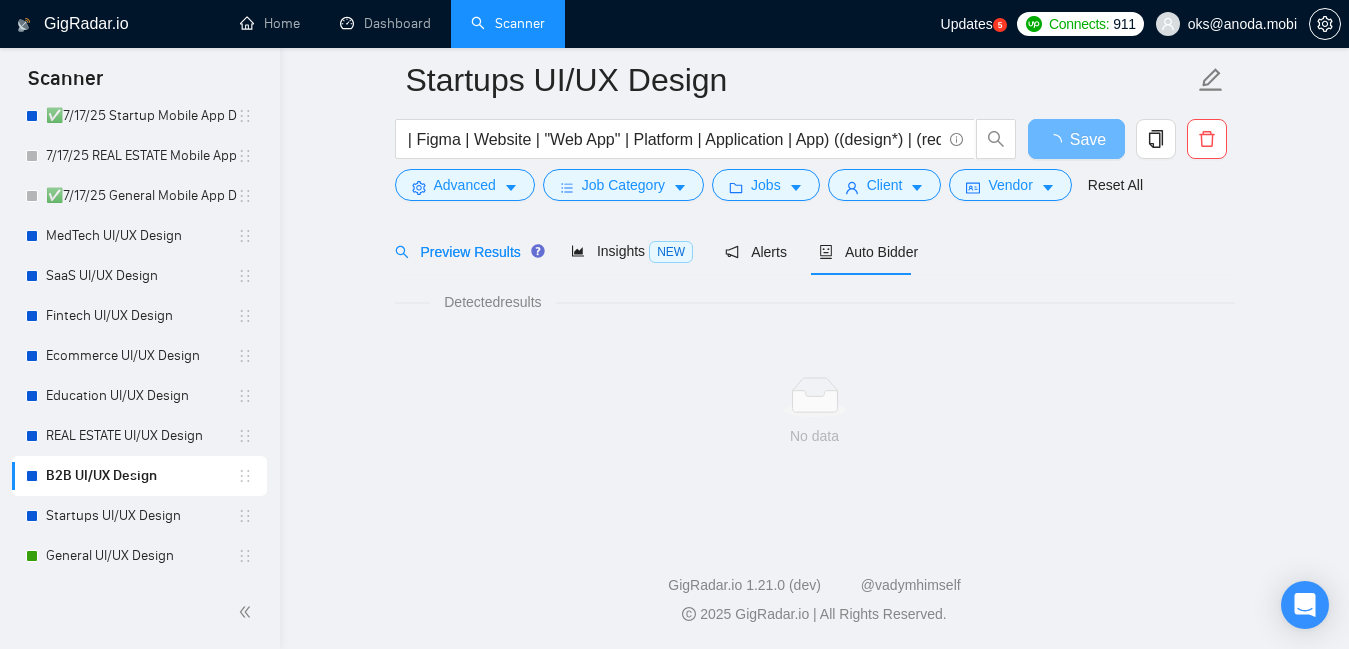 scroll, scrollTop: 80, scrollLeft: 0, axis: vertical 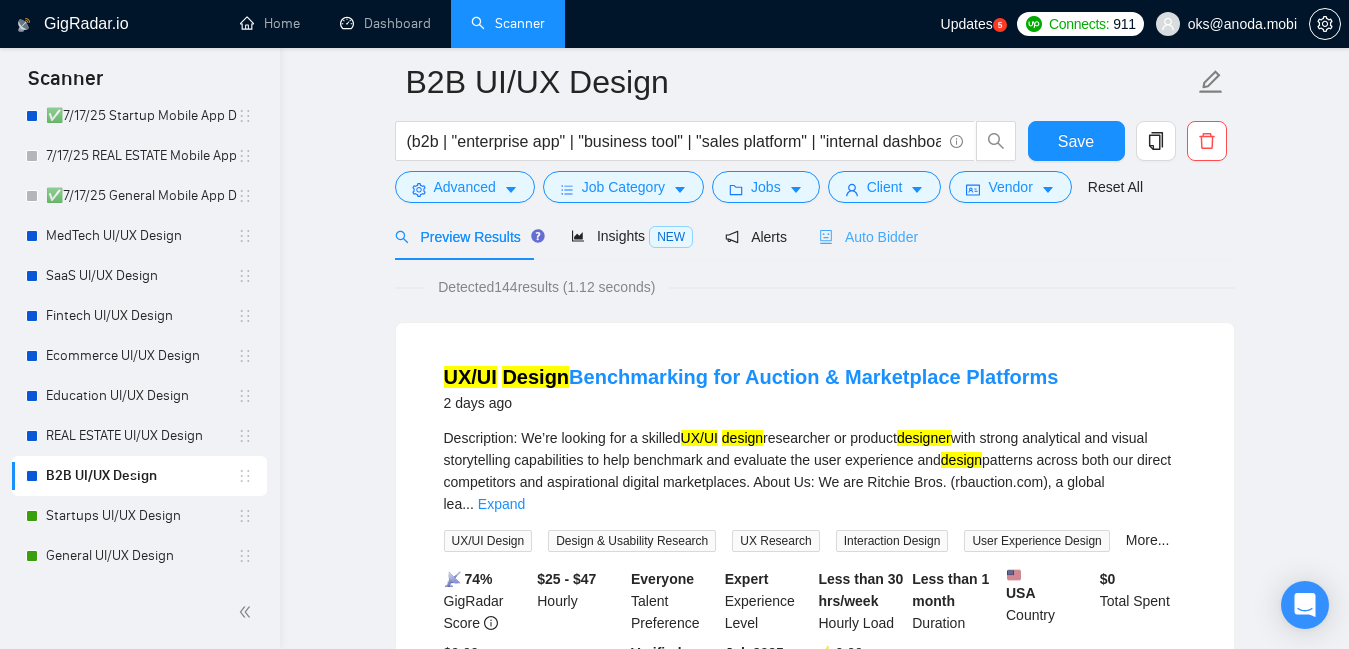 click on "Auto Bidder" at bounding box center (868, 236) 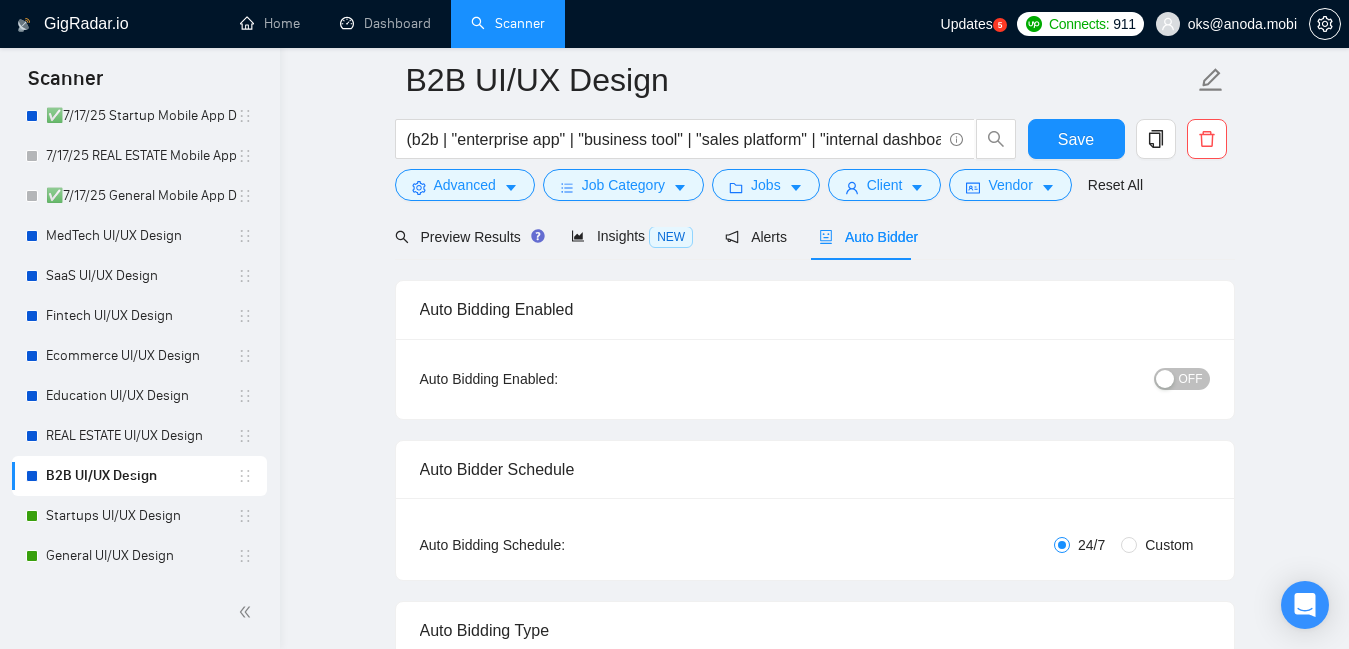 scroll, scrollTop: 214, scrollLeft: 0, axis: vertical 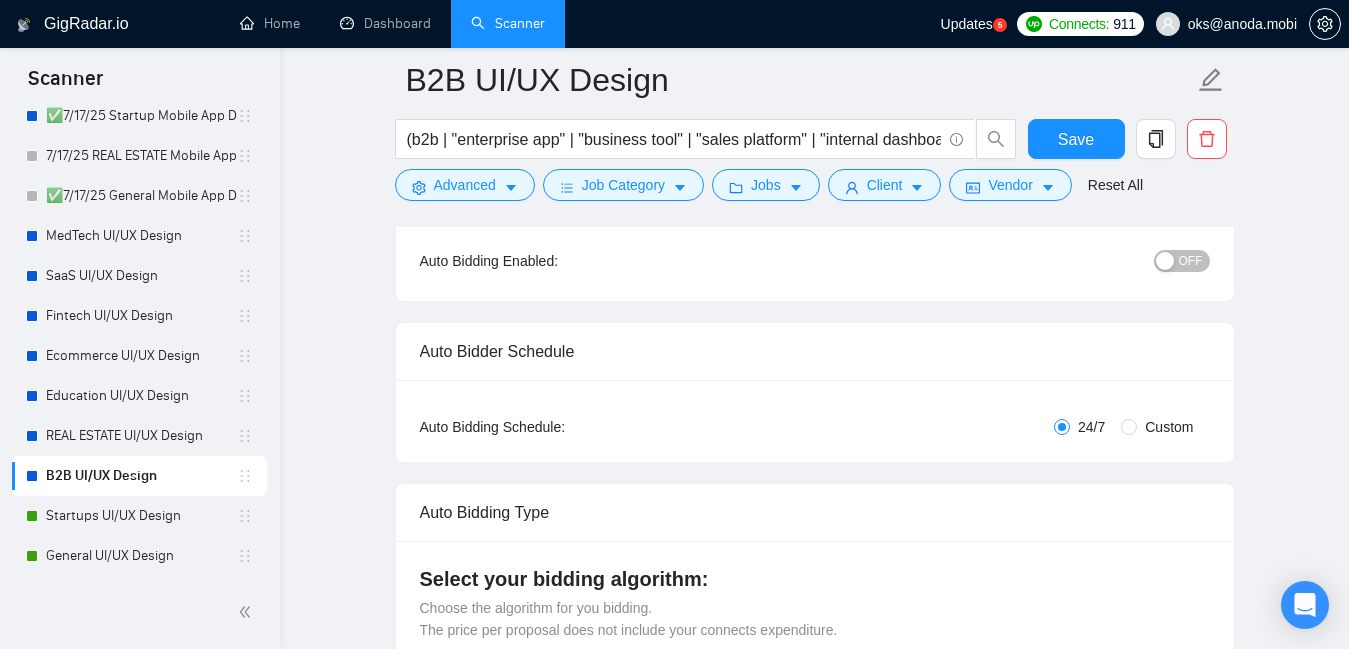 click on "OFF" at bounding box center [1182, 261] 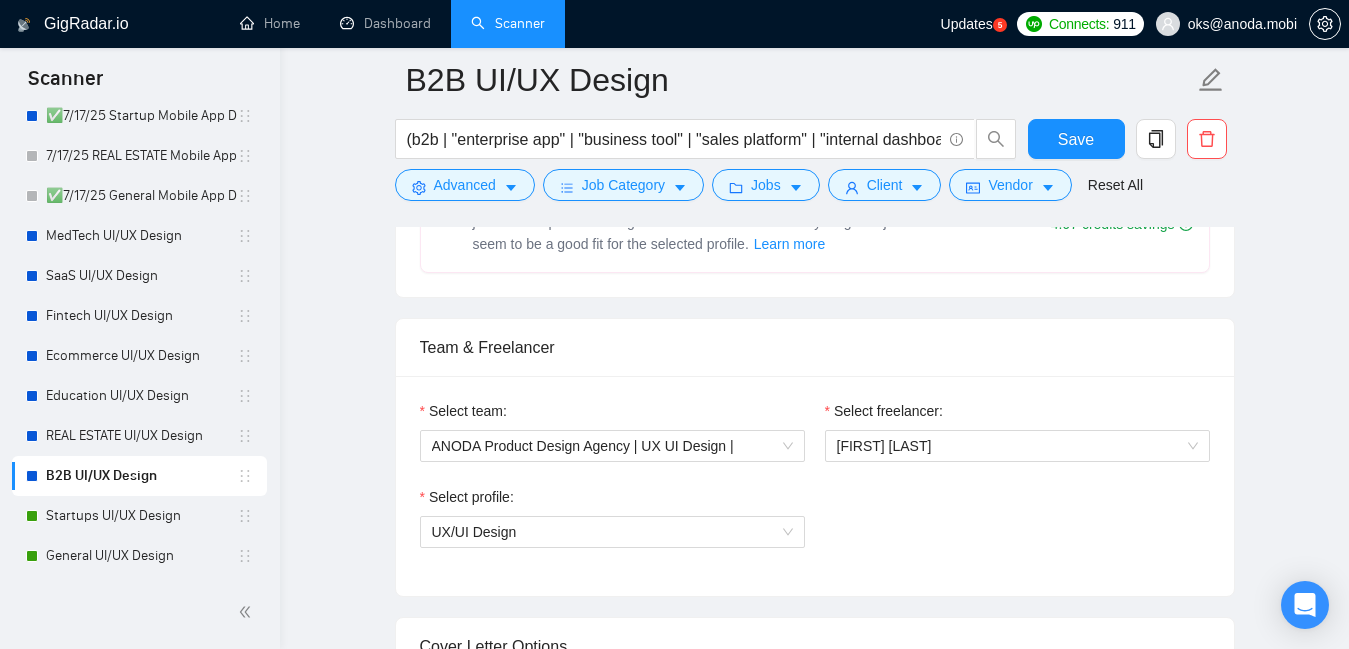 scroll, scrollTop: 1032, scrollLeft: 0, axis: vertical 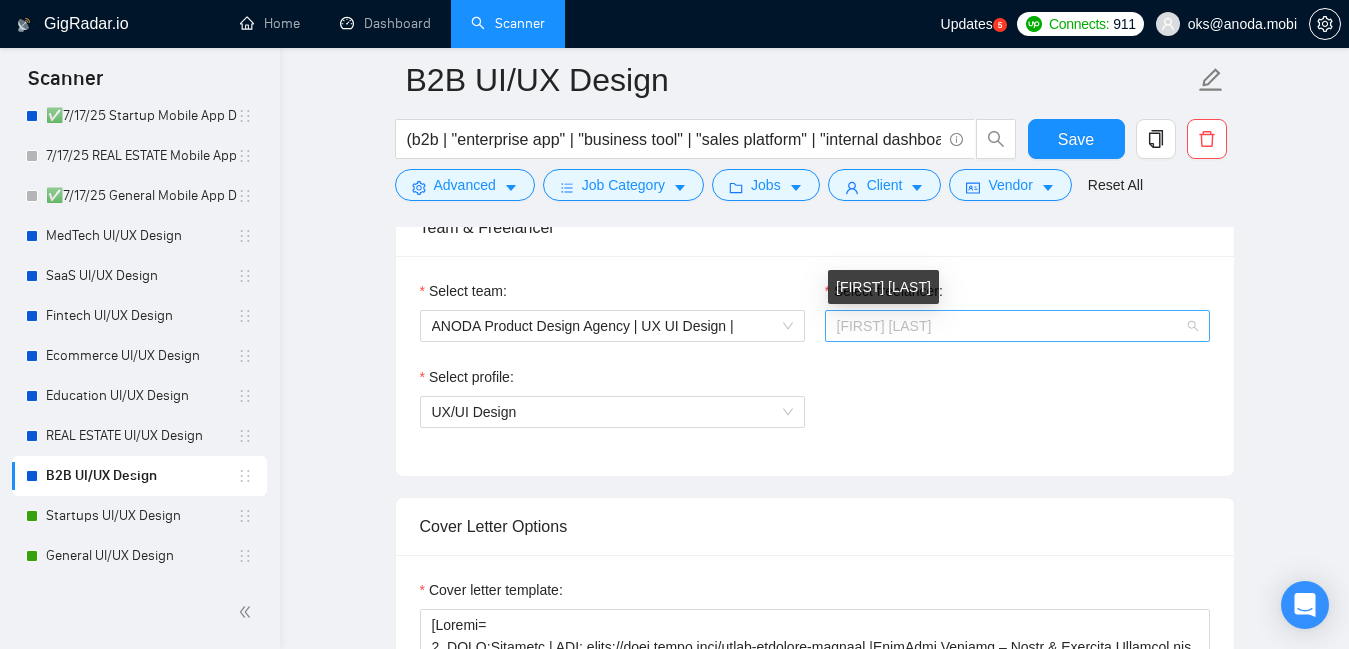 click on "[FIRST] [LAST]" at bounding box center (884, 326) 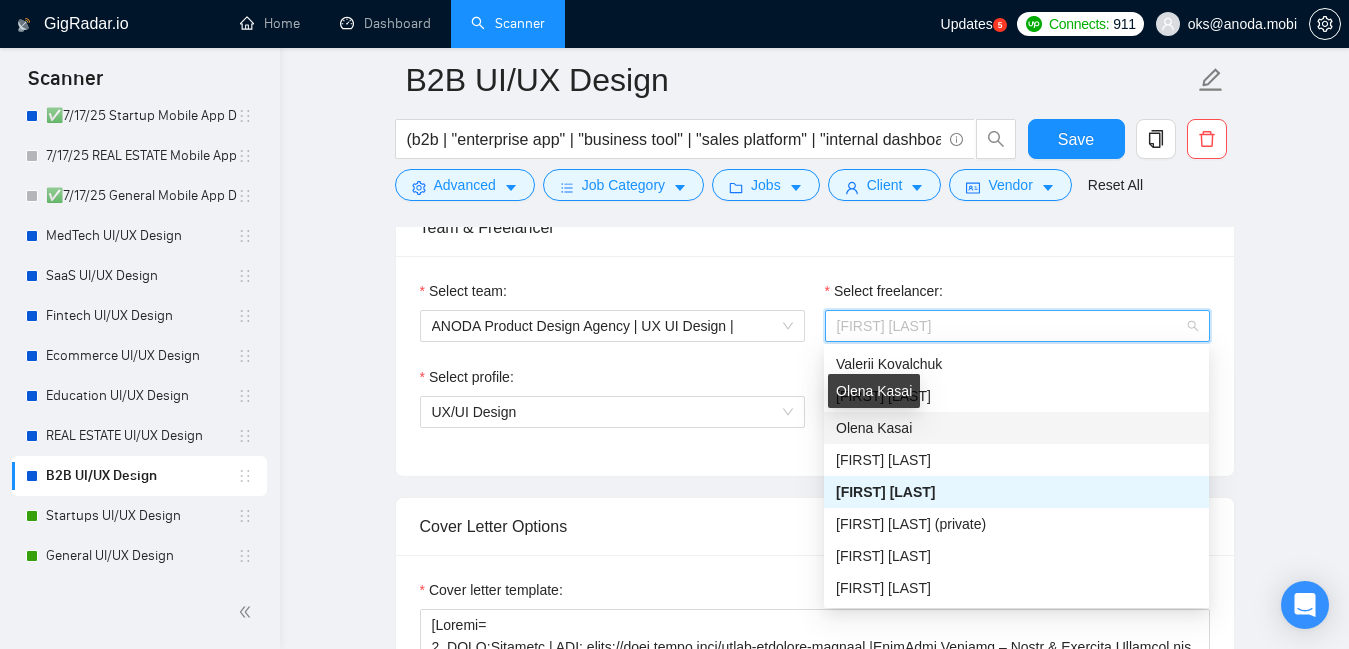 click on "Olena  Kasai" at bounding box center (874, 428) 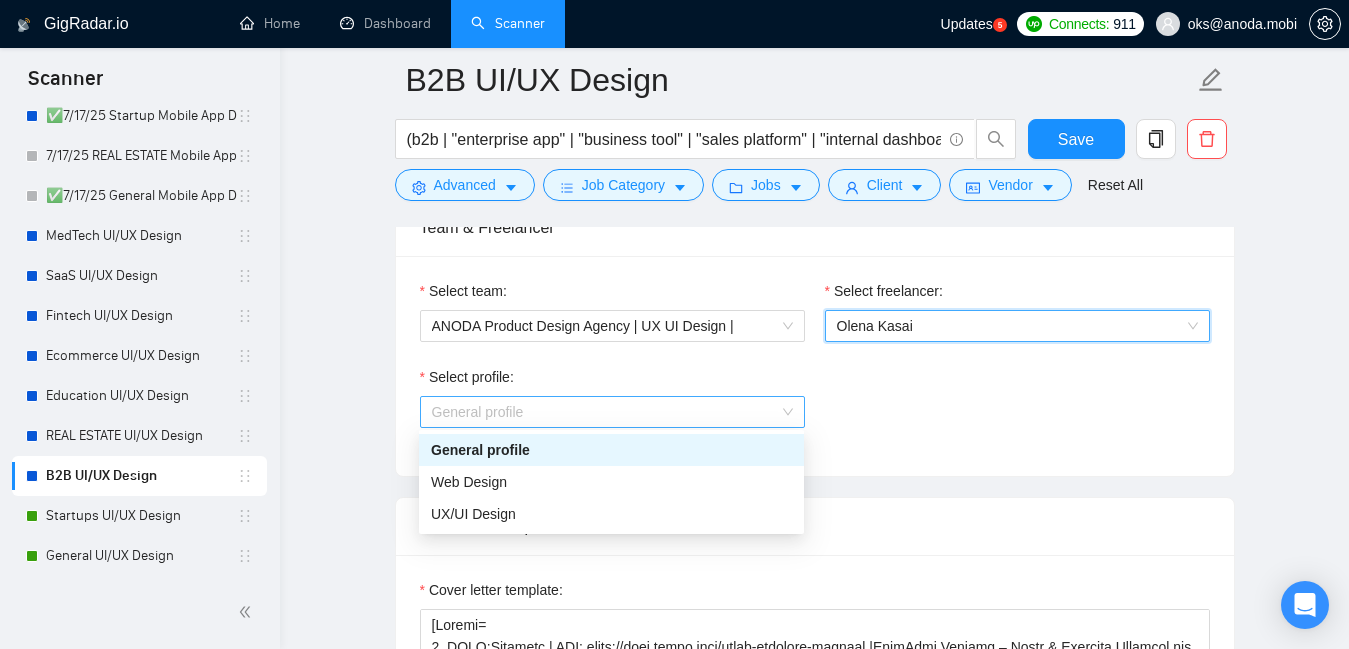 click on "General profile" at bounding box center (612, 412) 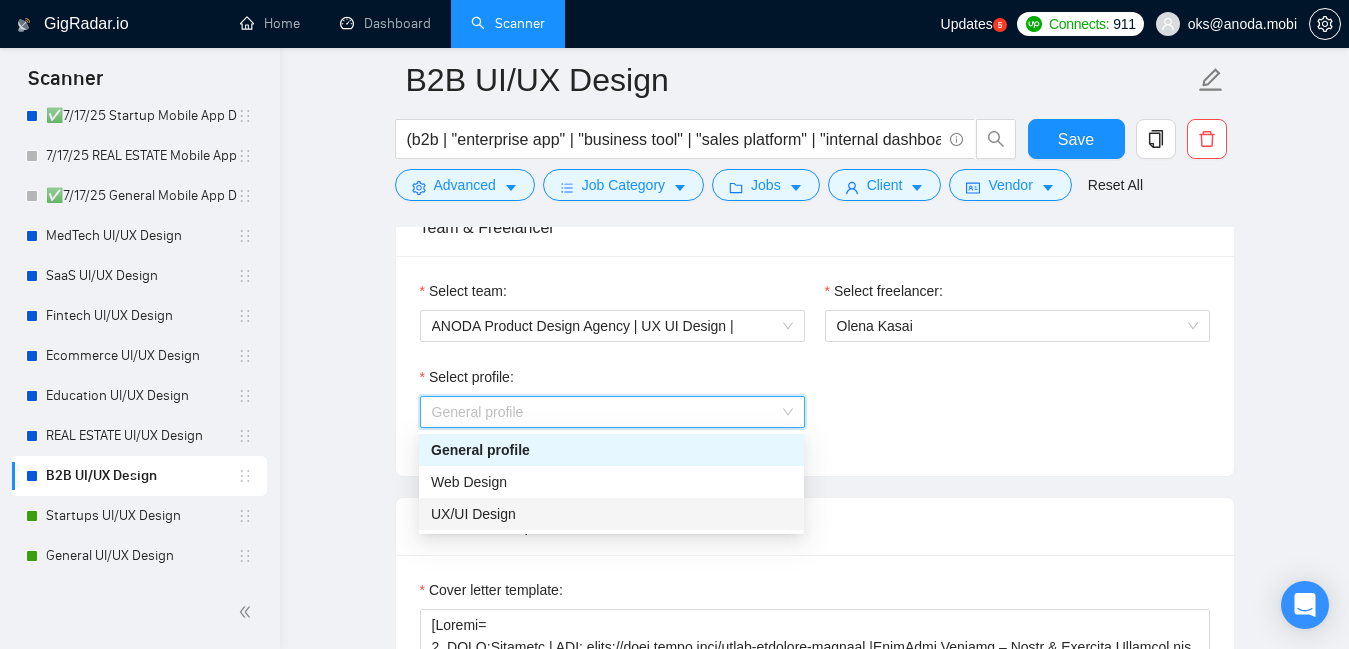 click on "UX/UI Design" at bounding box center (611, 514) 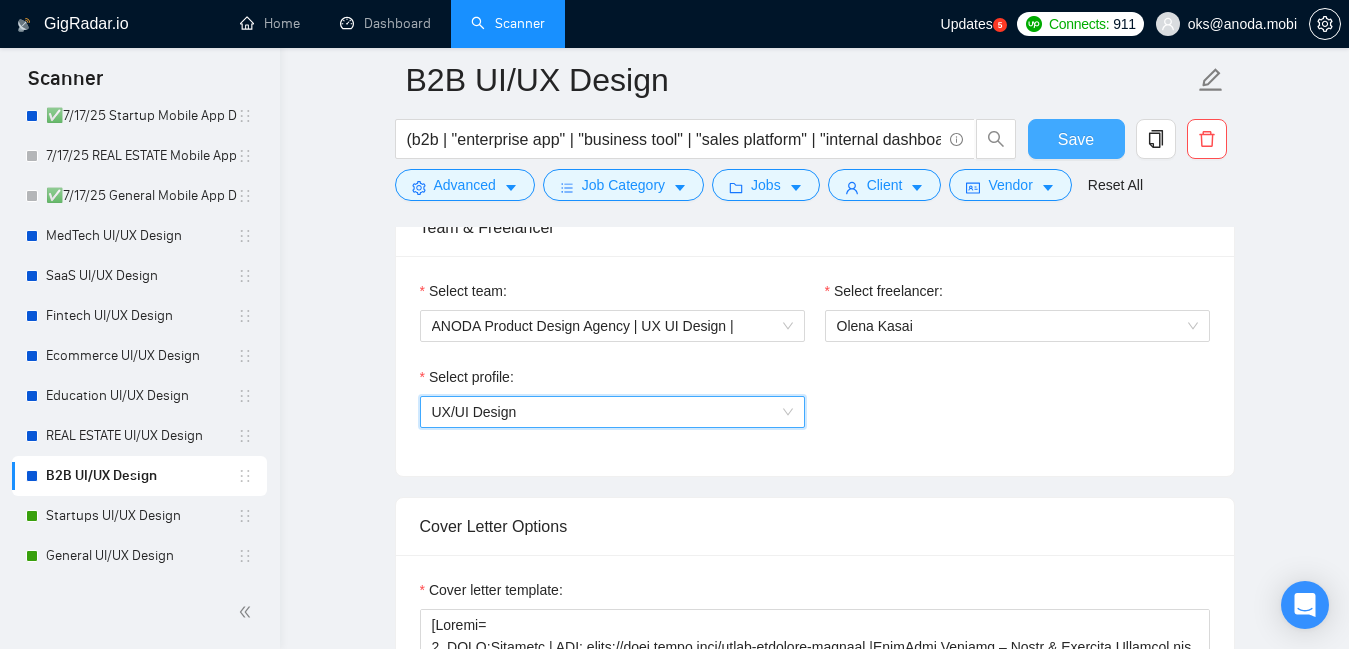 click on "Save" at bounding box center [1076, 139] 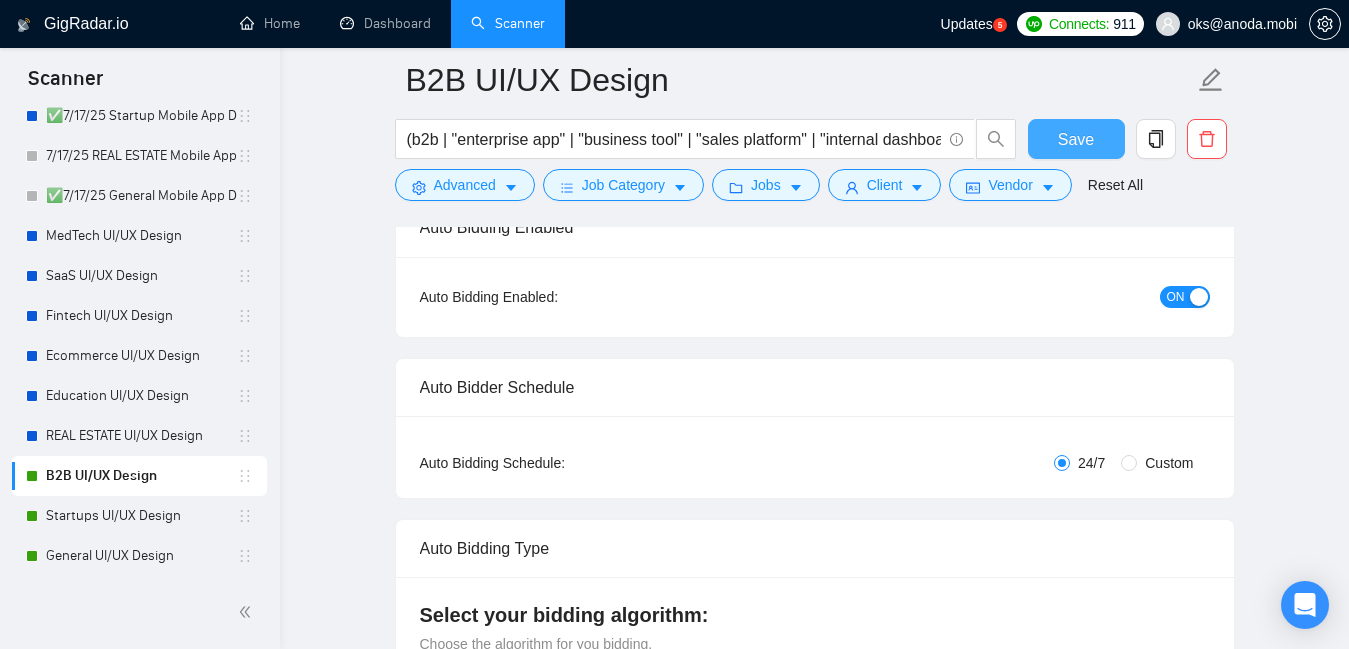 scroll, scrollTop: 177, scrollLeft: 0, axis: vertical 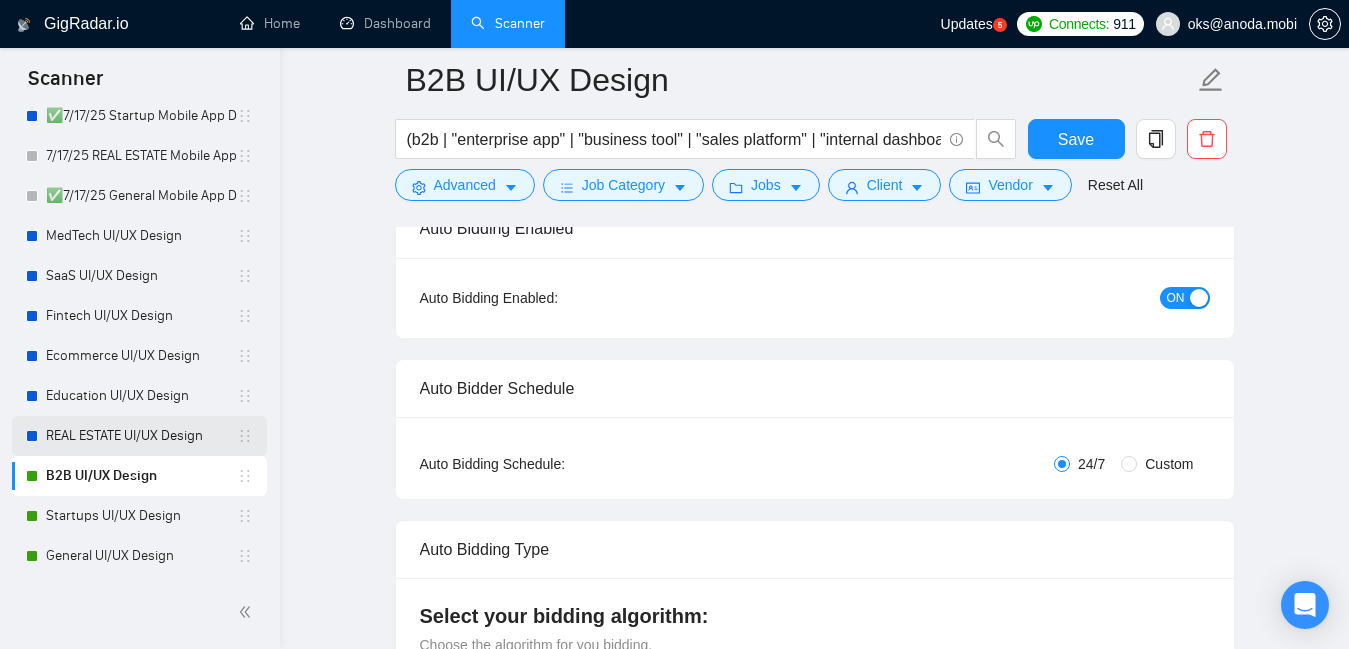 click on "REAL ESTATE UI/UX Design" at bounding box center [141, 436] 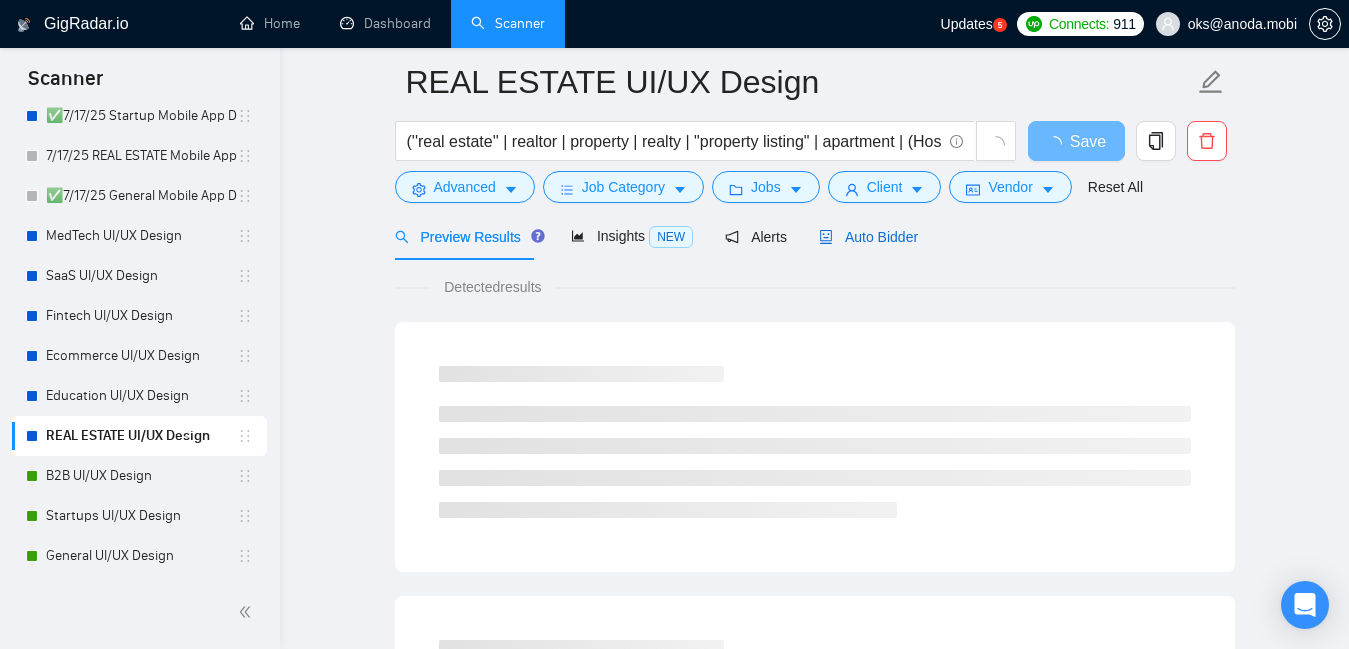 click on "Auto Bidder" at bounding box center [868, 237] 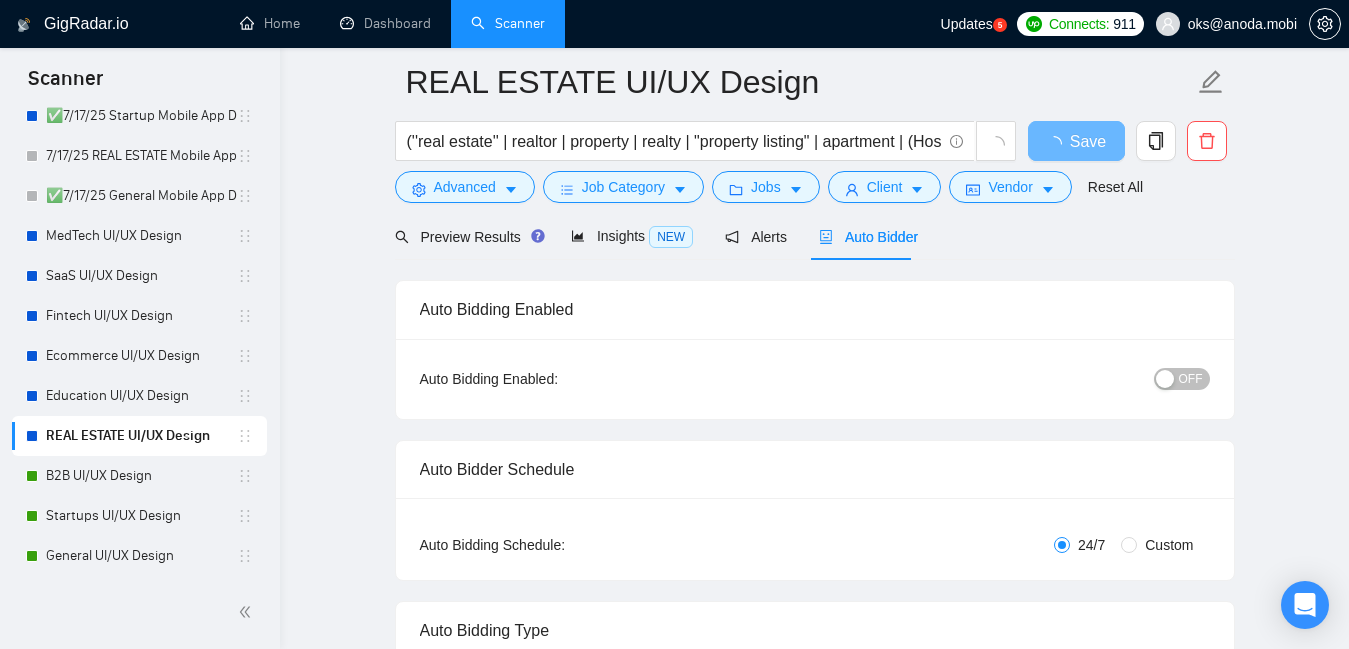click on "OFF" at bounding box center [1191, 379] 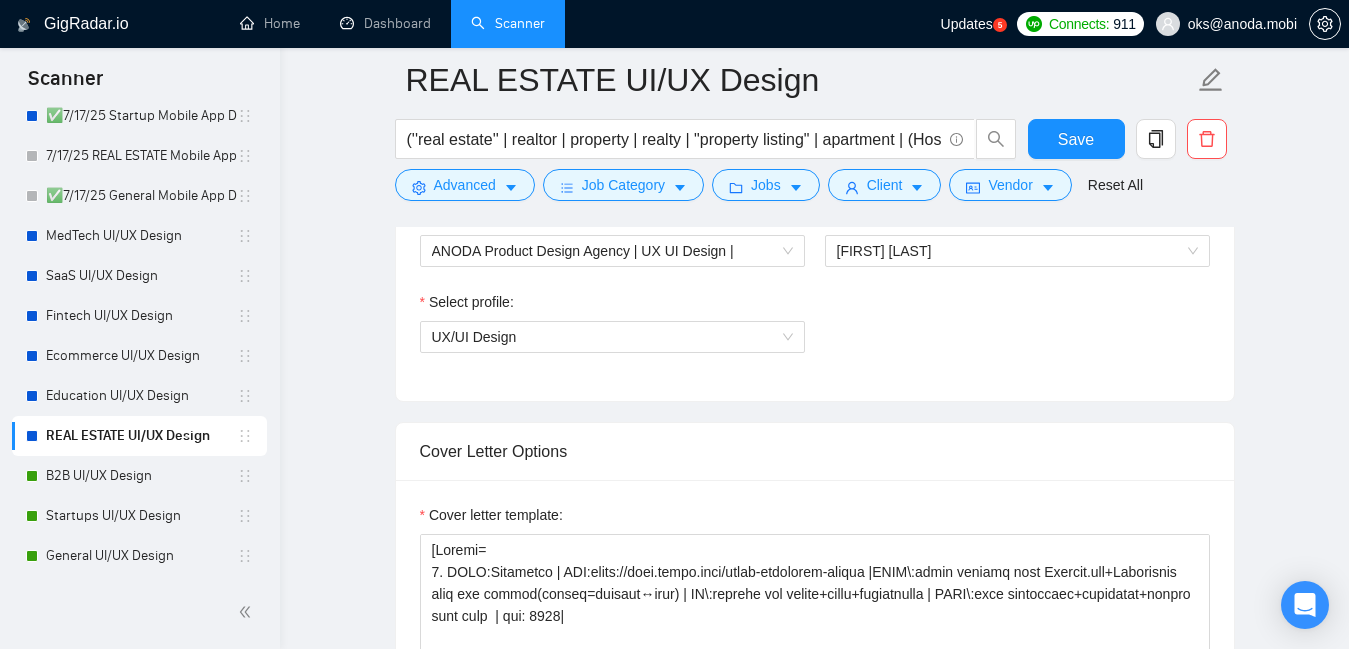 scroll, scrollTop: 1114, scrollLeft: 0, axis: vertical 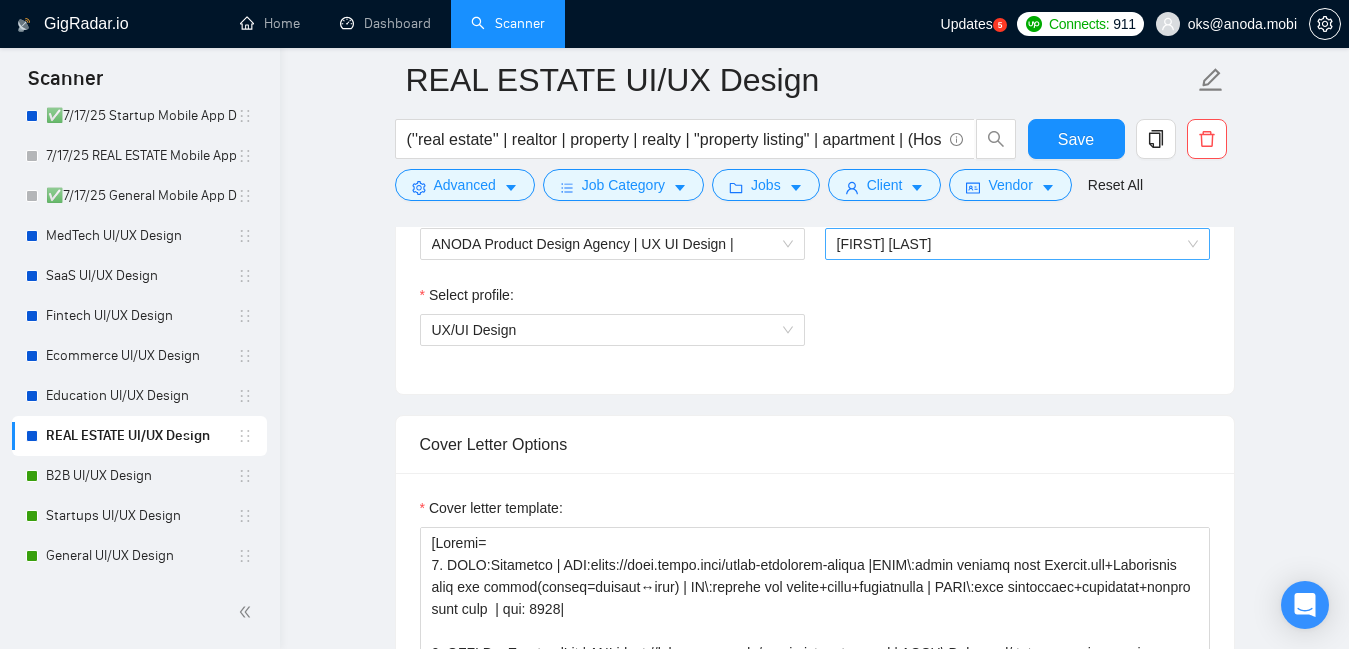 click on "[FIRST] [LAST]" at bounding box center (1017, 244) 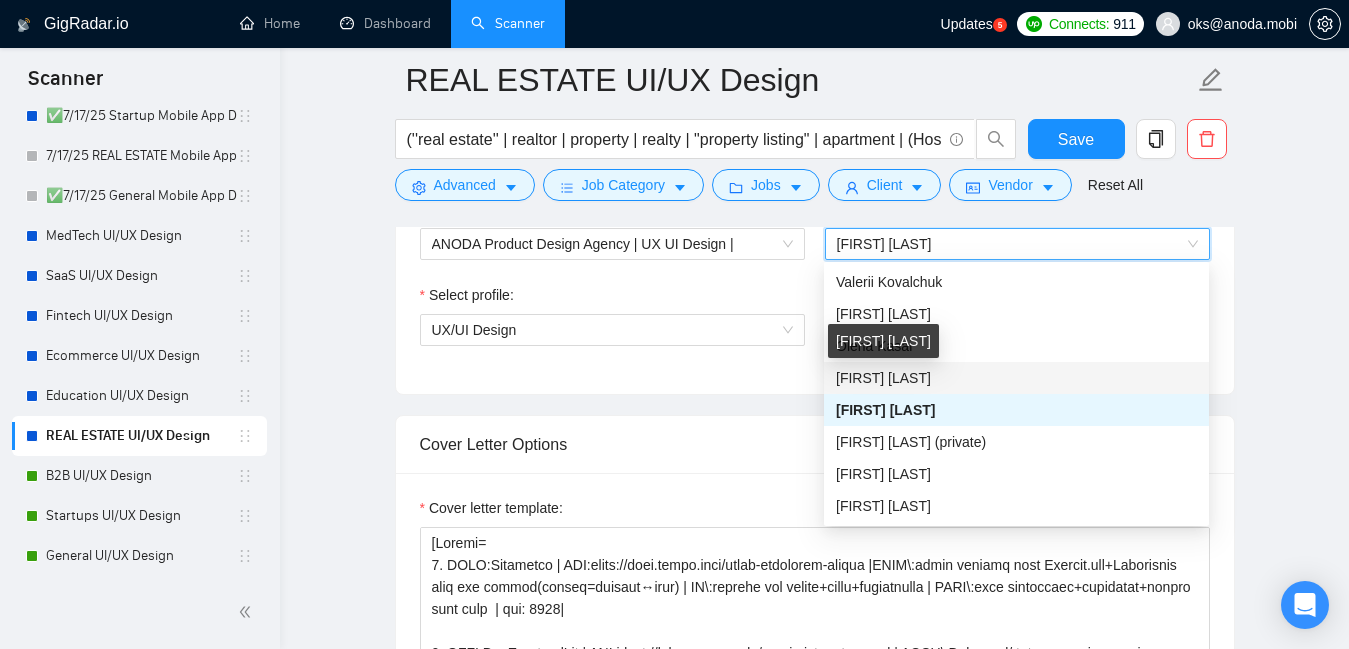 click on "[FIRST] [LAST]" at bounding box center (883, 341) 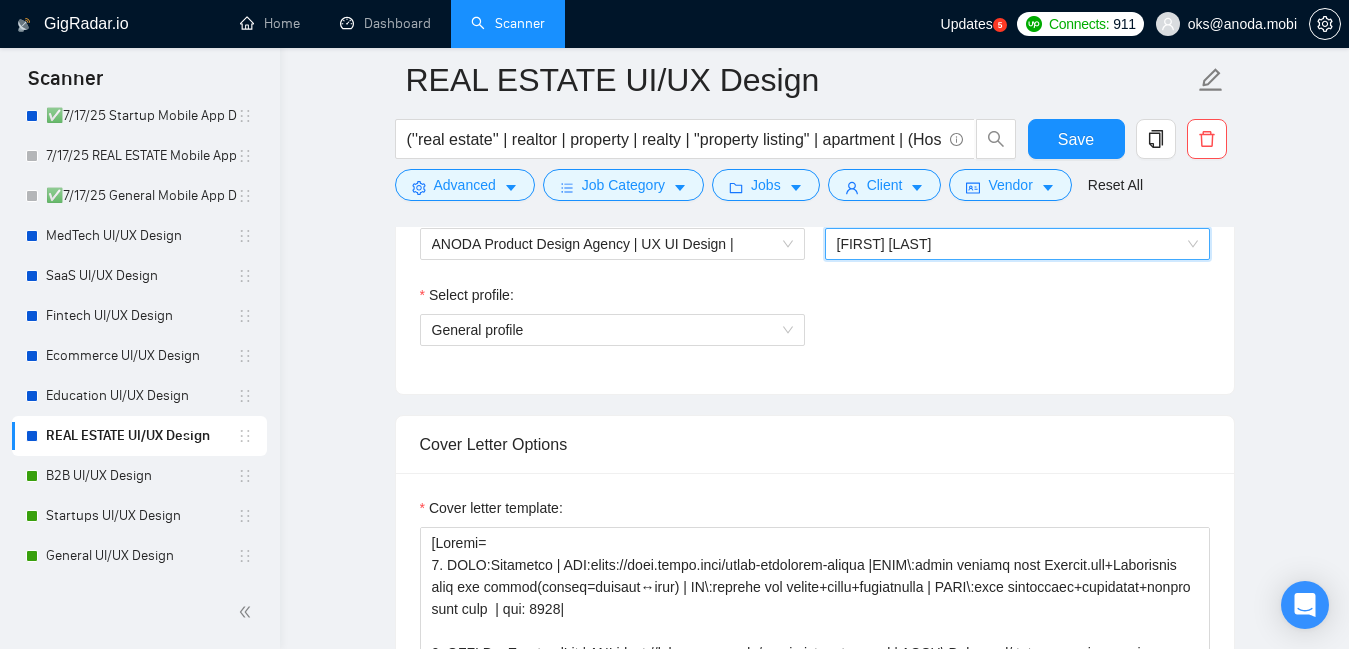 click on "[FIRST] [LAST]" at bounding box center (884, 244) 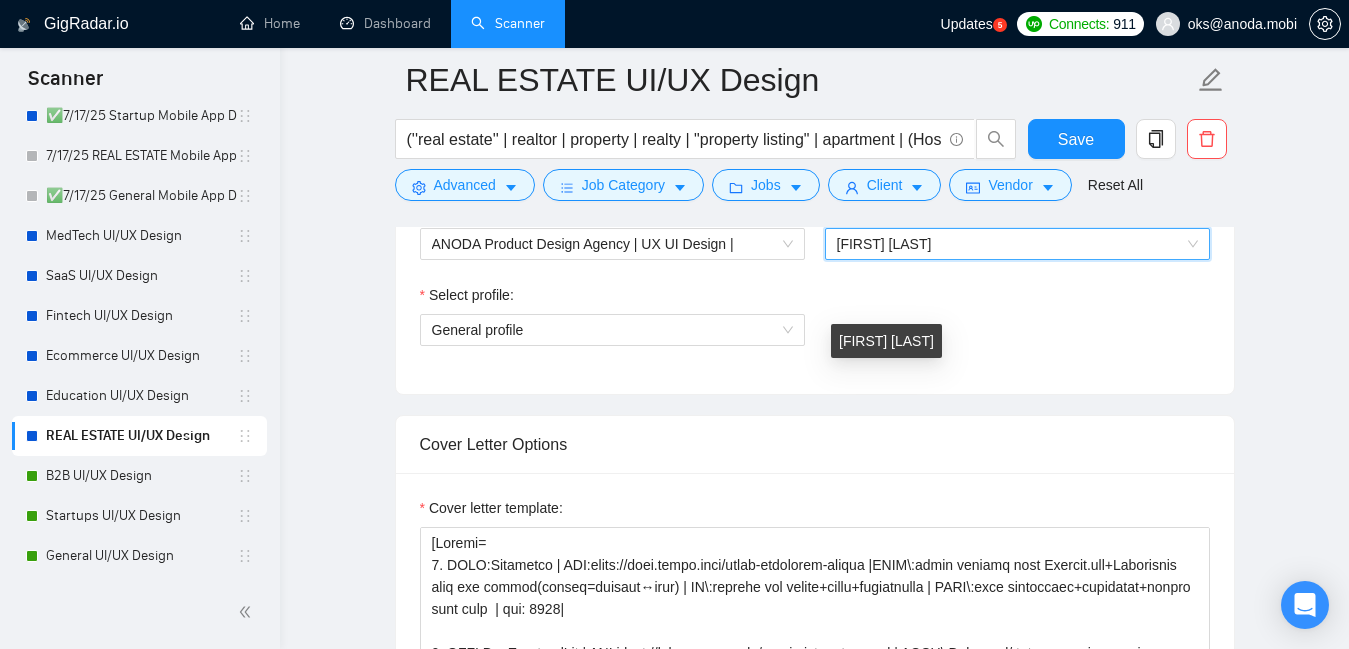 click on "[FIRST] [LAST]" at bounding box center [886, 341] 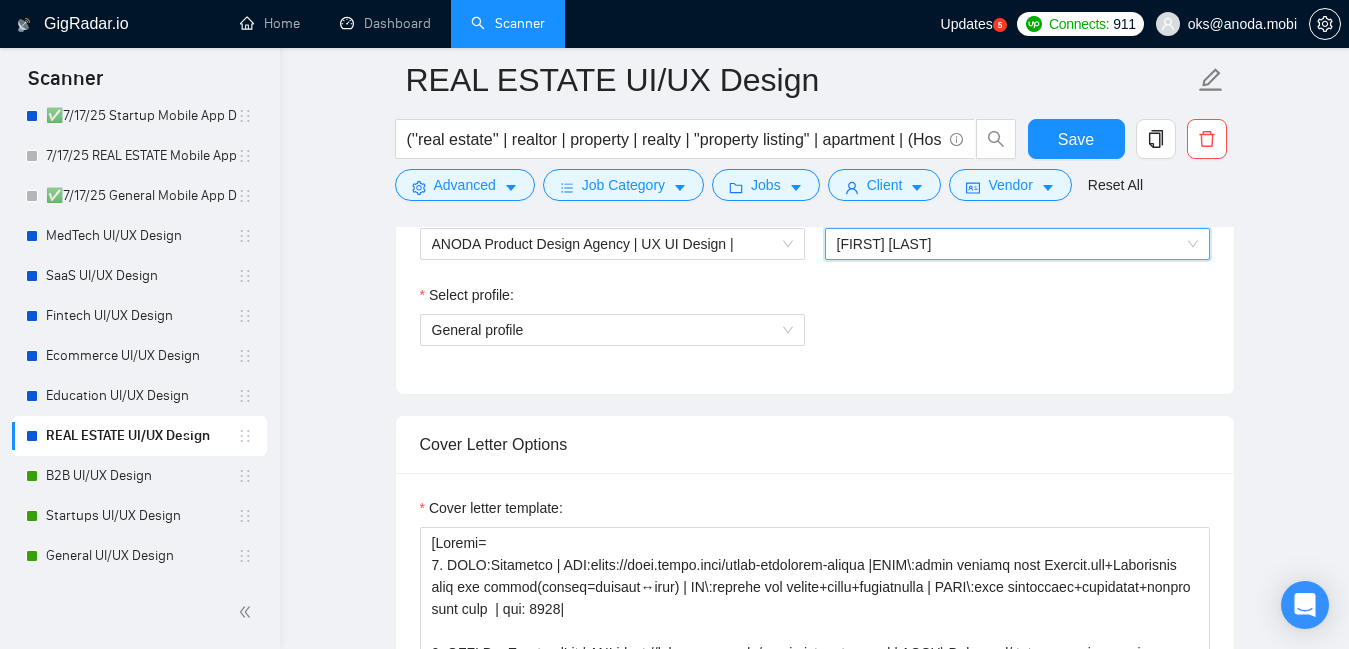 click on "Select freelancer: [NUMBER] [FIRST] [LAST]" at bounding box center [1017, 241] 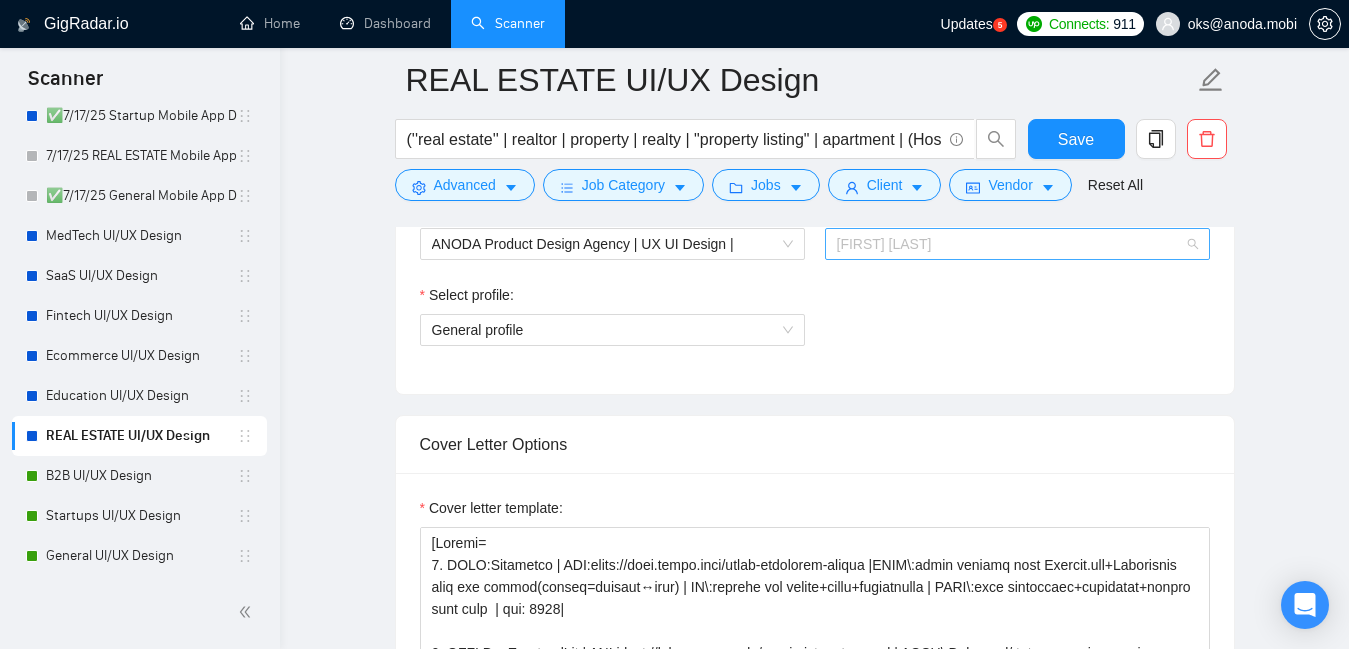click on "[FIRST] [LAST]" at bounding box center (1017, 244) 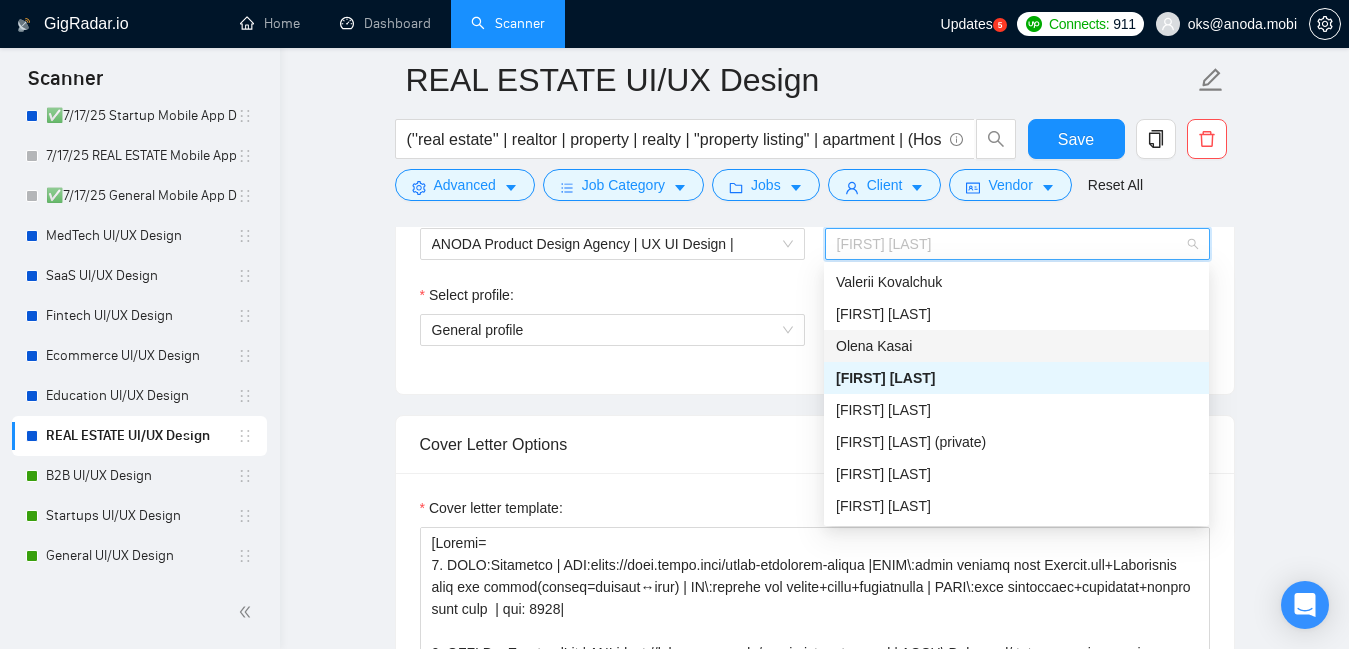 click on "Olena  Kasai" at bounding box center [1016, 346] 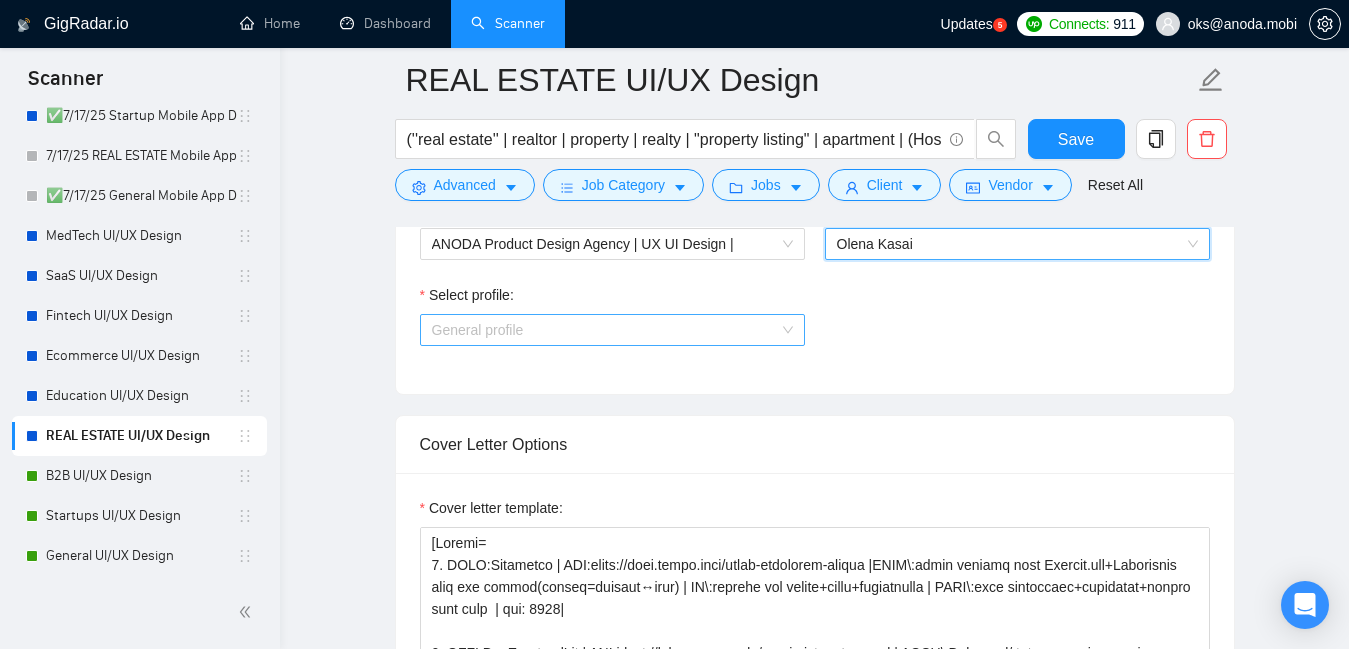 click on "General profile" at bounding box center [612, 330] 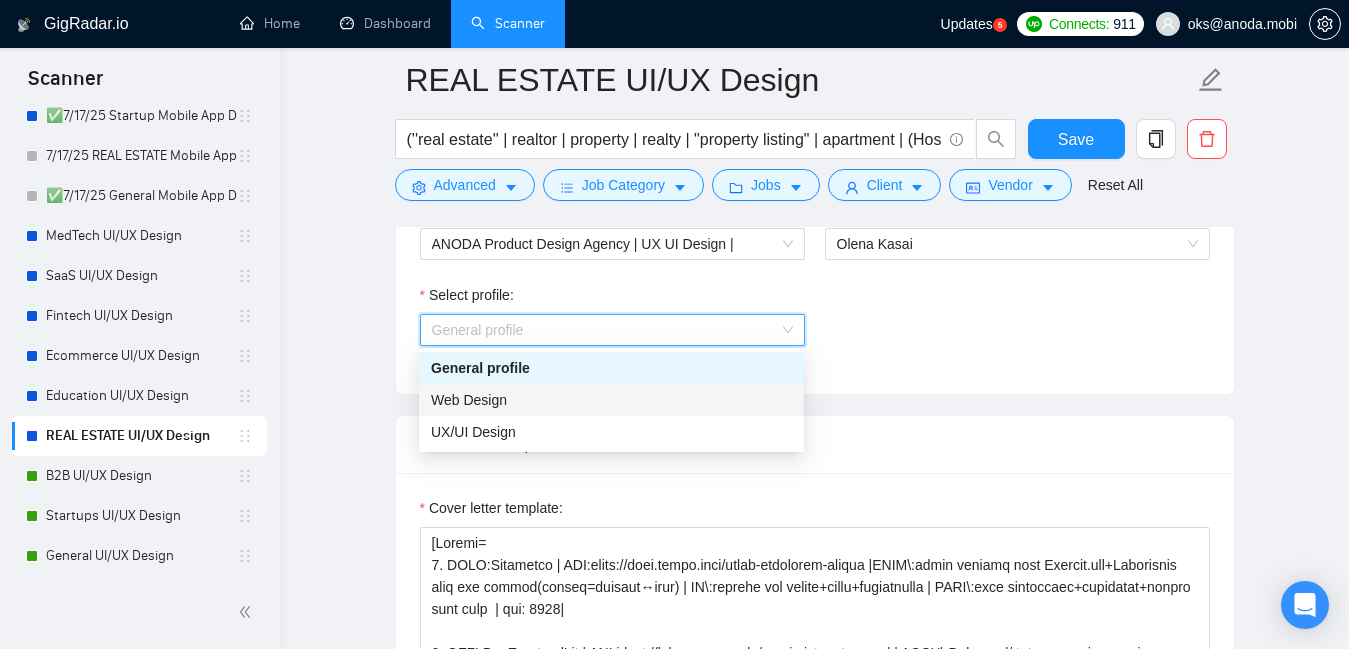 drag, startPoint x: 577, startPoint y: 413, endPoint x: 586, endPoint y: 428, distance: 17.492855 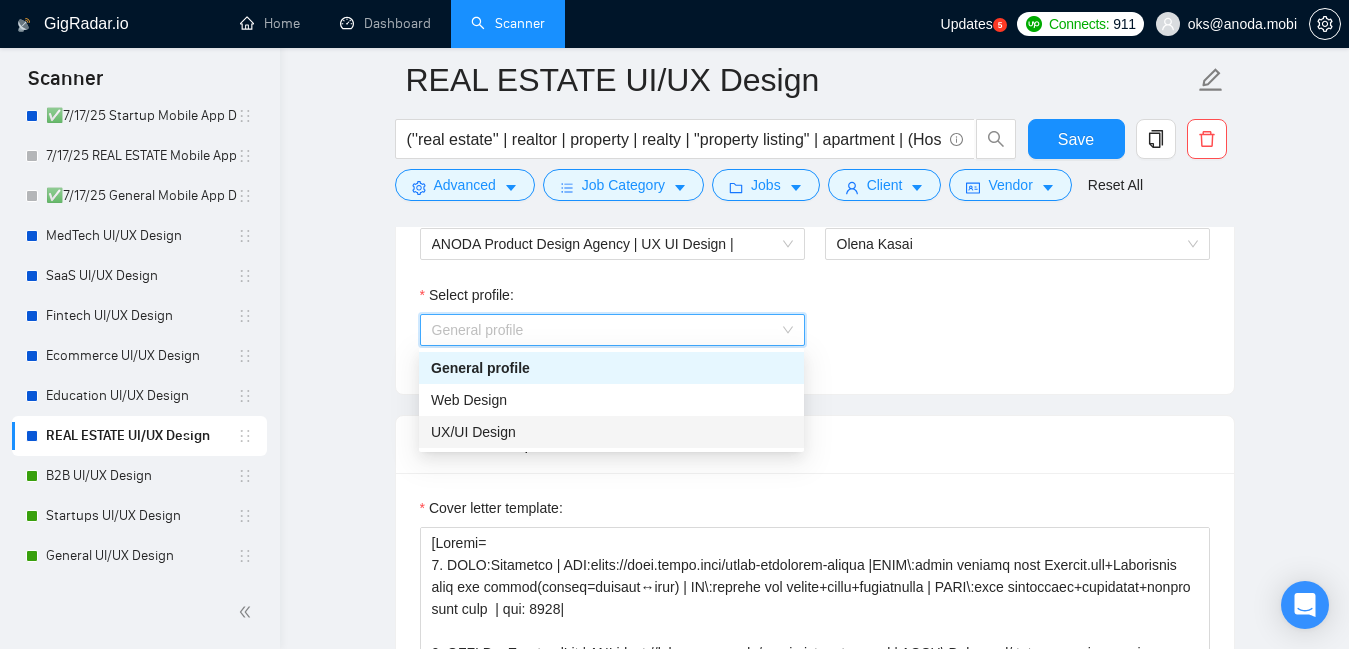 click on "UX/UI Design" at bounding box center (611, 432) 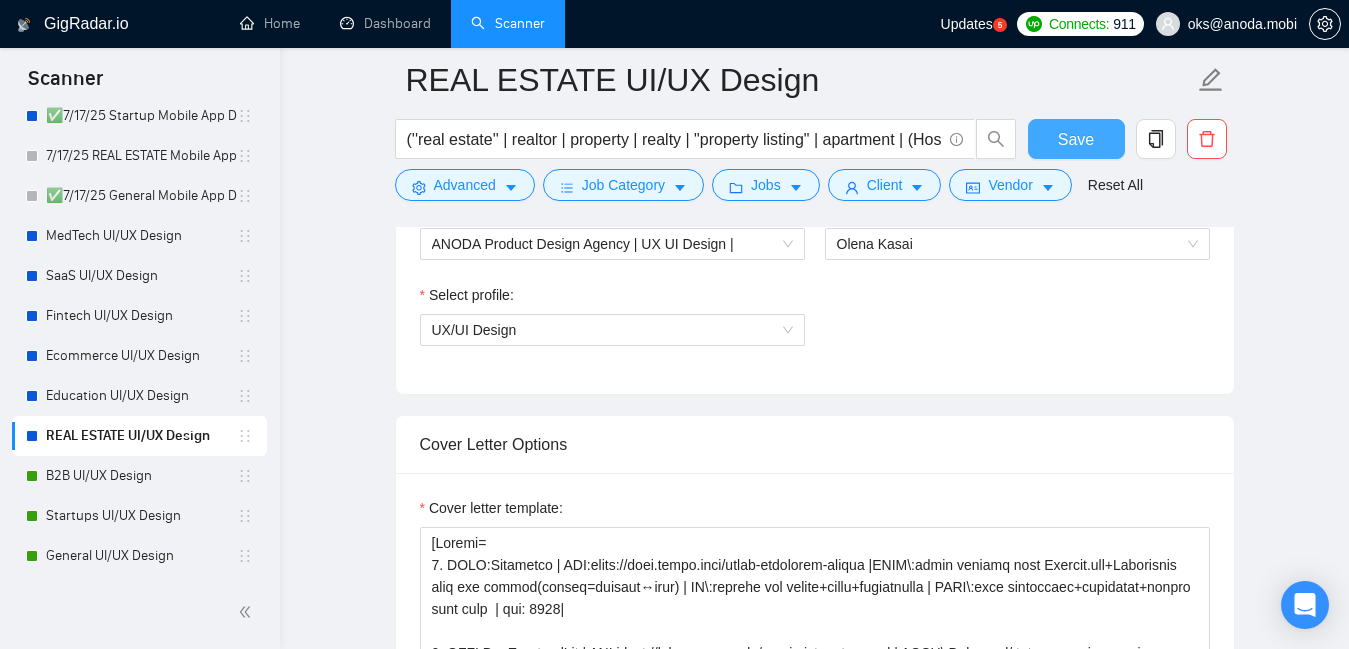 click on "Save" at bounding box center (1076, 139) 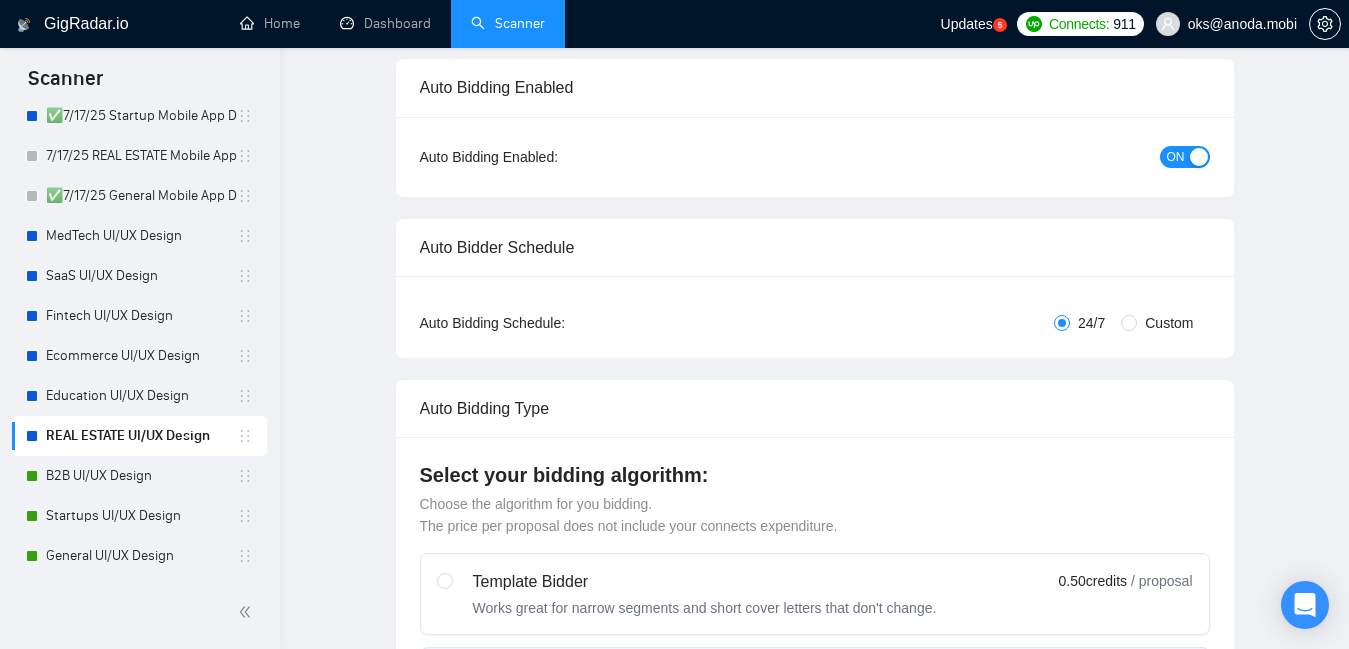 scroll, scrollTop: 0, scrollLeft: 0, axis: both 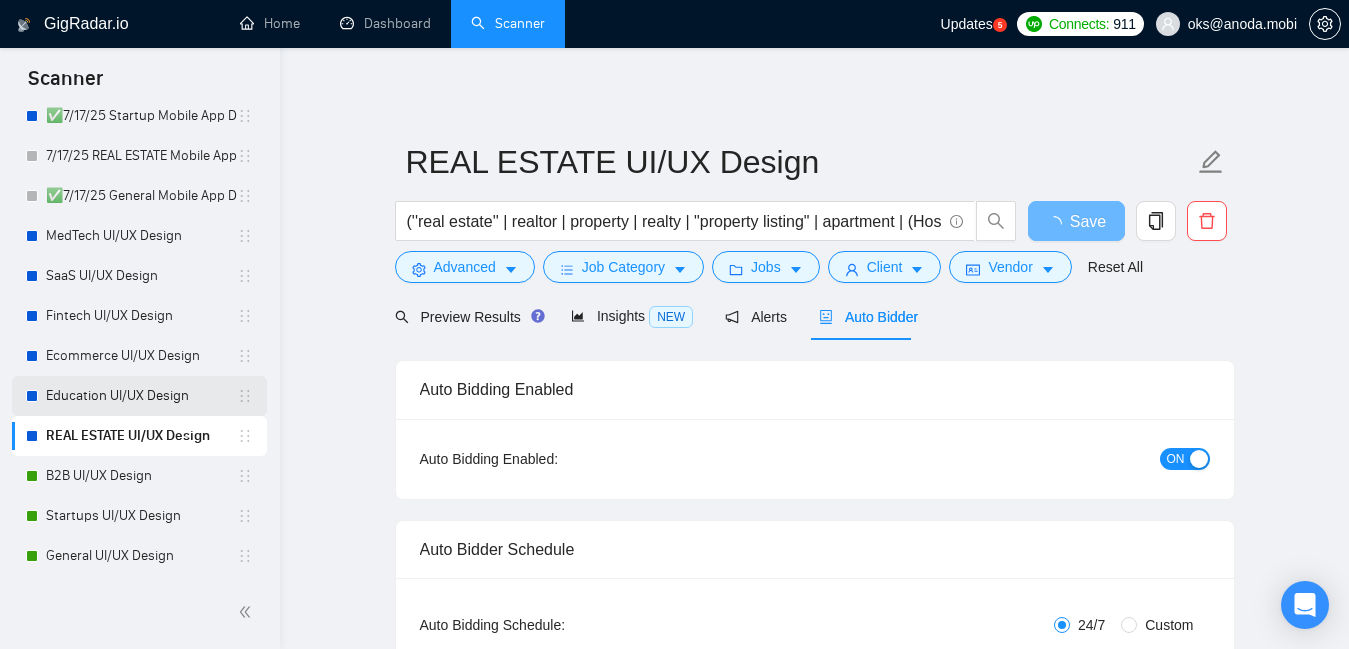 click on "Education UI/UX Design" at bounding box center [141, 396] 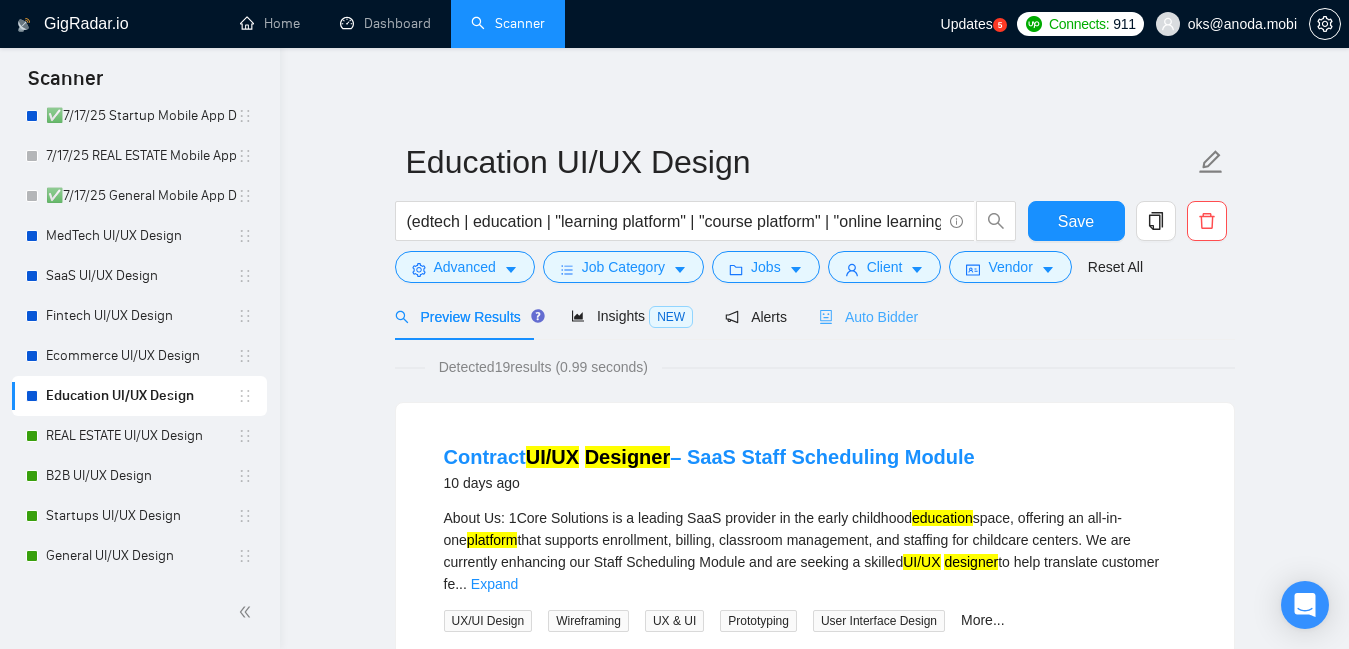 click on "Auto Bidder" at bounding box center (868, 316) 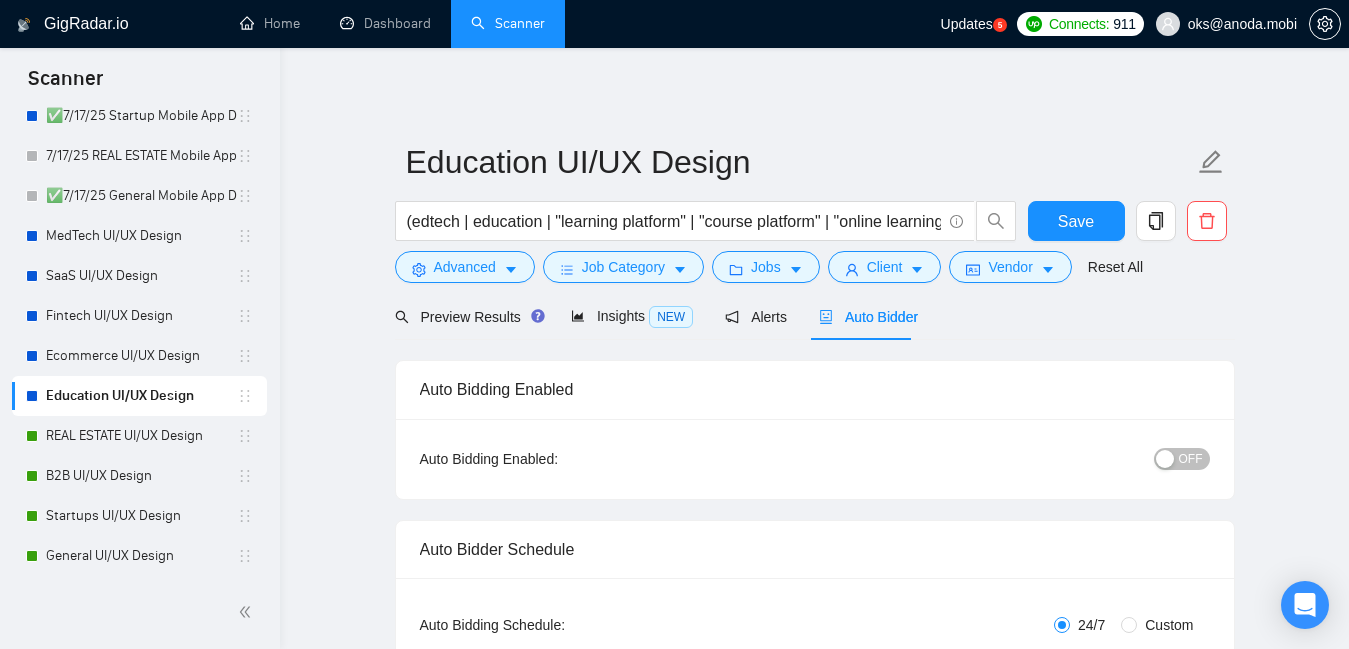 click on "OFF" at bounding box center [1191, 459] 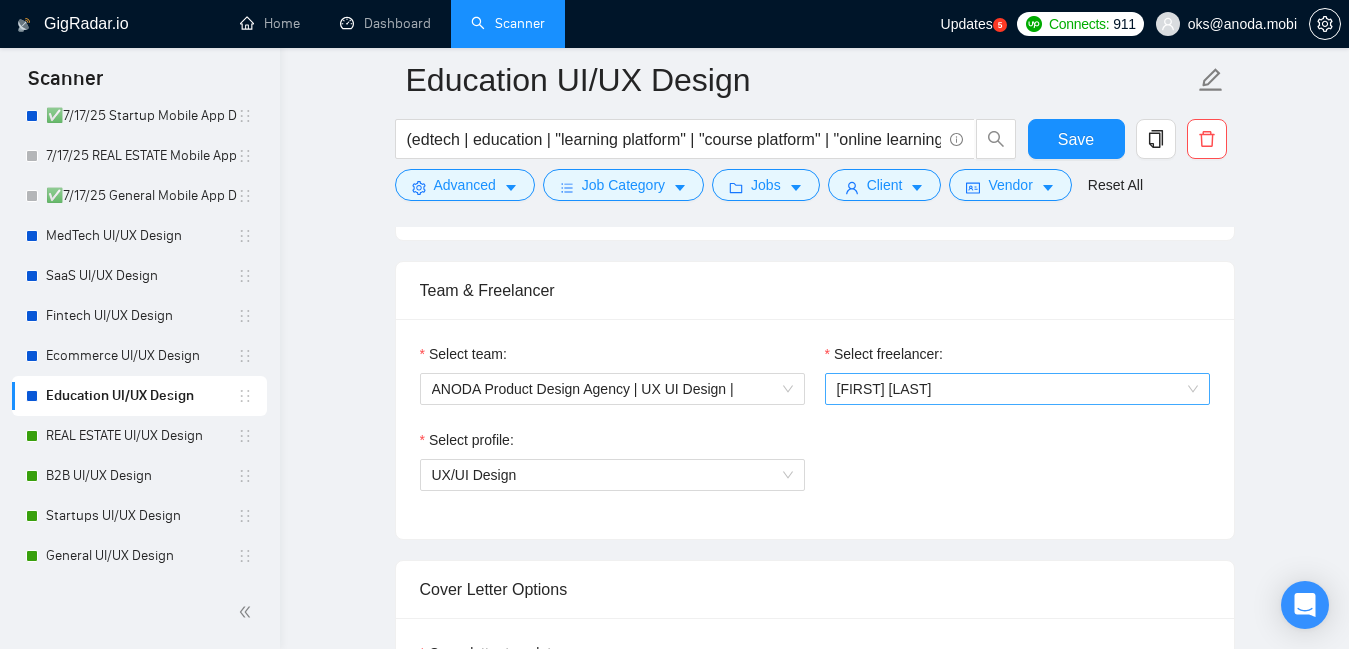 scroll, scrollTop: 970, scrollLeft: 0, axis: vertical 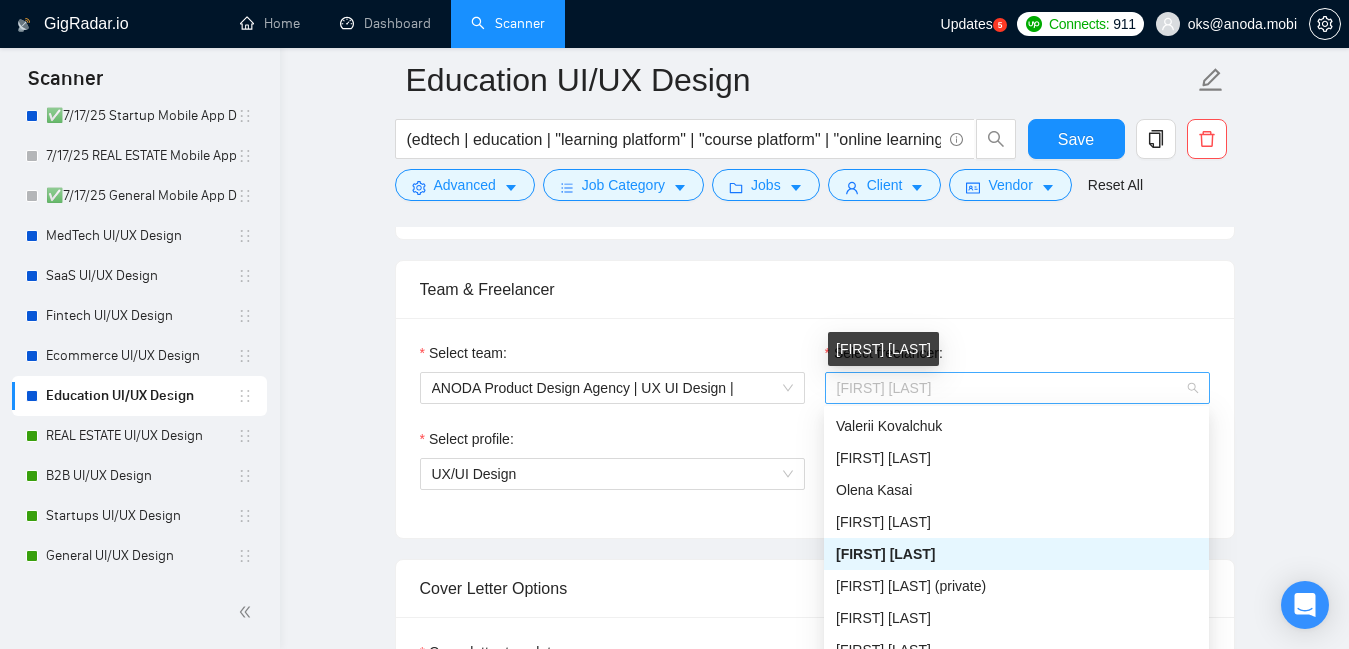 click on "[FIRST] [LAST]" at bounding box center [884, 388] 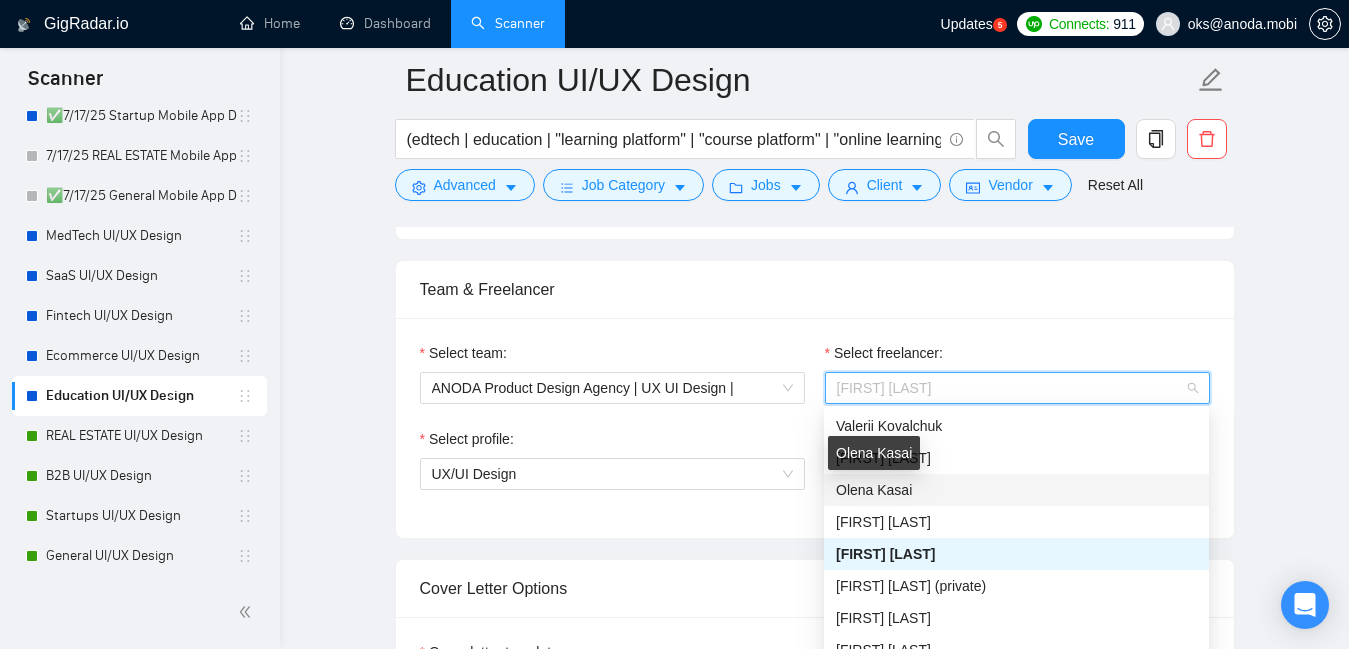 click on "Olena  Kasai" at bounding box center [874, 490] 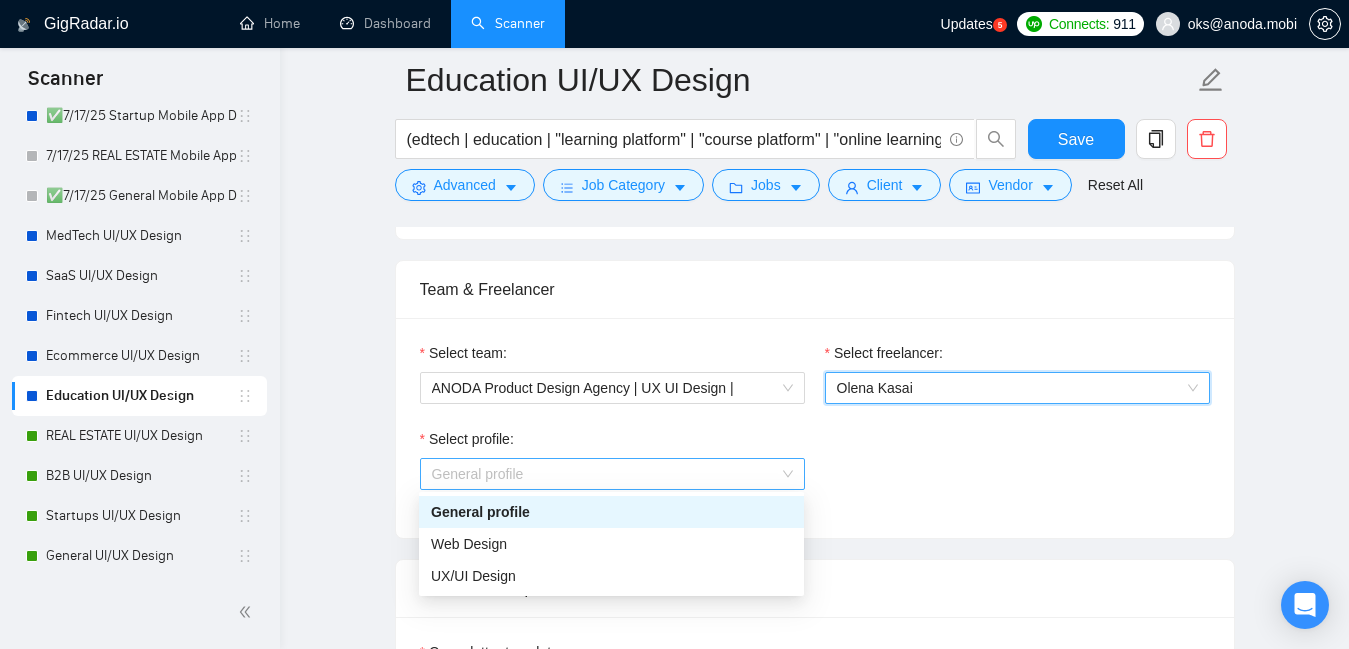 click on "General profile" at bounding box center [612, 474] 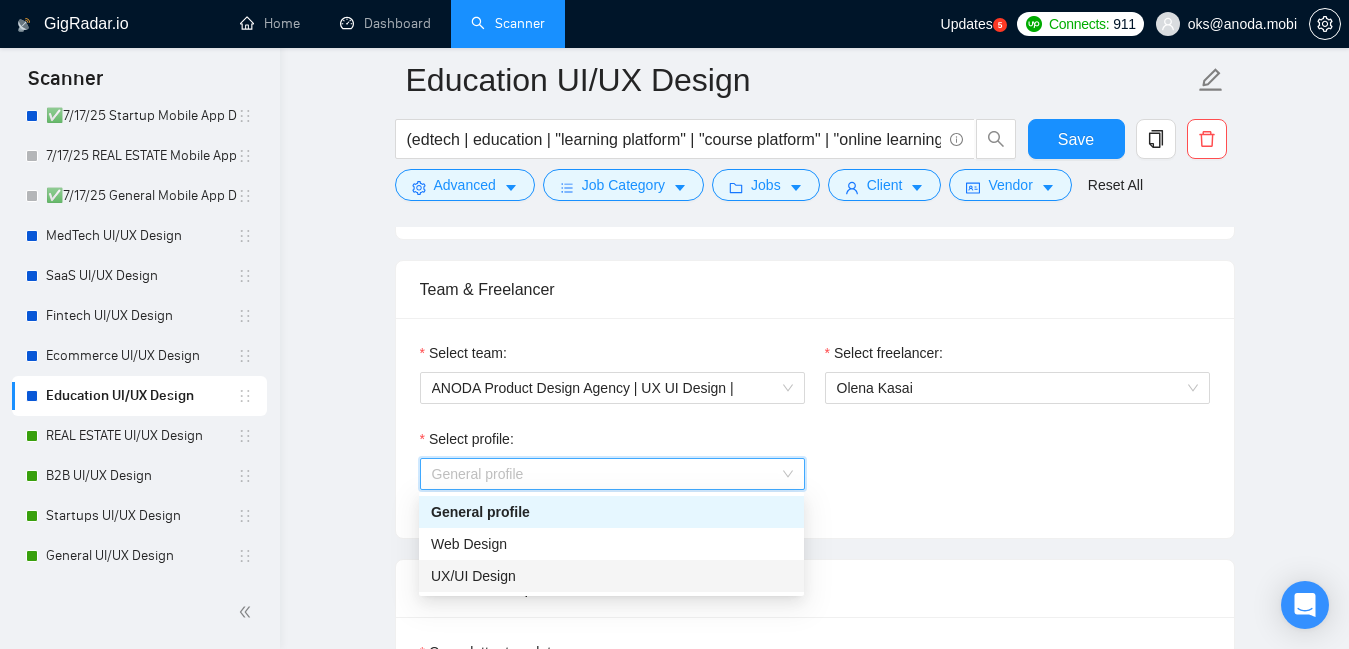 click on "UX/UI Design" at bounding box center (611, 576) 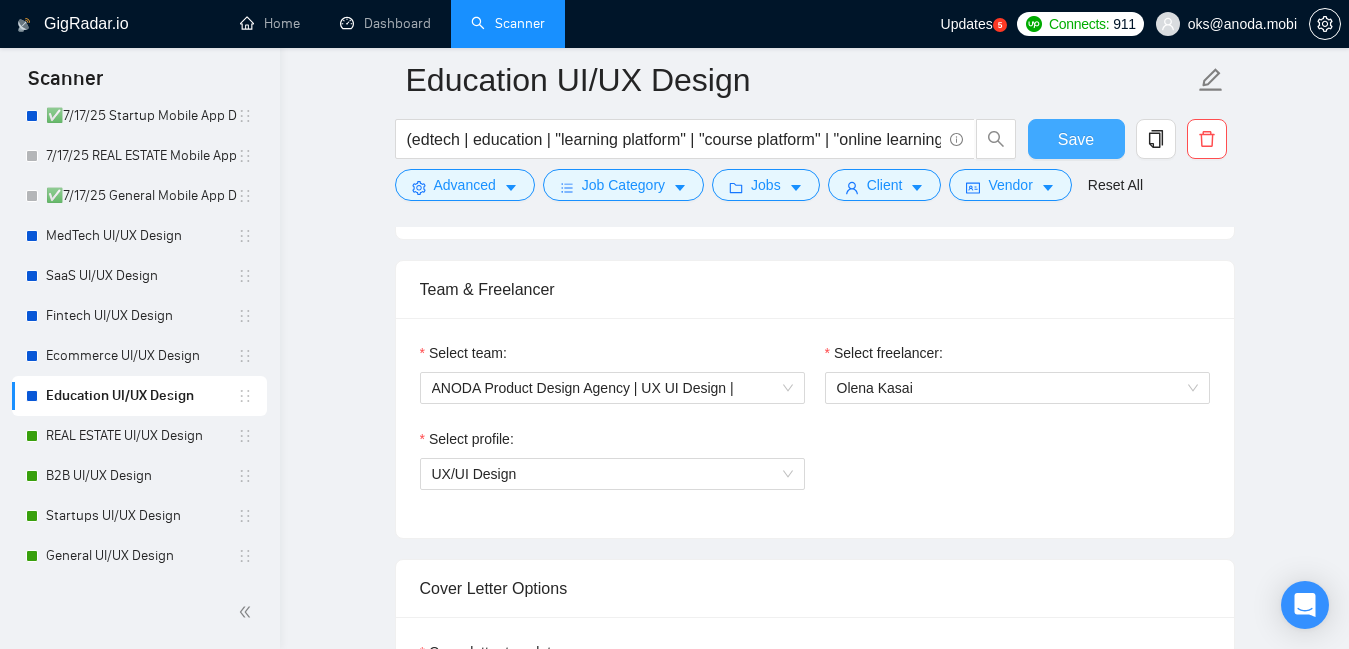 click on "Save" at bounding box center (1076, 139) 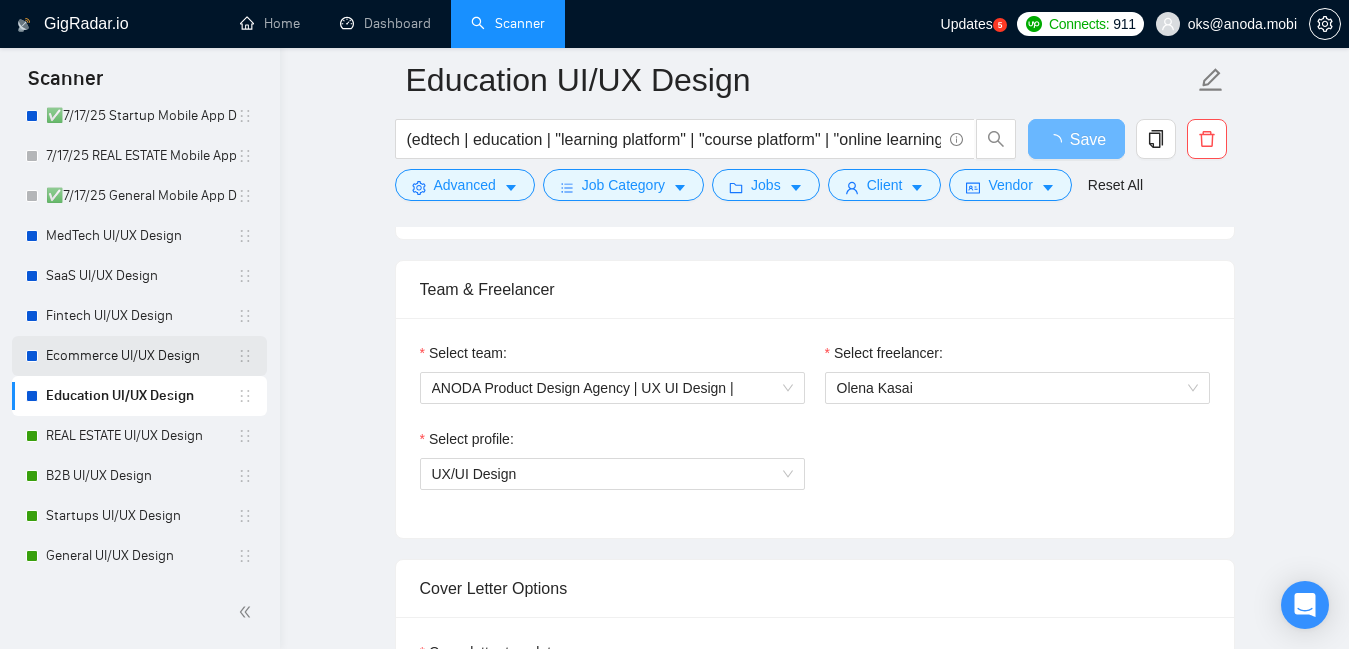 click on "Ecommerce UI/UX Design" at bounding box center [141, 356] 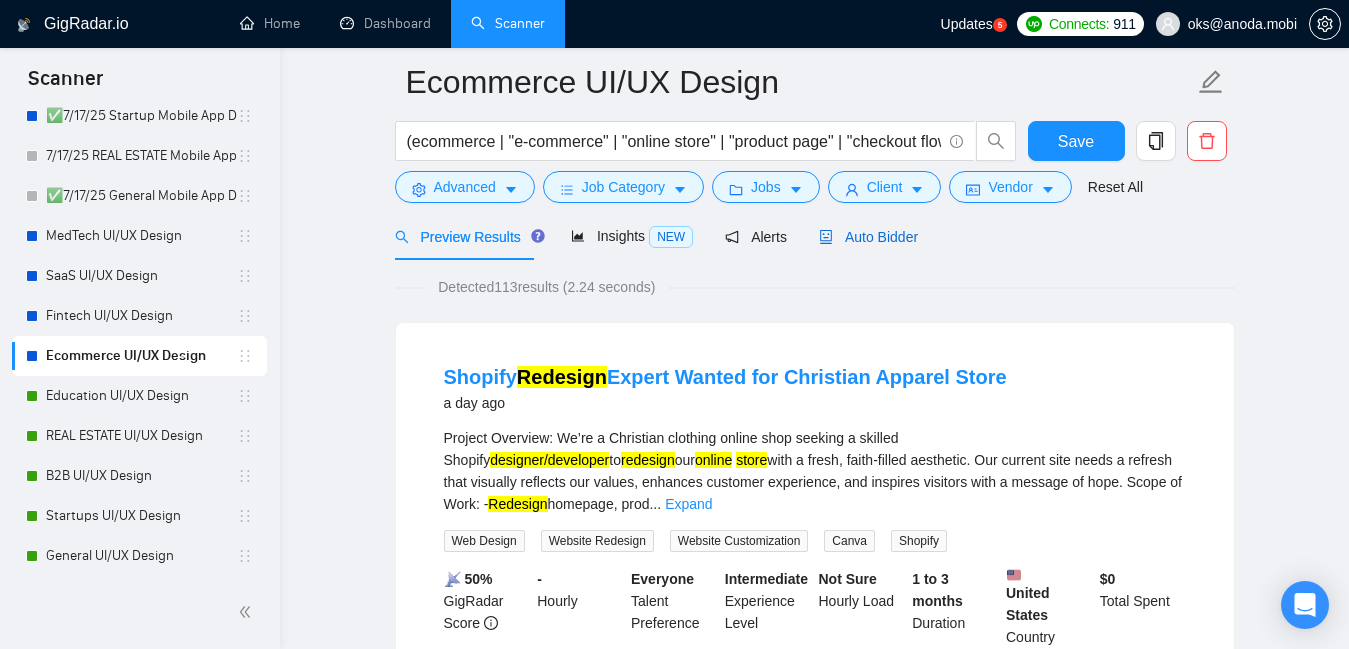 click on "Auto Bidder" at bounding box center [868, 237] 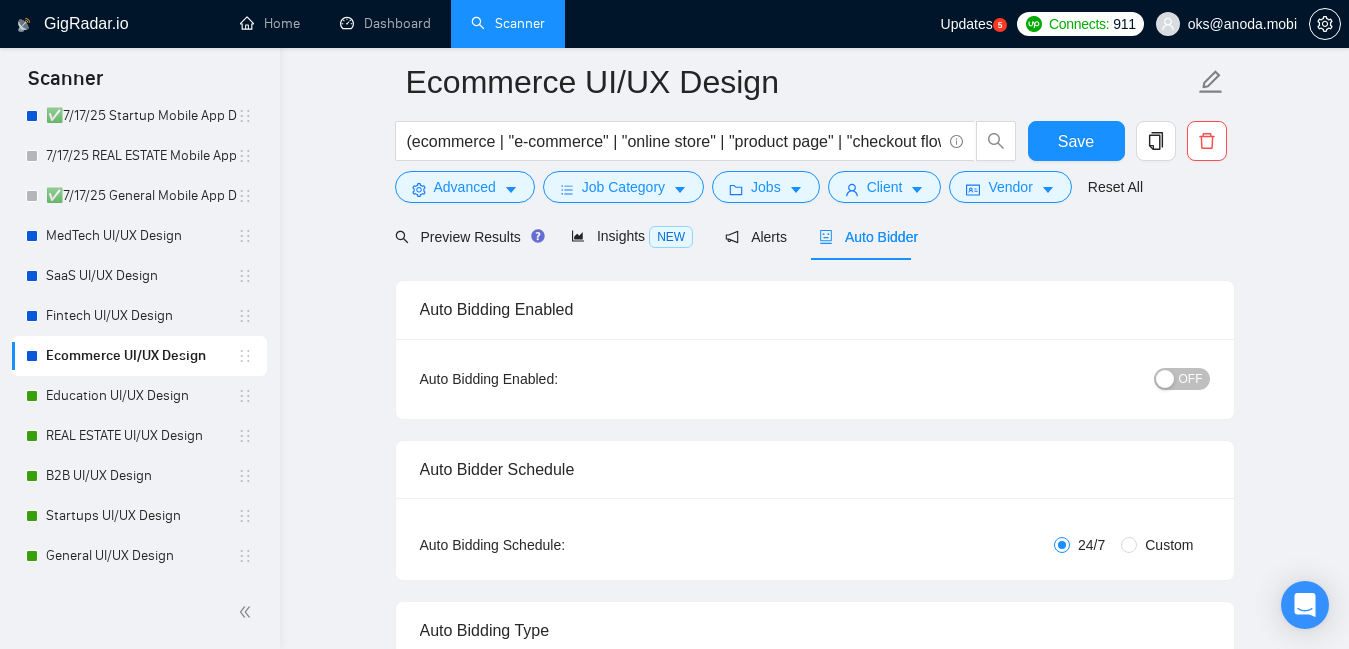 click on "OFF" at bounding box center [1182, 379] 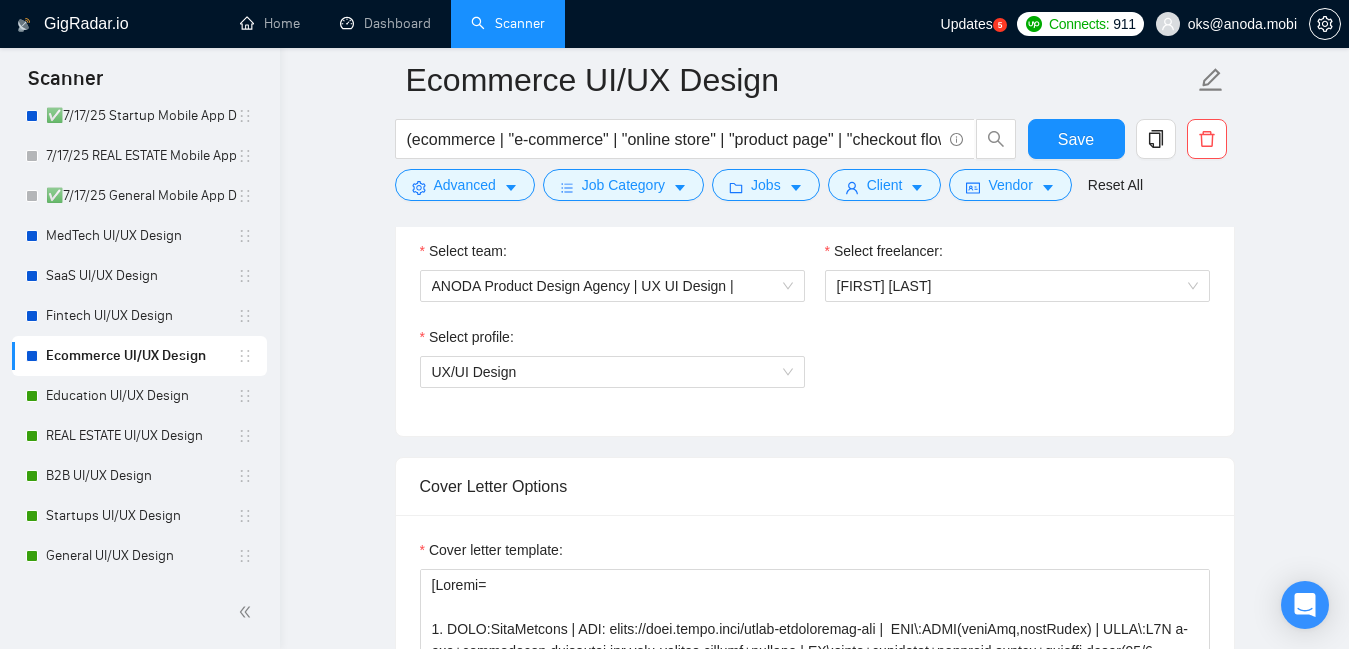 scroll, scrollTop: 1073, scrollLeft: 0, axis: vertical 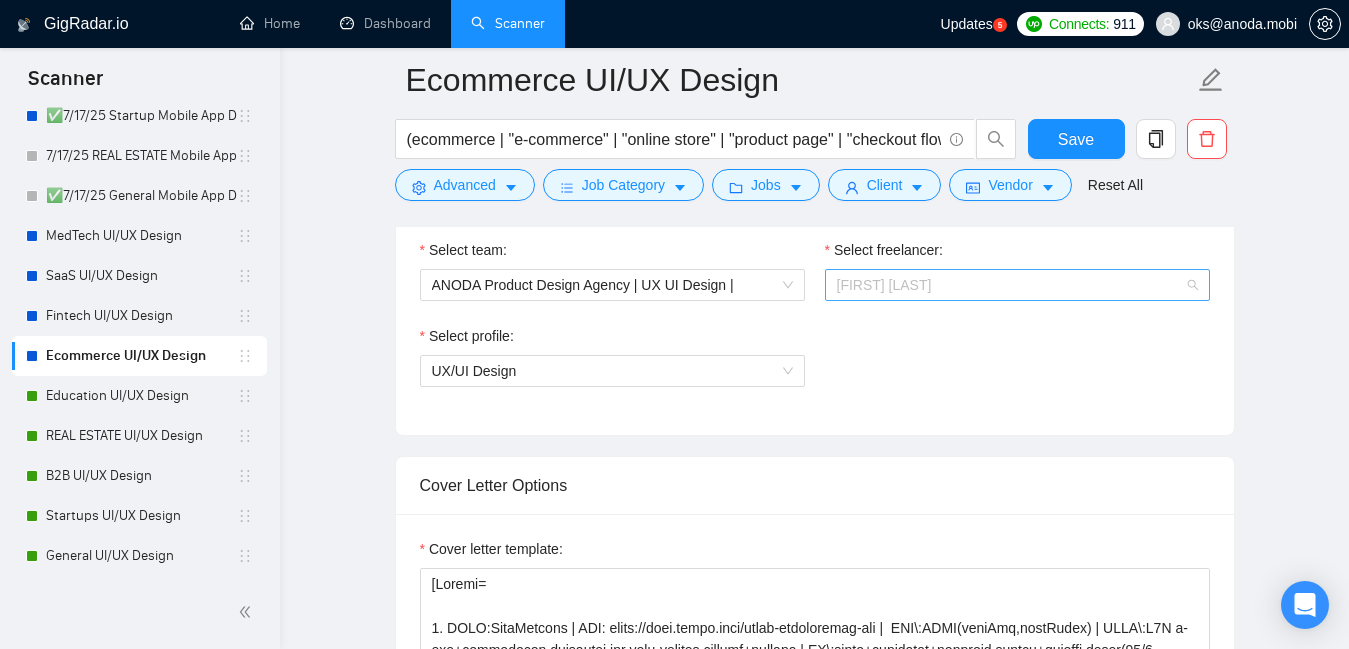 click on "[FIRST] [LAST]" at bounding box center (1017, 285) 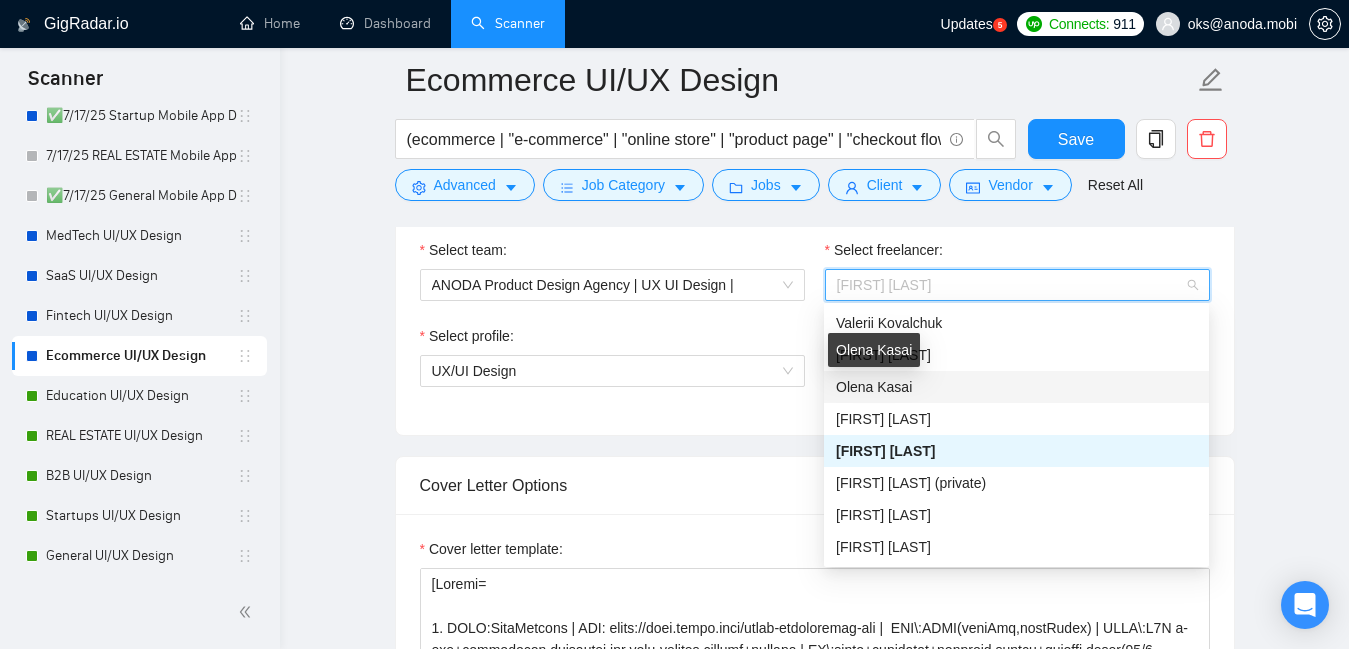 click on "Olena  Kasai" at bounding box center [874, 387] 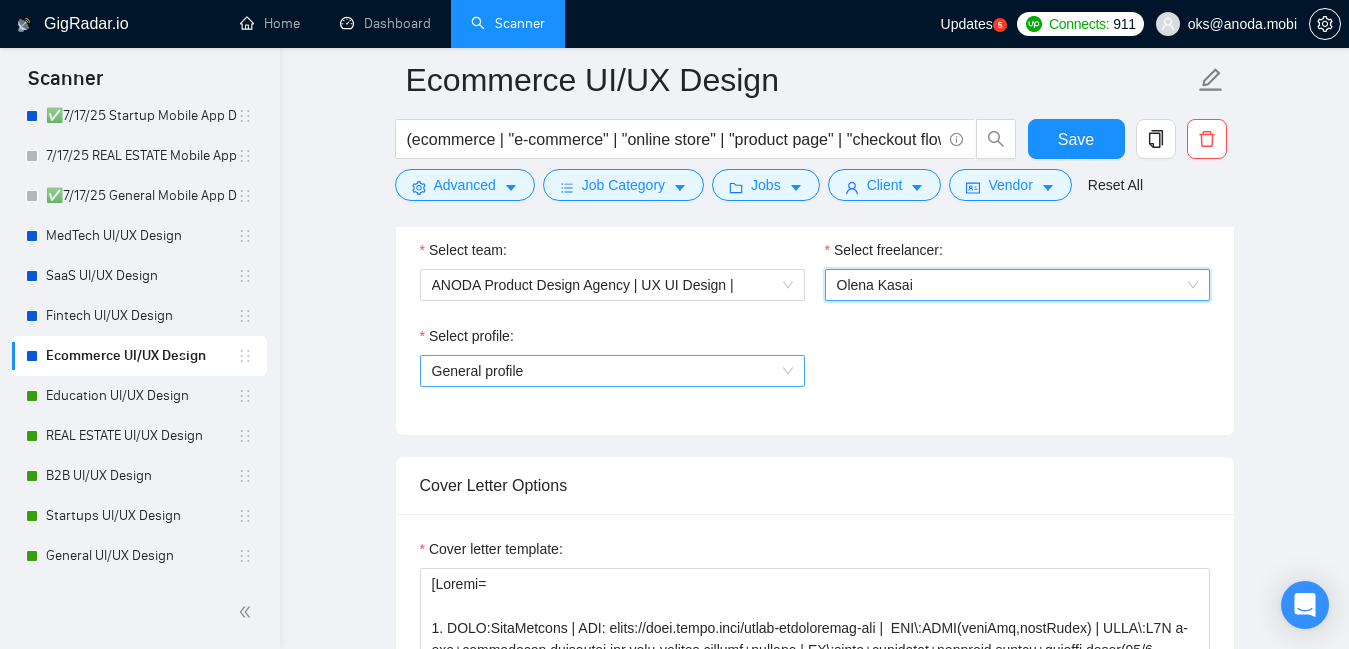 click on "General profile" at bounding box center (612, 371) 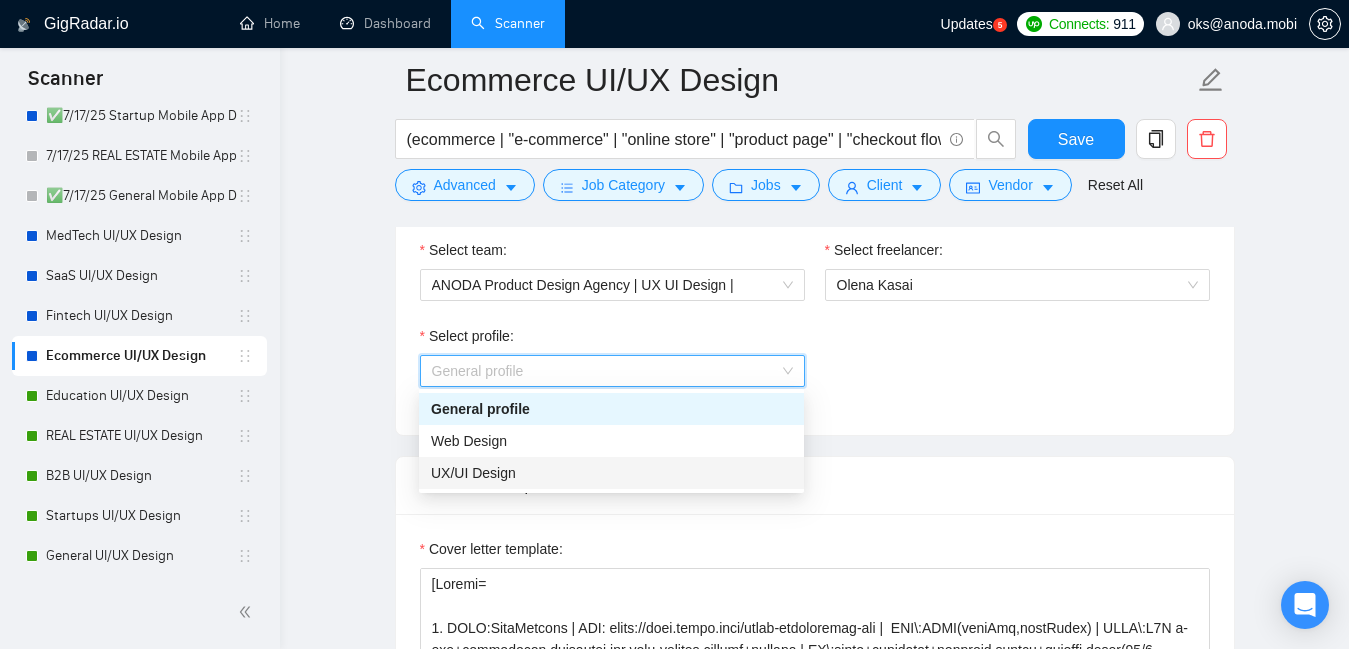 click on "UX/UI Design" at bounding box center [473, 473] 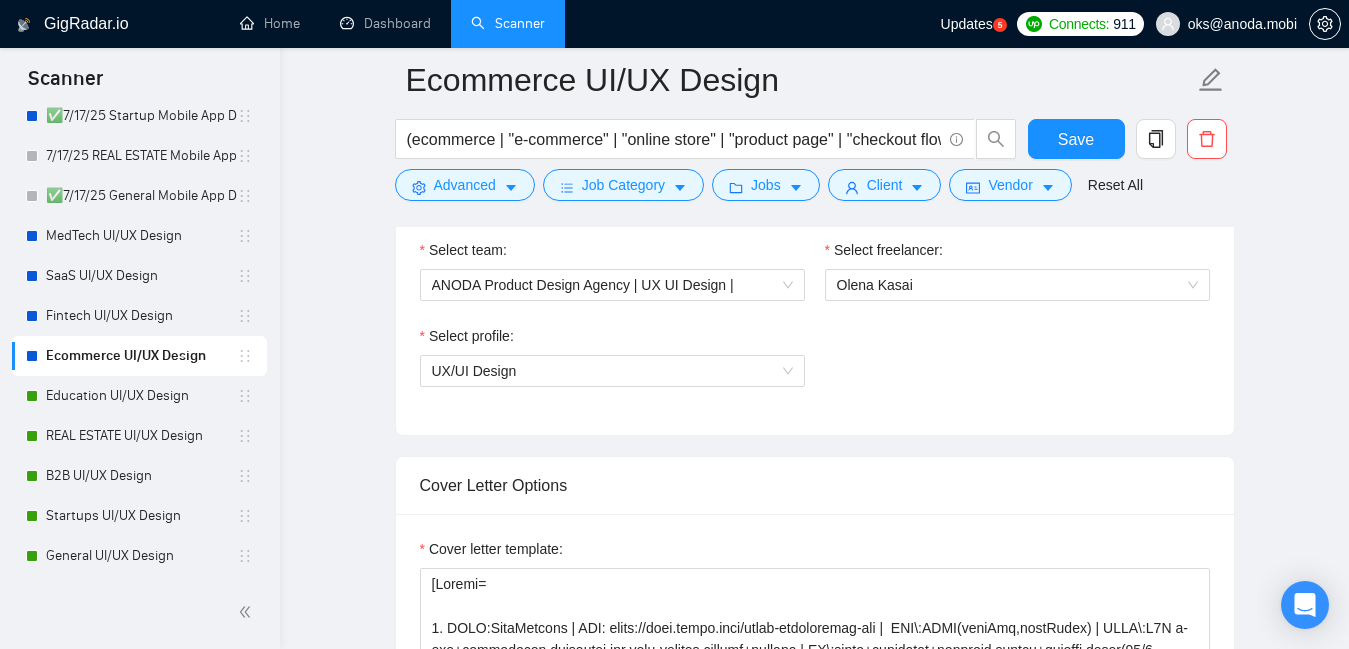 click on "Select team: ANODA Product Design Agency | UX UI Design | Select freelancer: [FIRST] [LAST] Select profile: UX/UI Design" at bounding box center (815, 325) 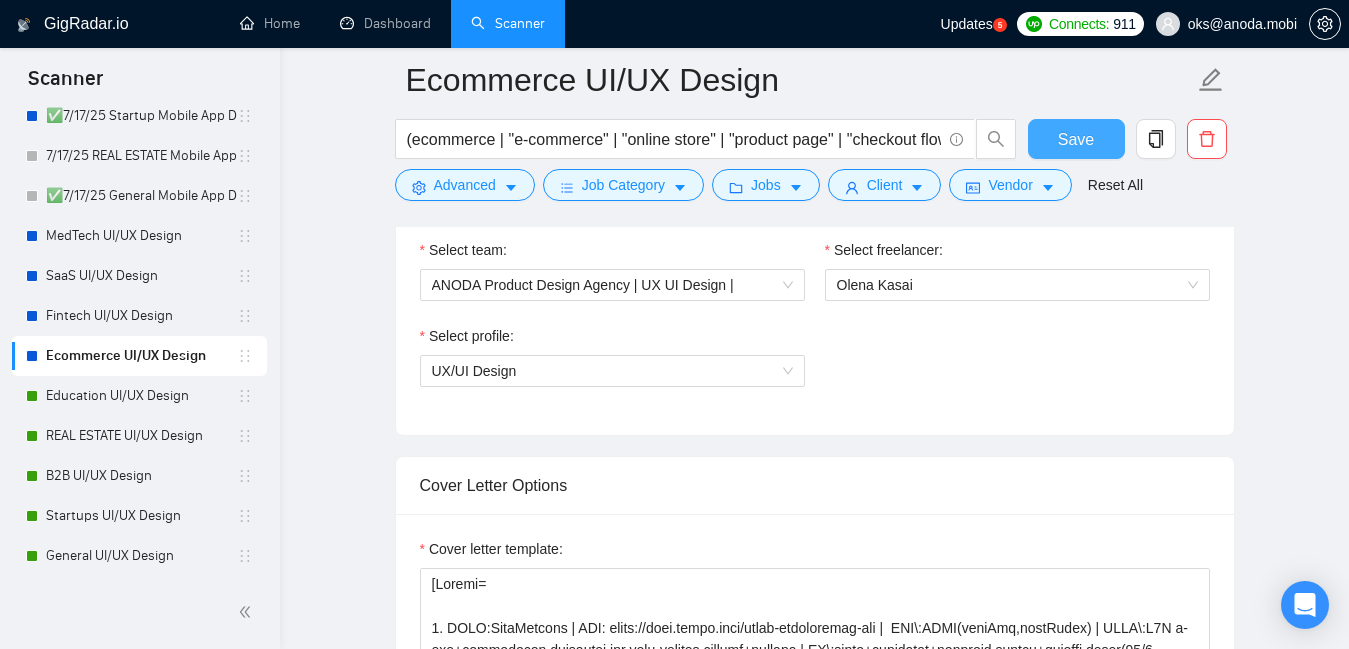 click on "Save" at bounding box center (1076, 139) 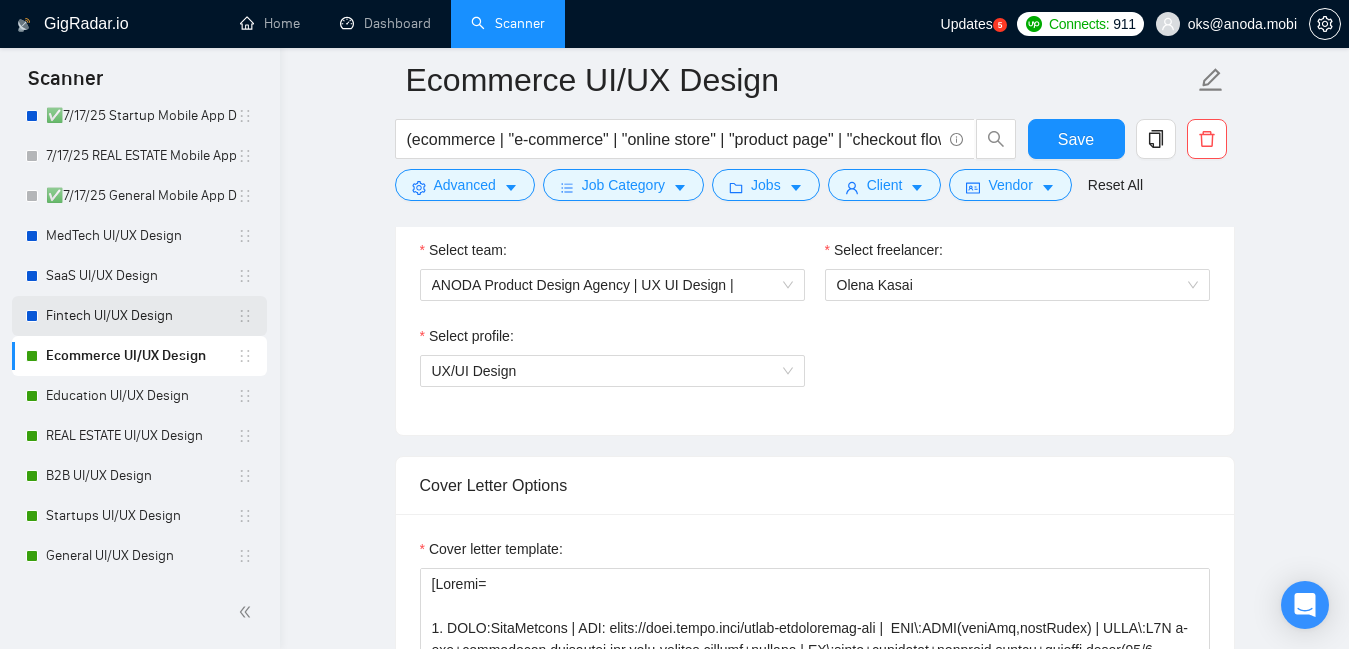 click on "Fintech UI/UX Design" at bounding box center (141, 316) 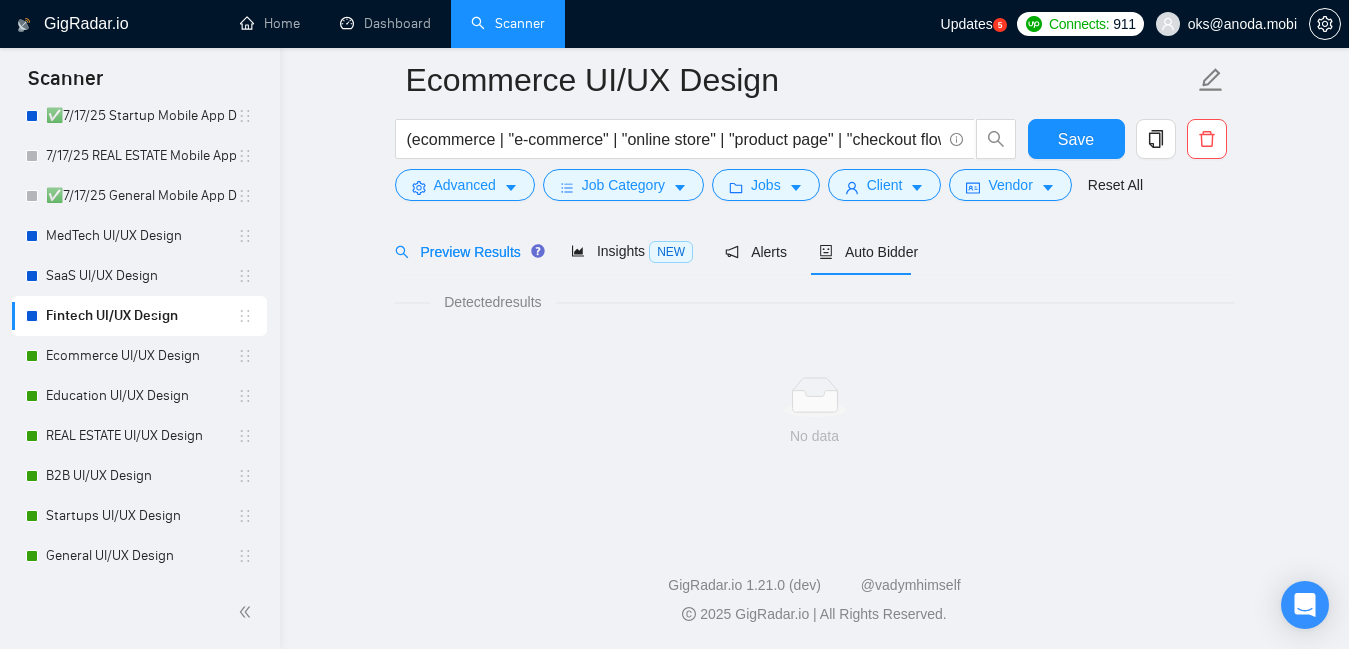 scroll, scrollTop: 80, scrollLeft: 0, axis: vertical 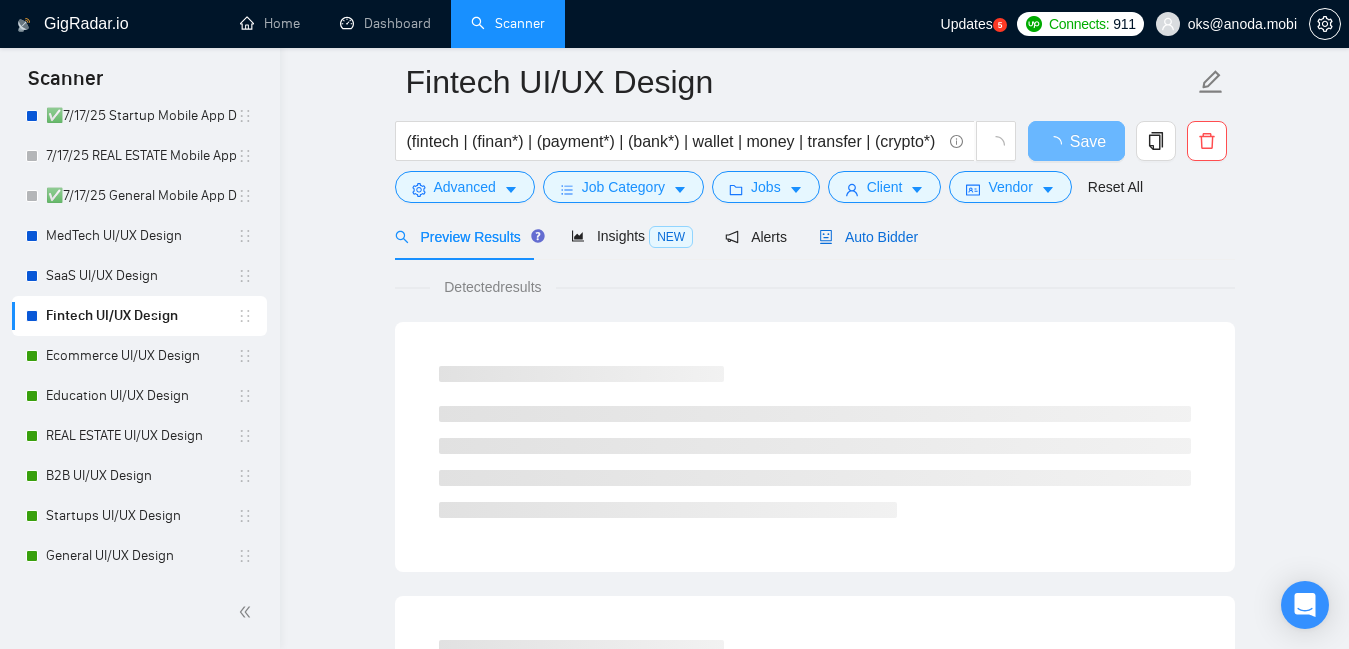 click on "Auto Bidder" at bounding box center (868, 237) 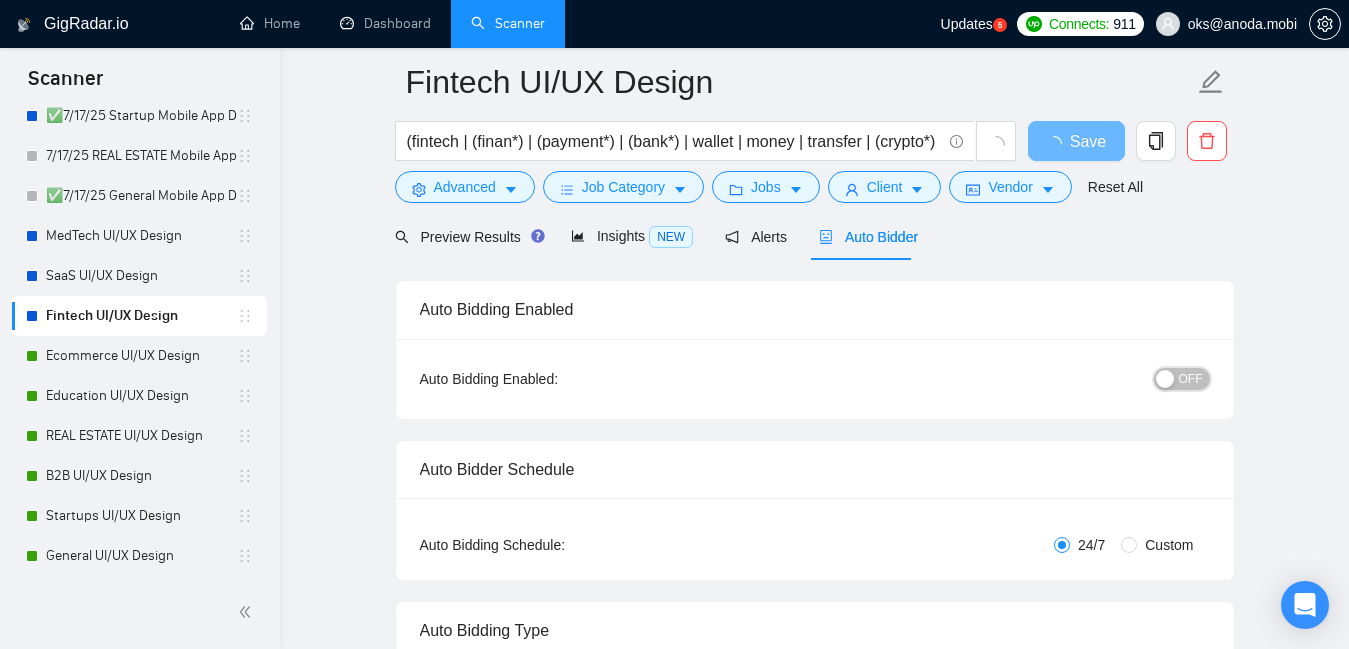 click on "OFF" at bounding box center [1182, 379] 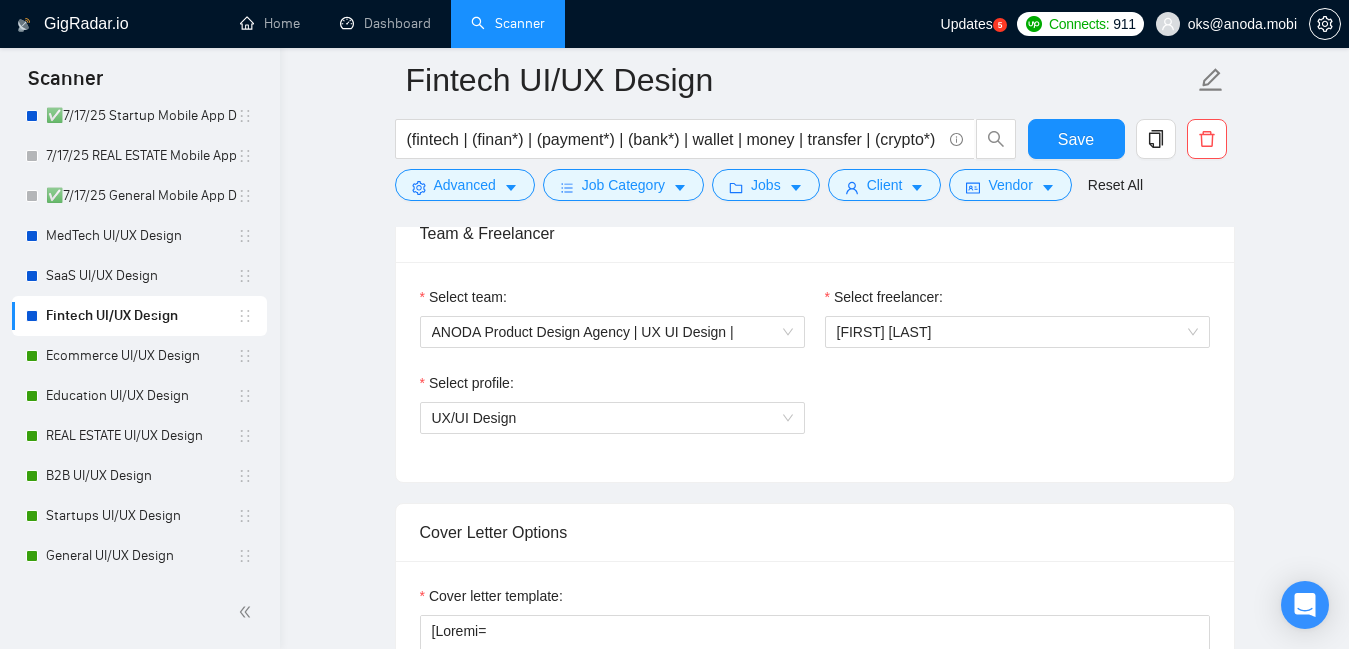 scroll, scrollTop: 1027, scrollLeft: 0, axis: vertical 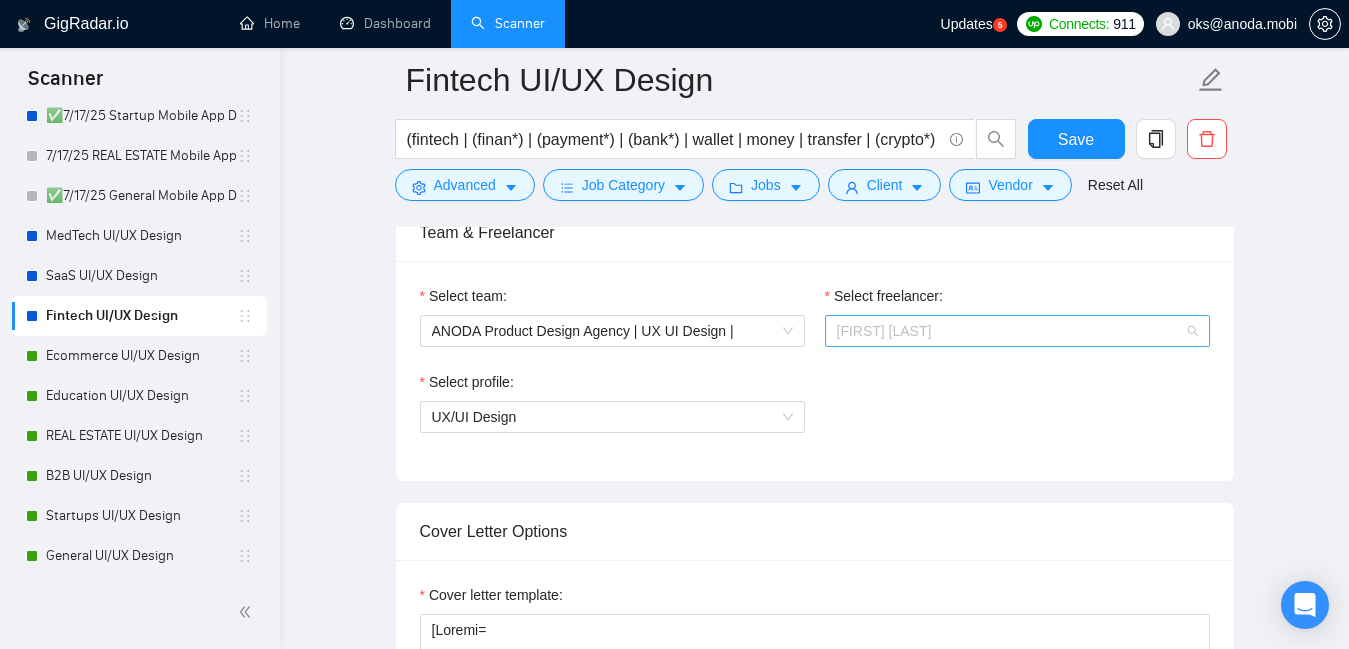click on "[FIRST] [LAST]" at bounding box center [1017, 331] 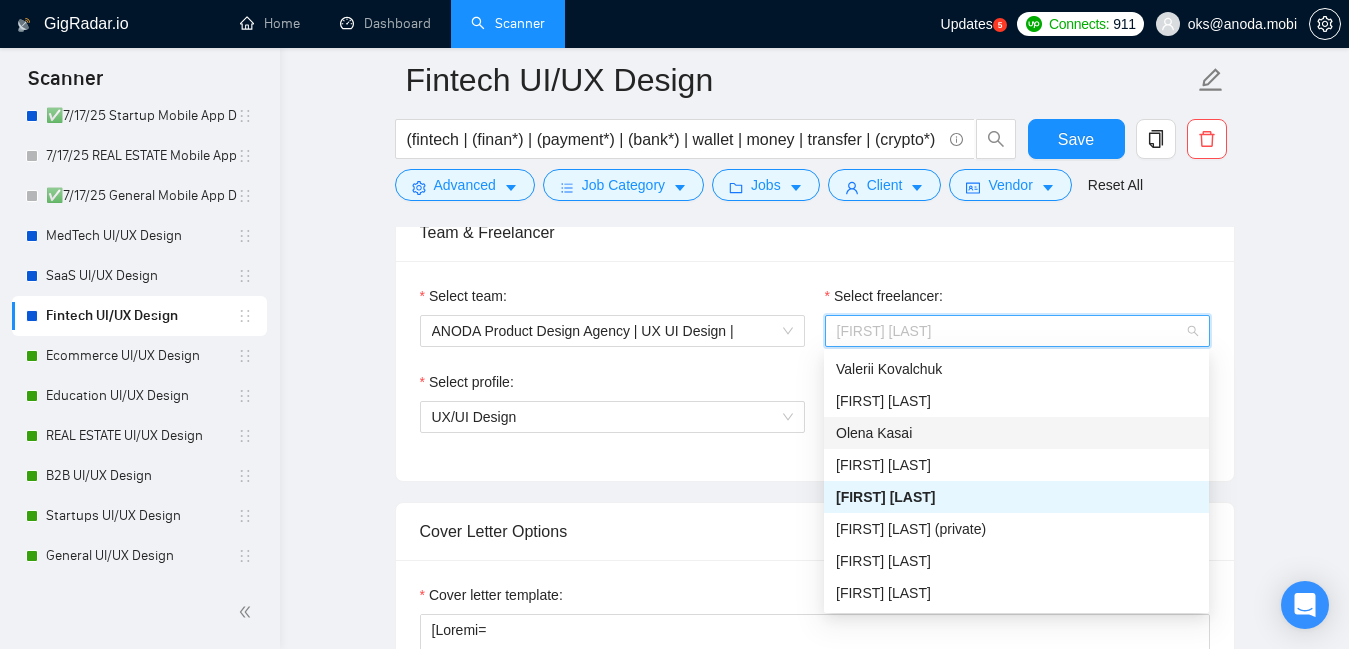 click on "Olena  Kasai" at bounding box center (1016, 433) 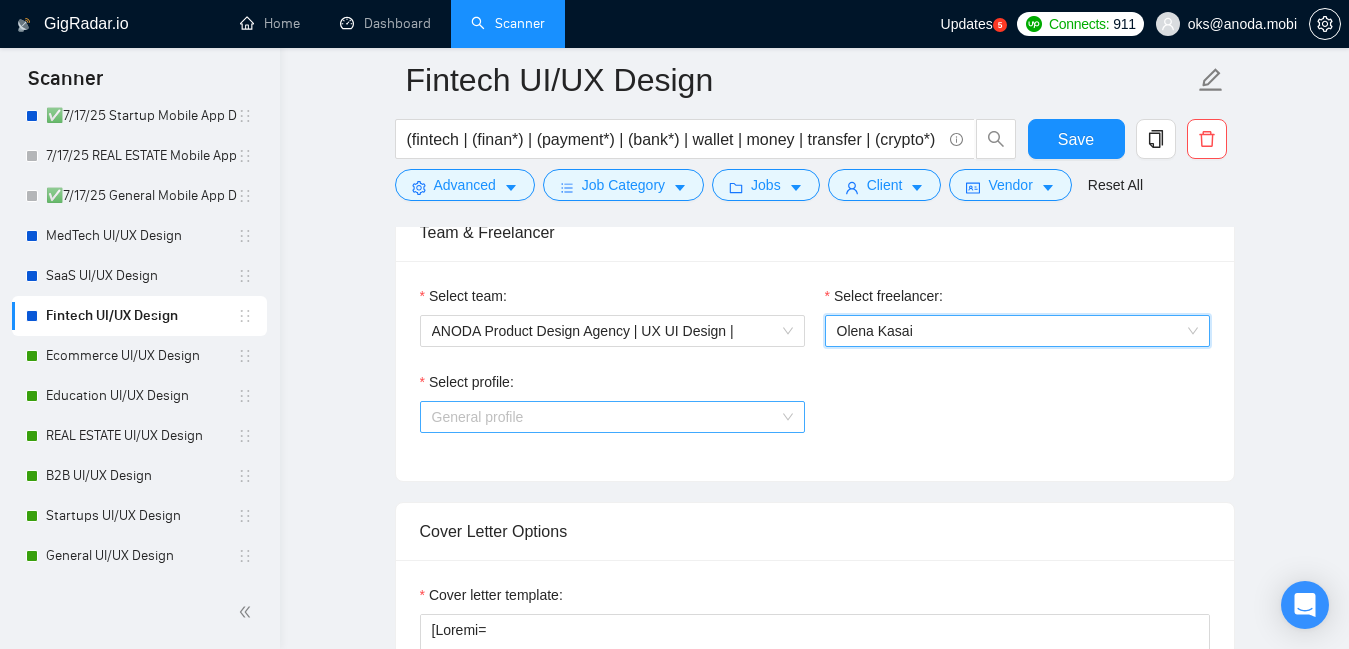 click on "General profile" at bounding box center (612, 417) 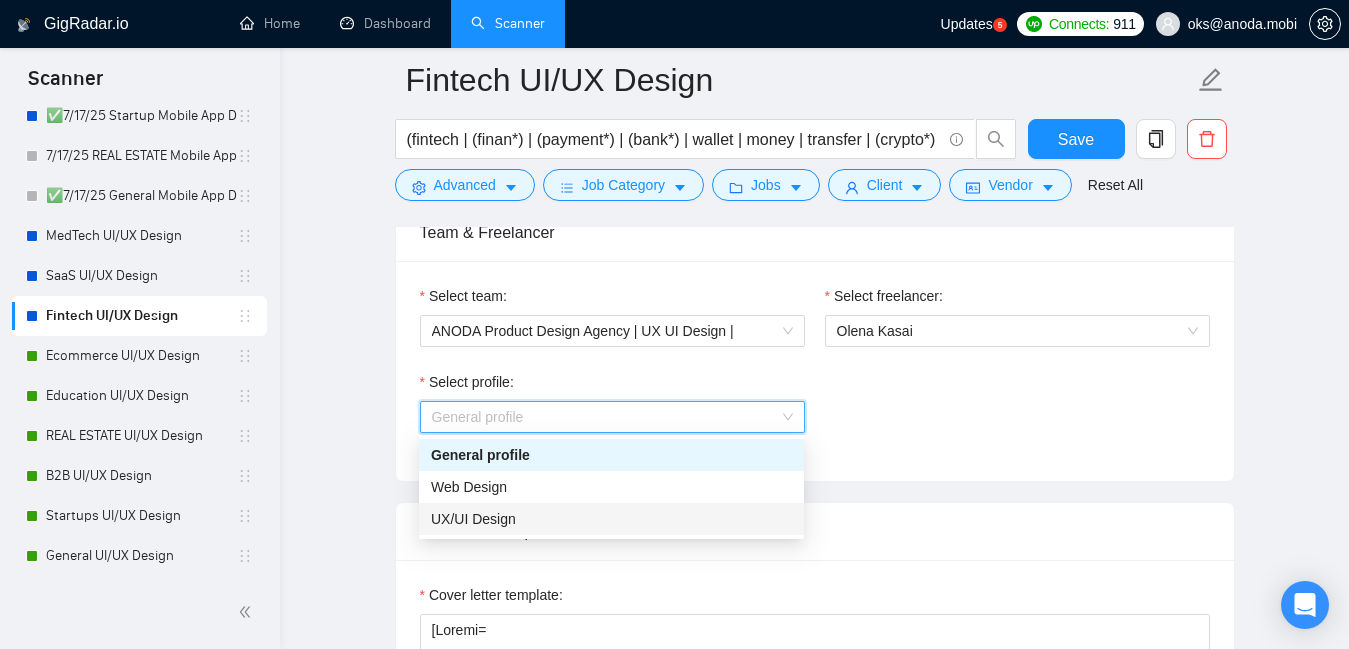 click on "UX/UI Design" at bounding box center [611, 519] 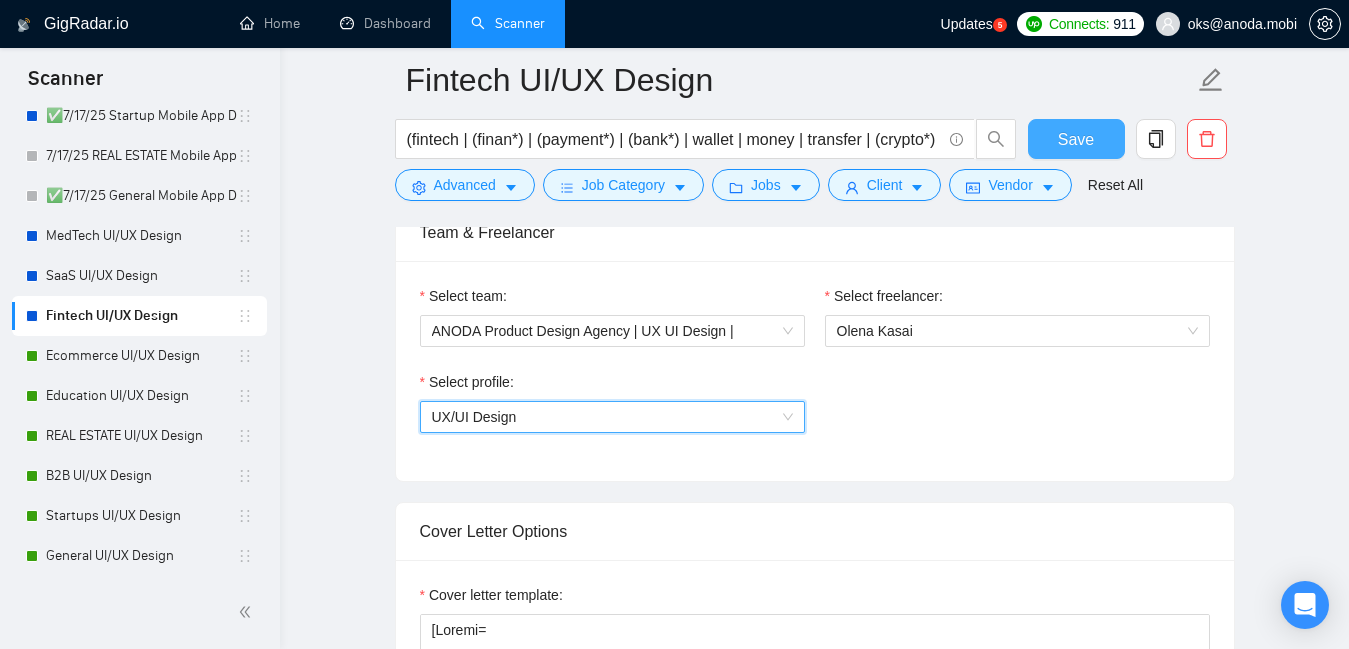 click on "Save" at bounding box center (1076, 139) 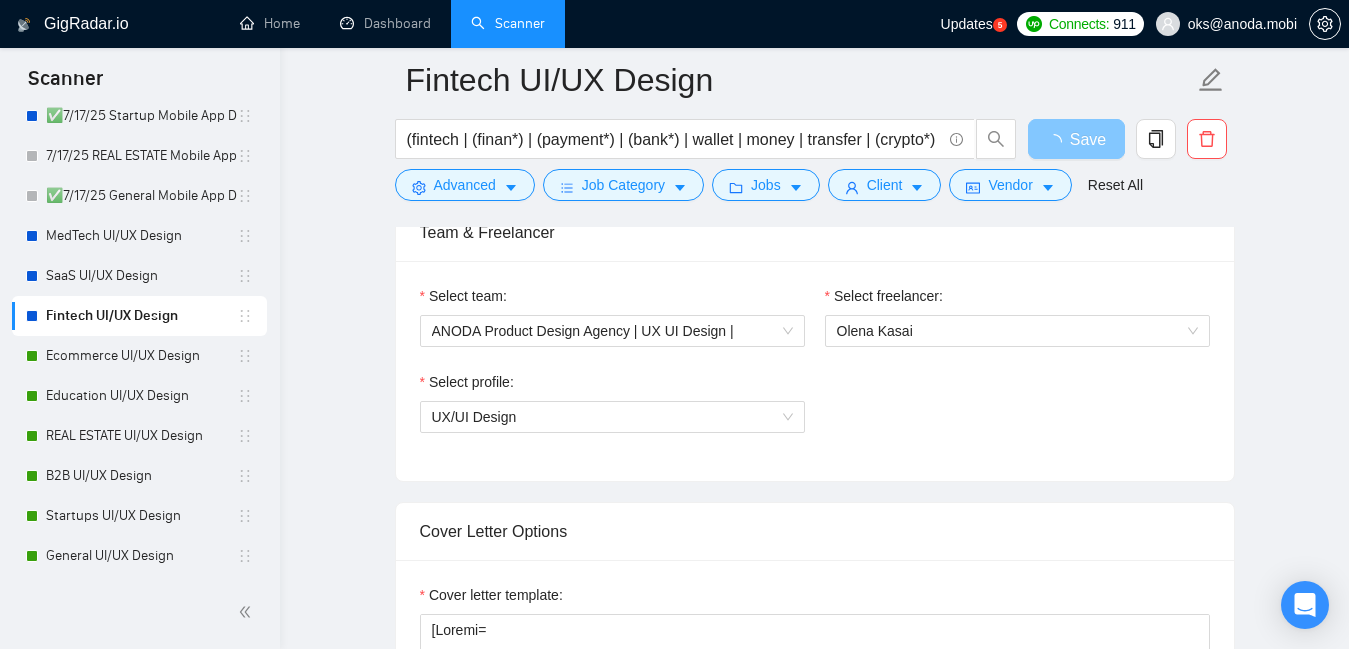 scroll, scrollTop: 407, scrollLeft: 0, axis: vertical 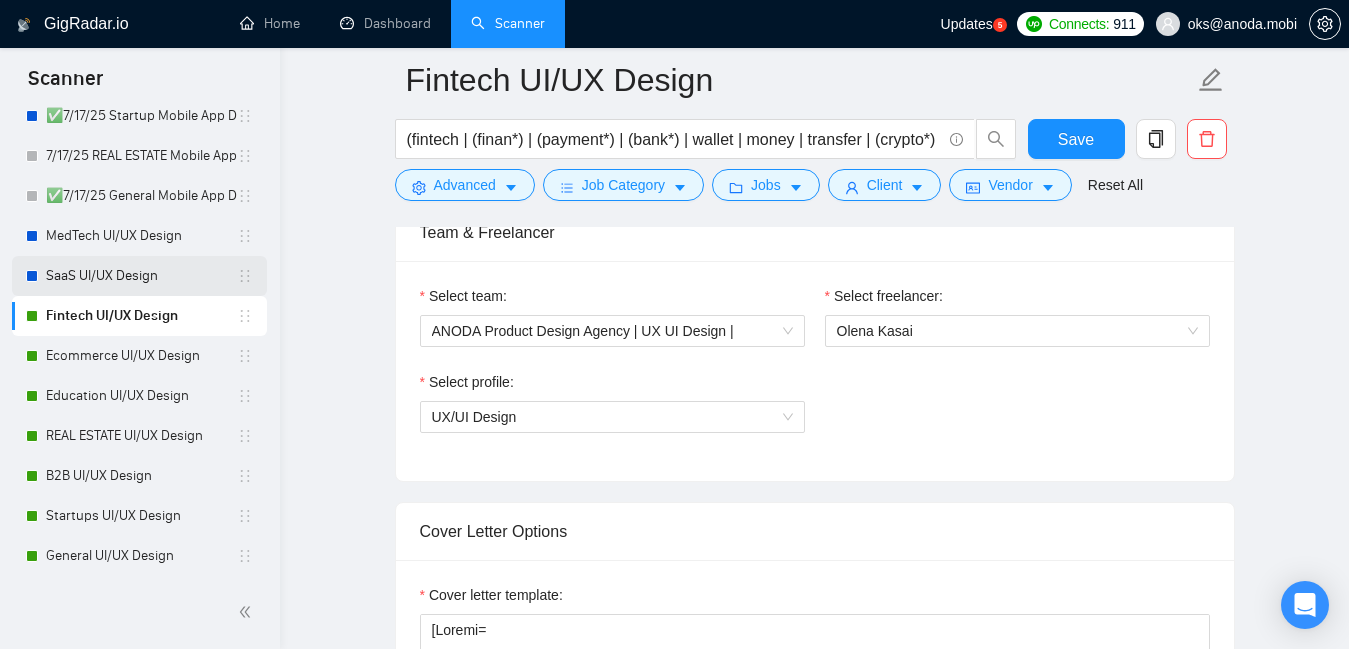 click on "SaaS UI/UX Design" at bounding box center [141, 276] 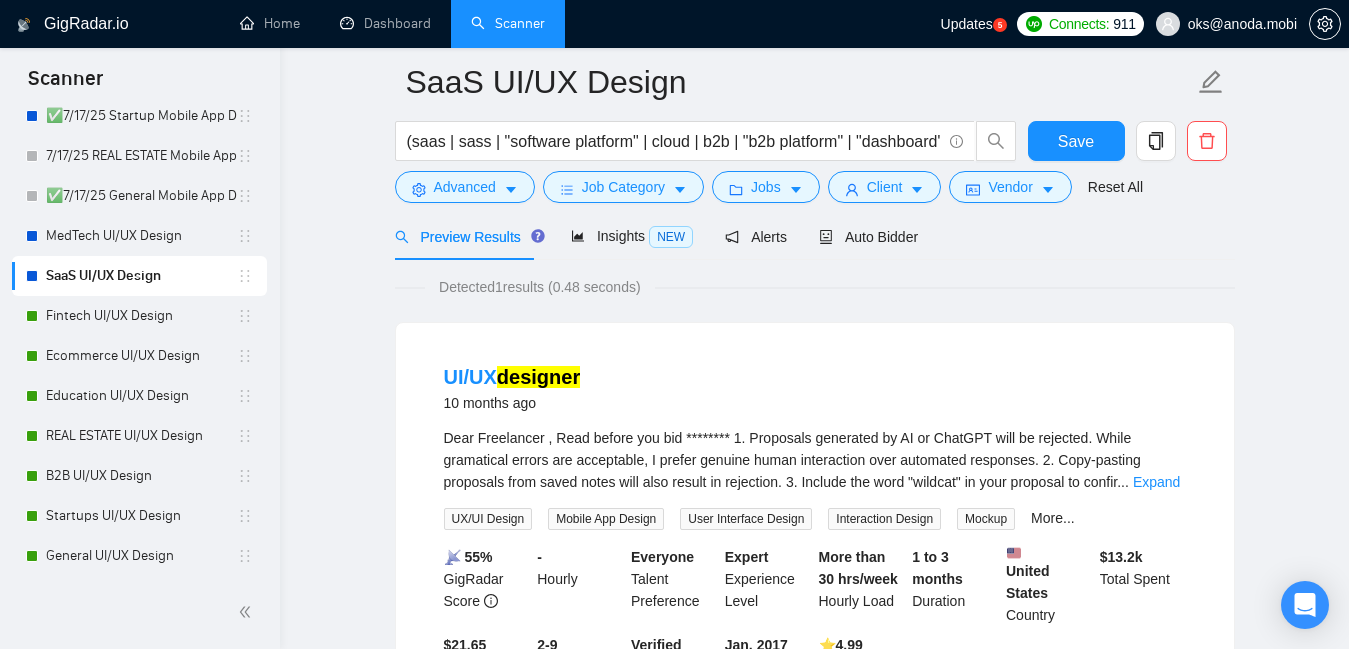 scroll, scrollTop: 0, scrollLeft: 0, axis: both 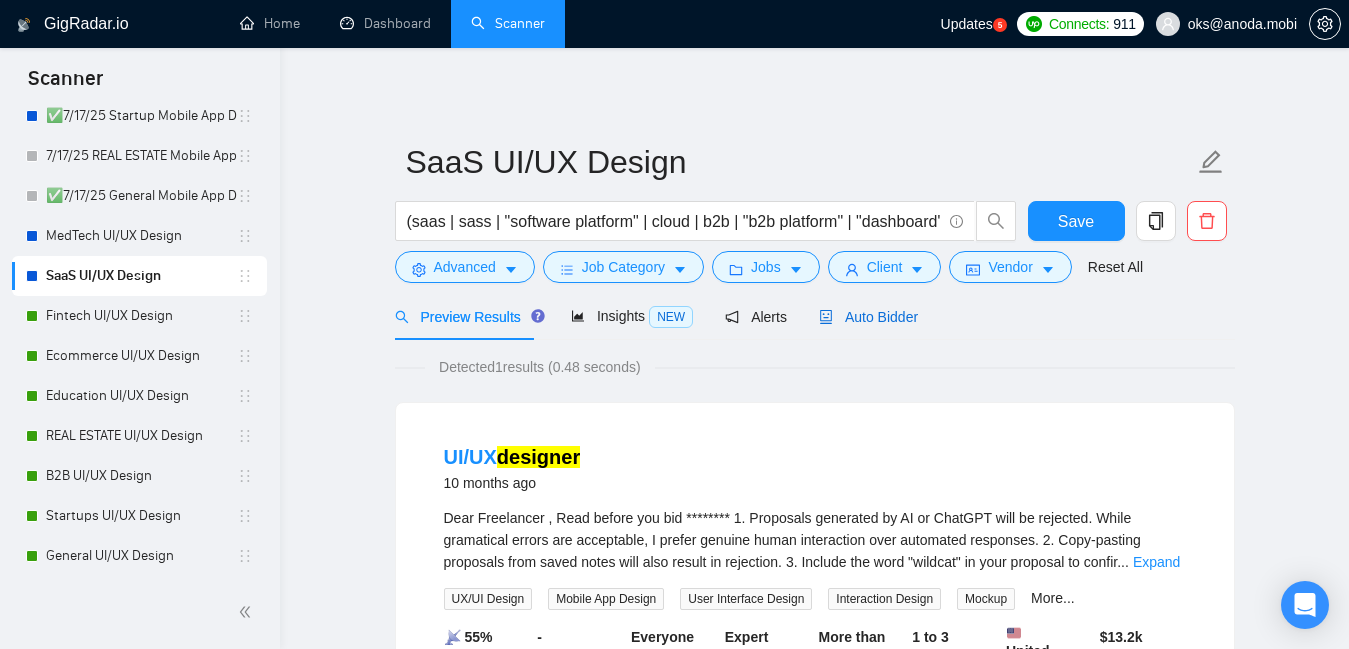 click on "Auto Bidder" at bounding box center [868, 317] 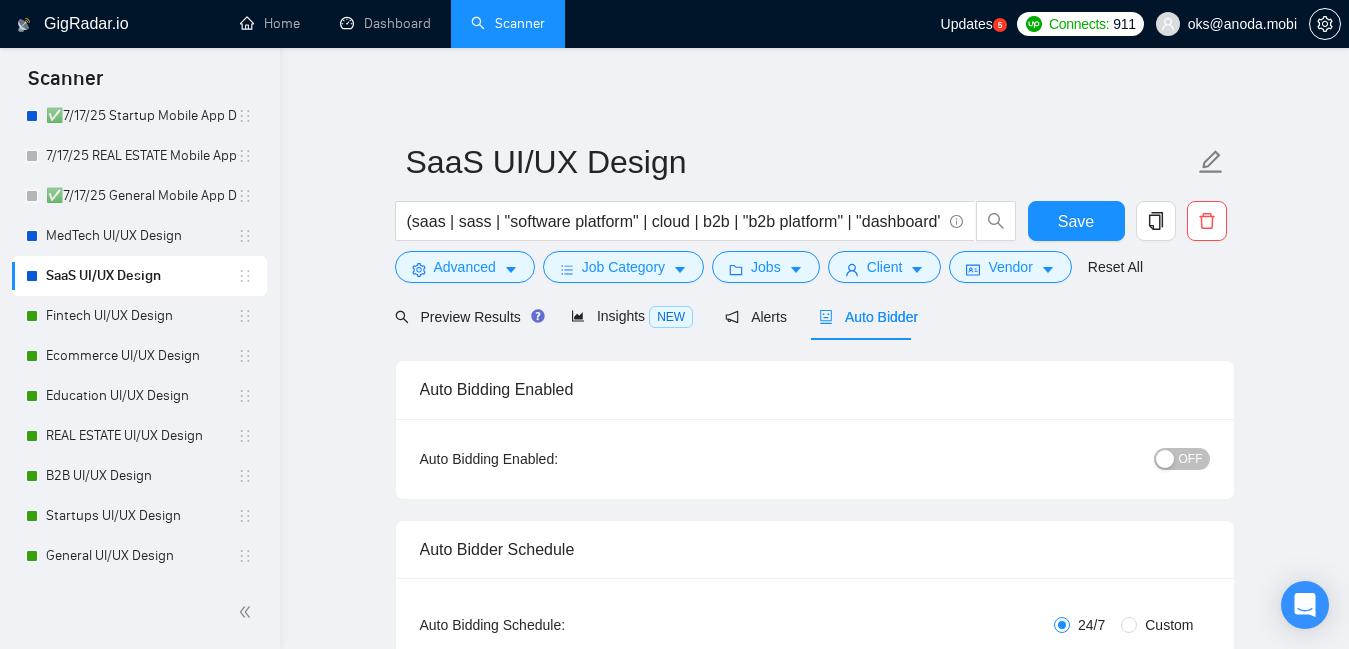 click on "OFF" at bounding box center (1191, 459) 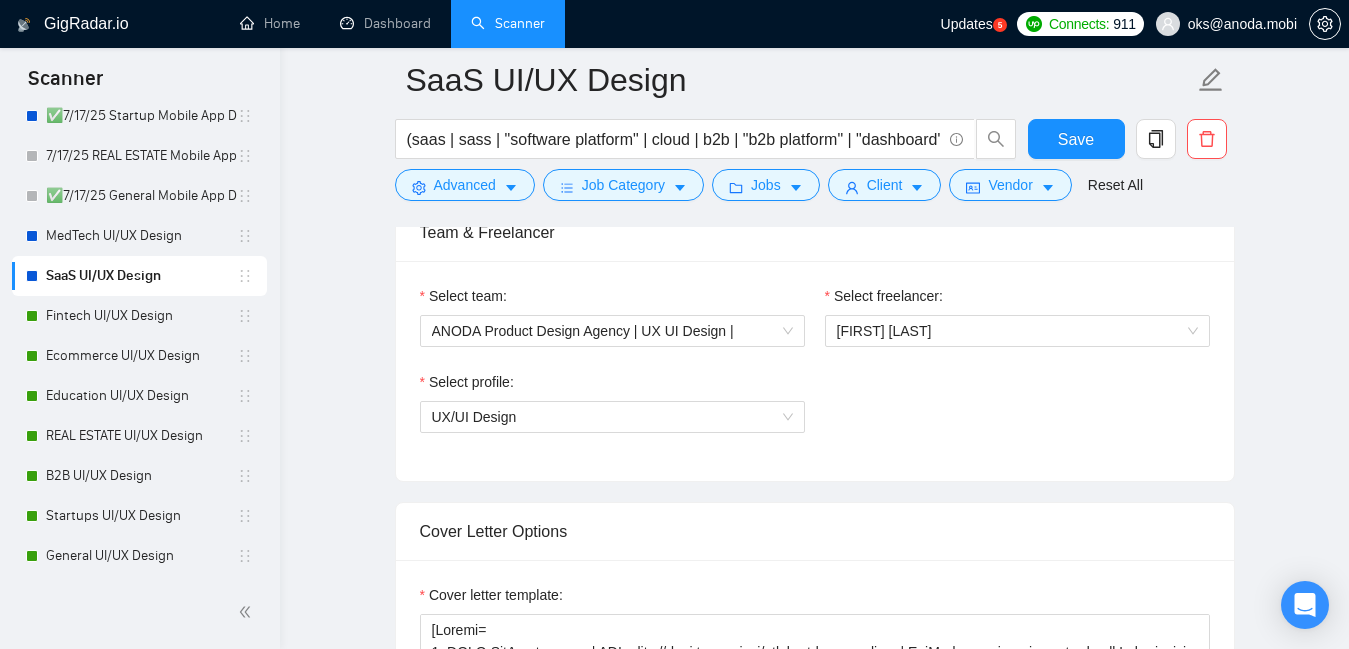 scroll, scrollTop: 1025, scrollLeft: 0, axis: vertical 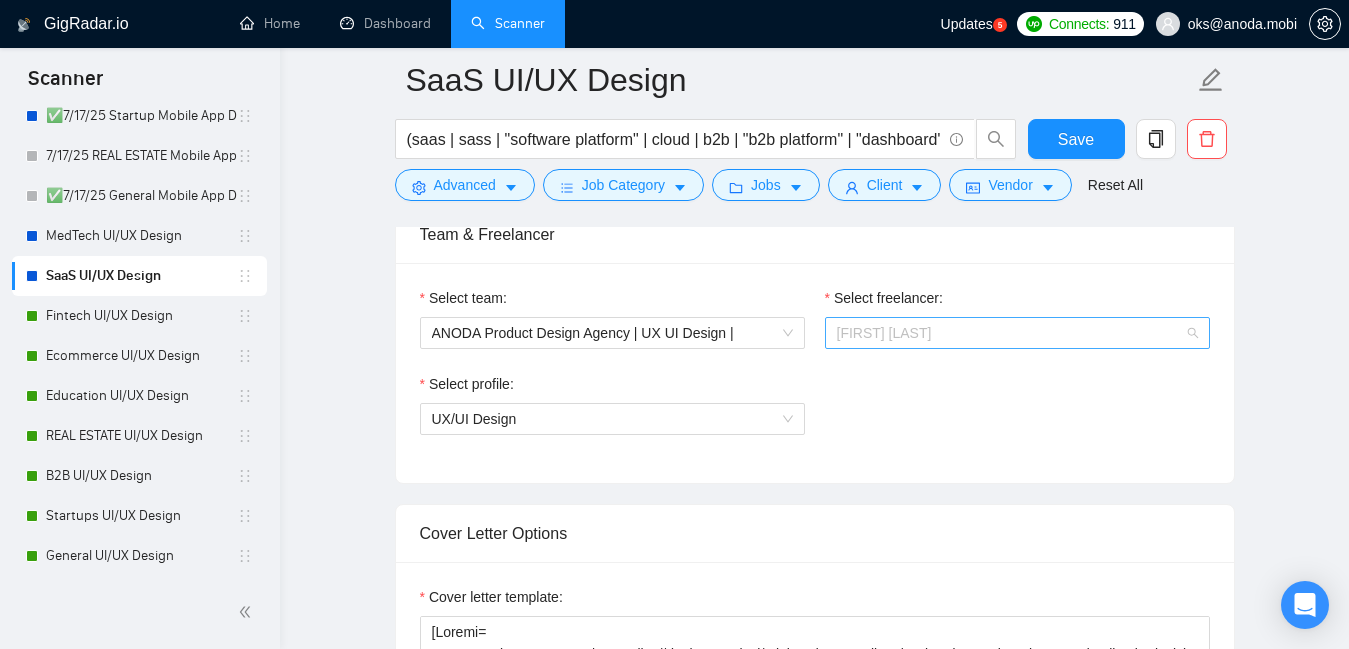 click on "[FIRST] [LAST]" at bounding box center (1017, 333) 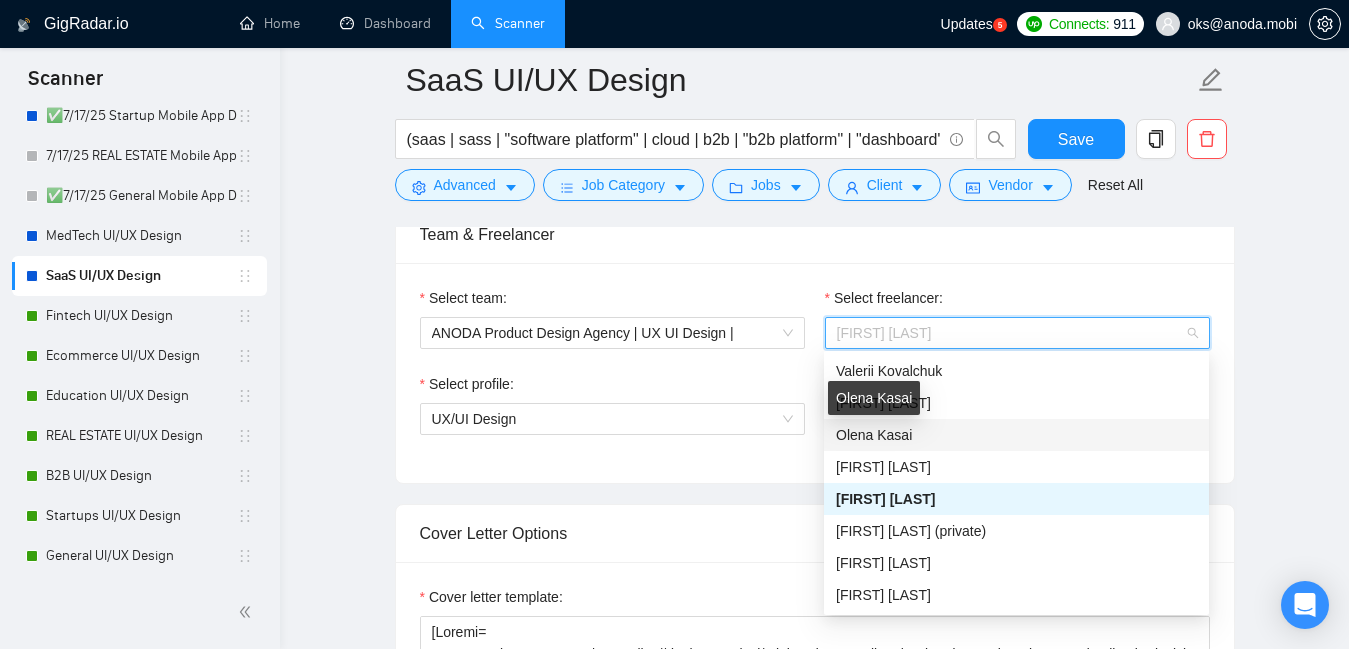 click on "Olena  Kasai" at bounding box center (874, 435) 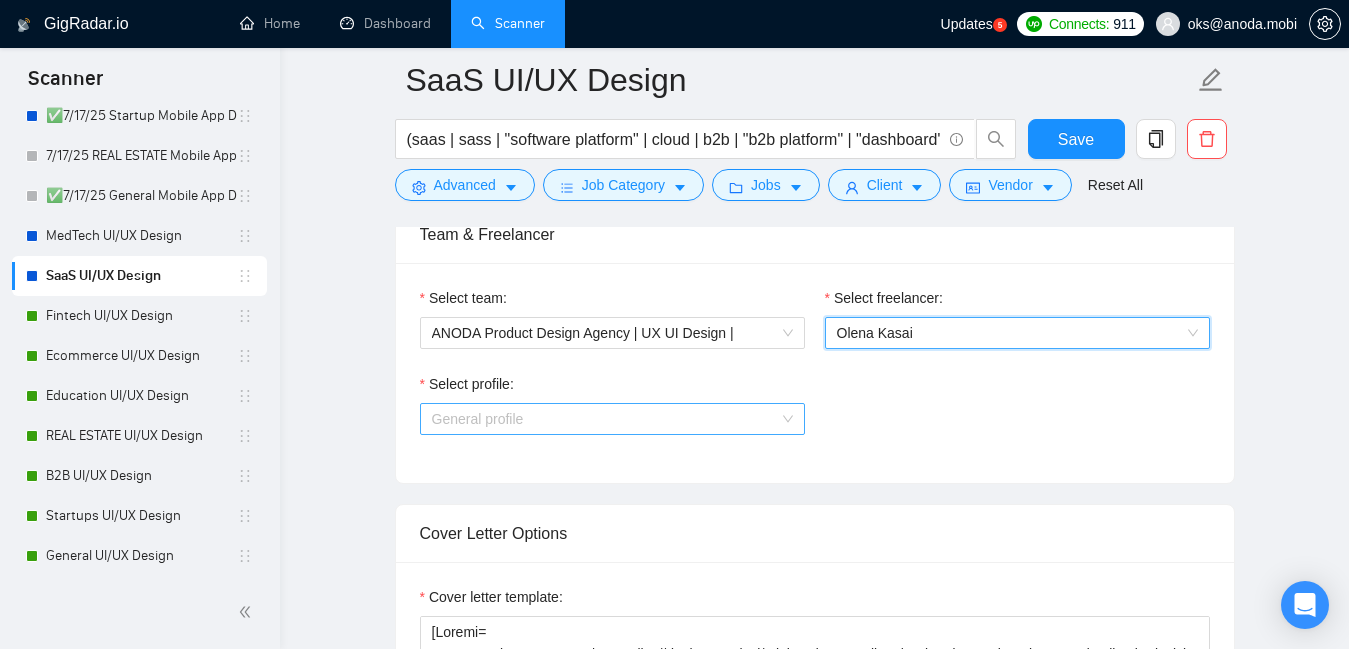 click on "General profile" at bounding box center (612, 419) 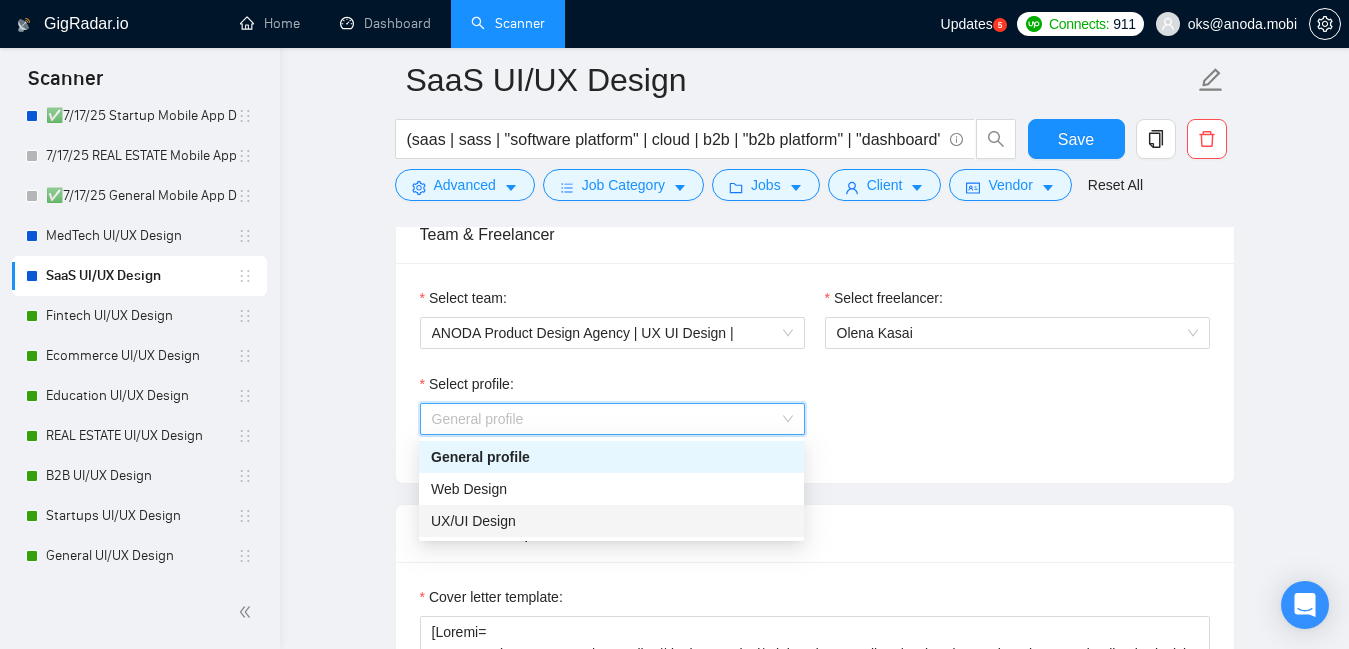 click on "UX/UI Design" at bounding box center (611, 521) 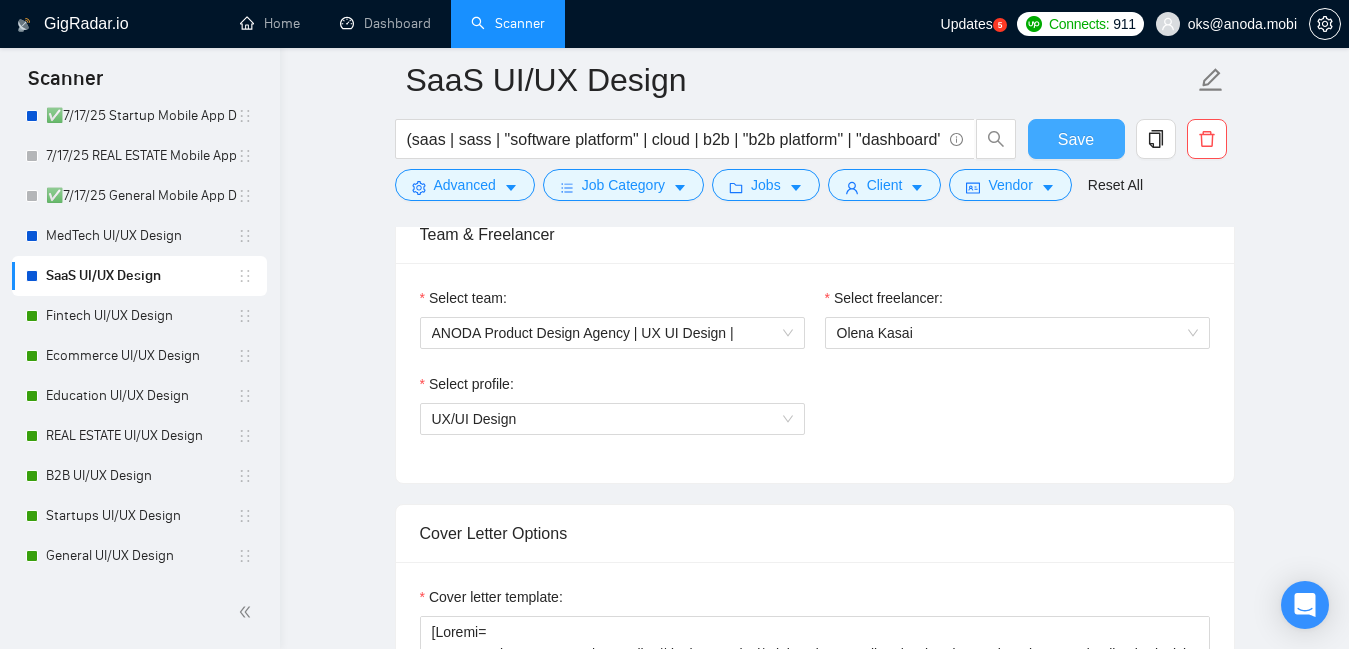click on "Save" at bounding box center (1076, 139) 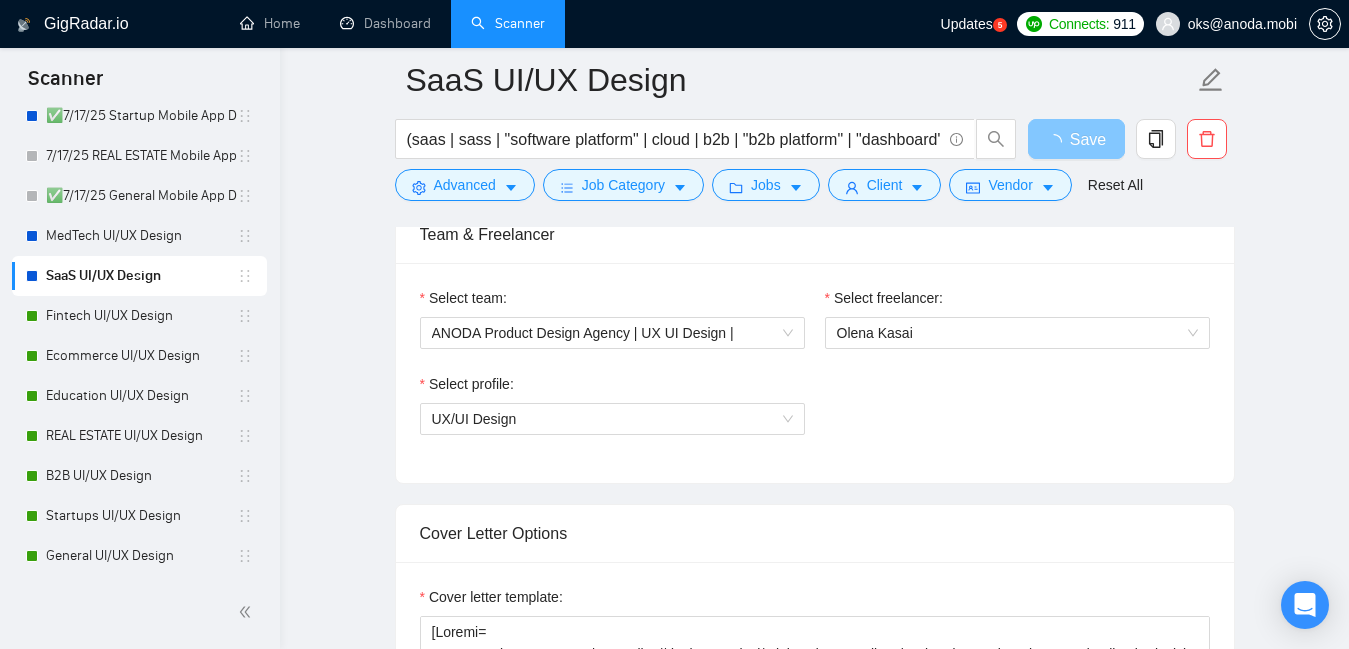 type 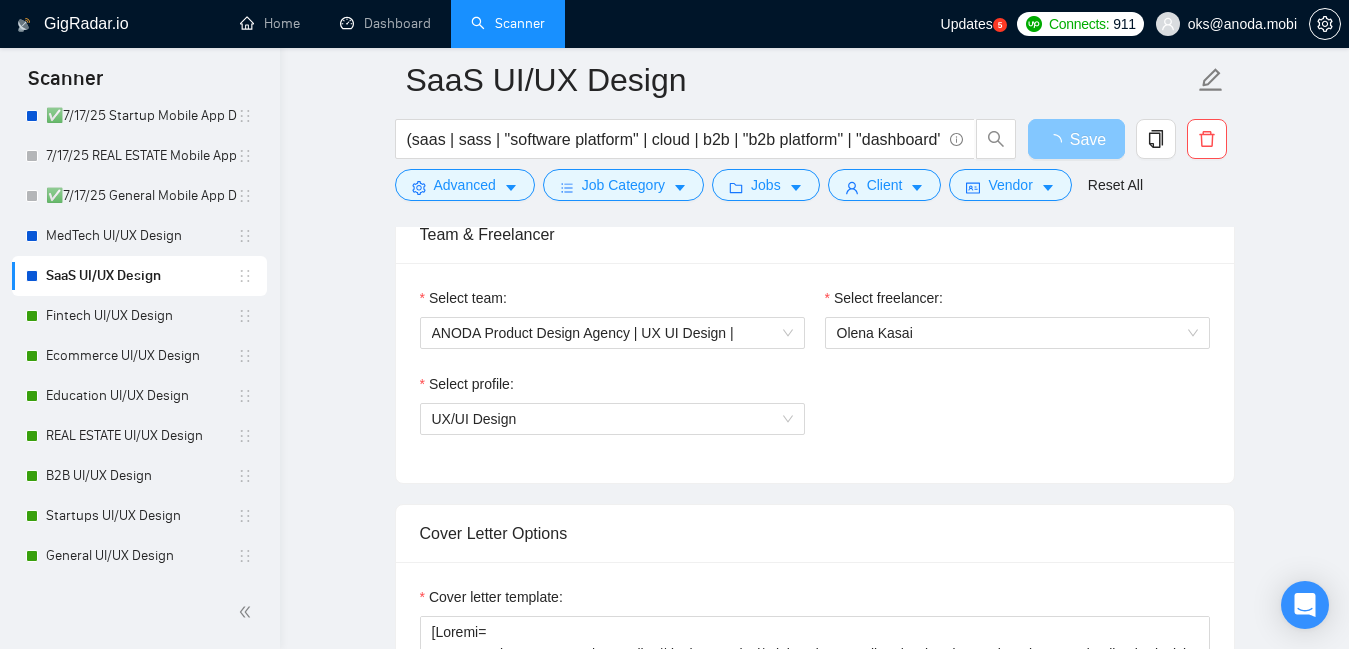 scroll, scrollTop: 0, scrollLeft: 0, axis: both 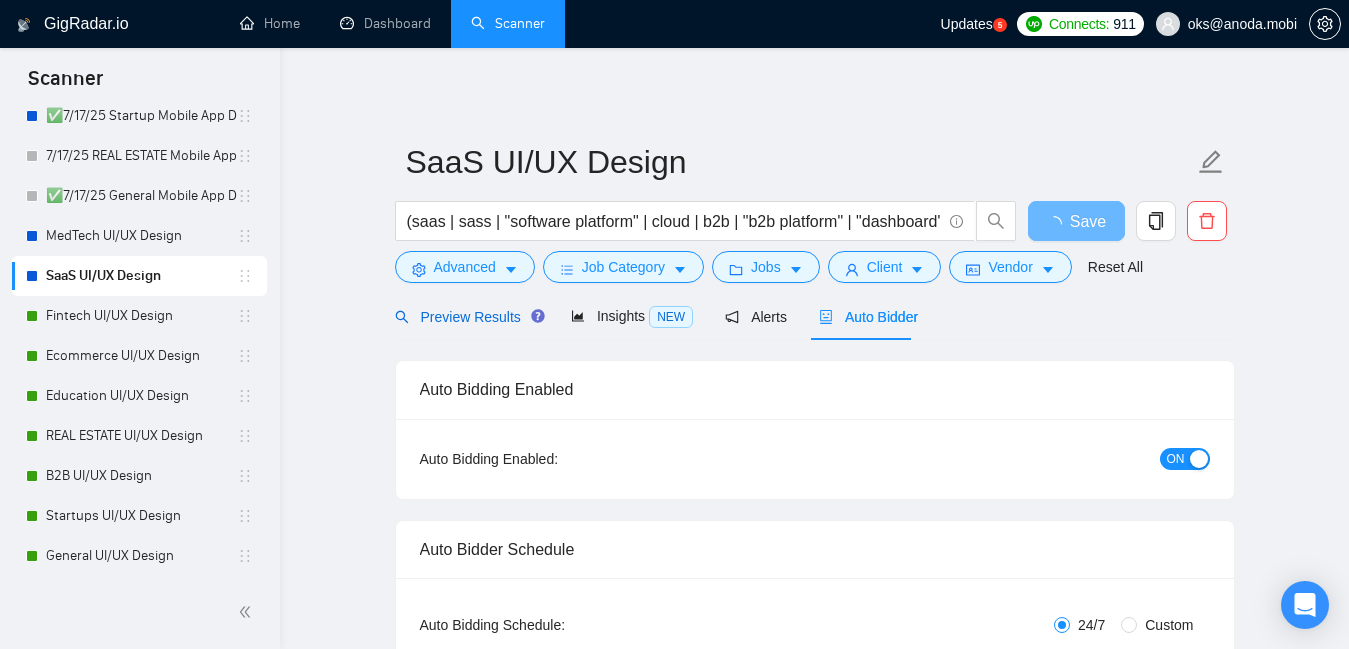 click on "Preview Results" at bounding box center [467, 317] 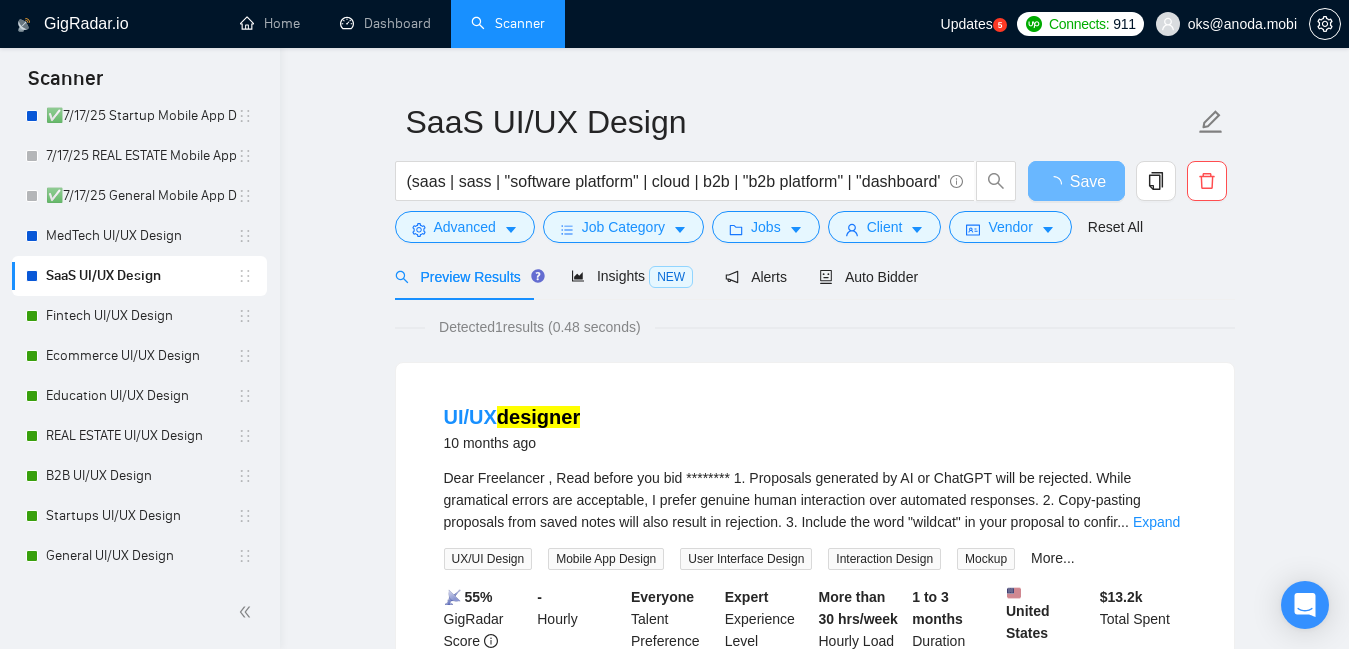 scroll, scrollTop: 0, scrollLeft: 0, axis: both 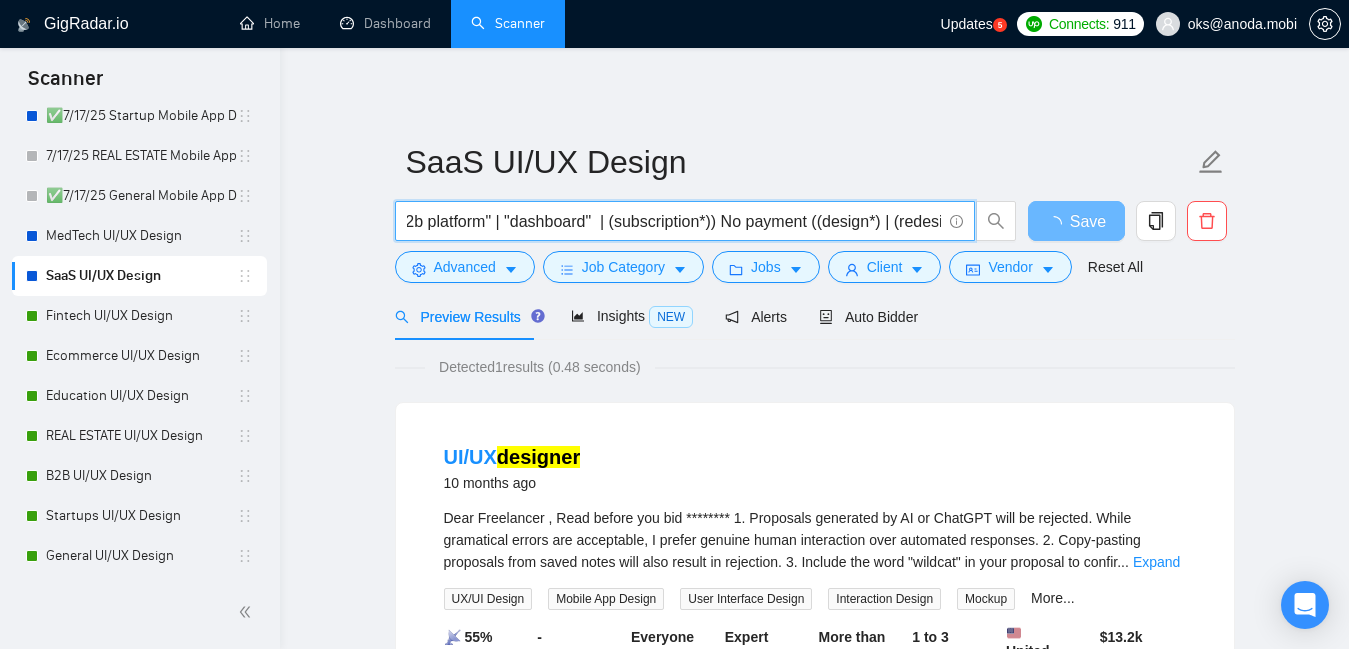 click on "(saas | sass | "software platform" | cloud | b2b | "b2b platform" | "dashboard"  | (subscription*)) No payment ((design*) | (redesign*) | (revamp*) | rebuild | (wirefram*) | audit  | improve | update | (optimiz*))" at bounding box center (674, 221) 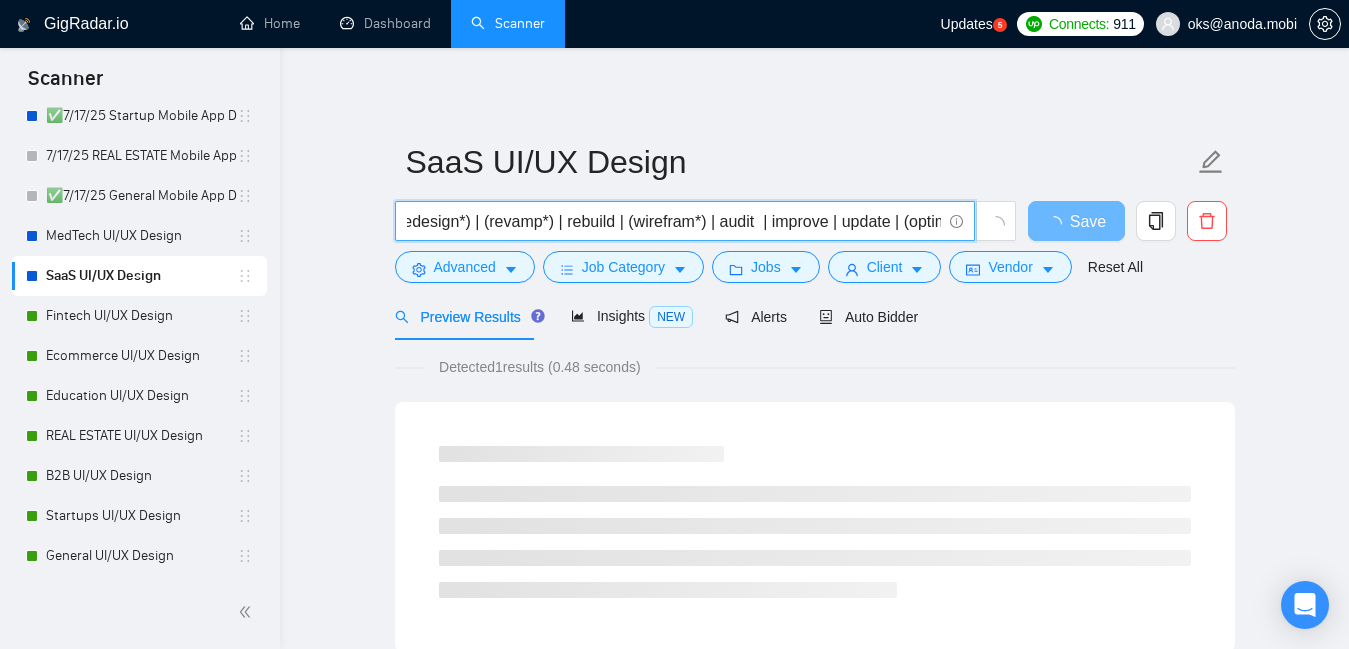 scroll, scrollTop: 0, scrollLeft: 915, axis: horizontal 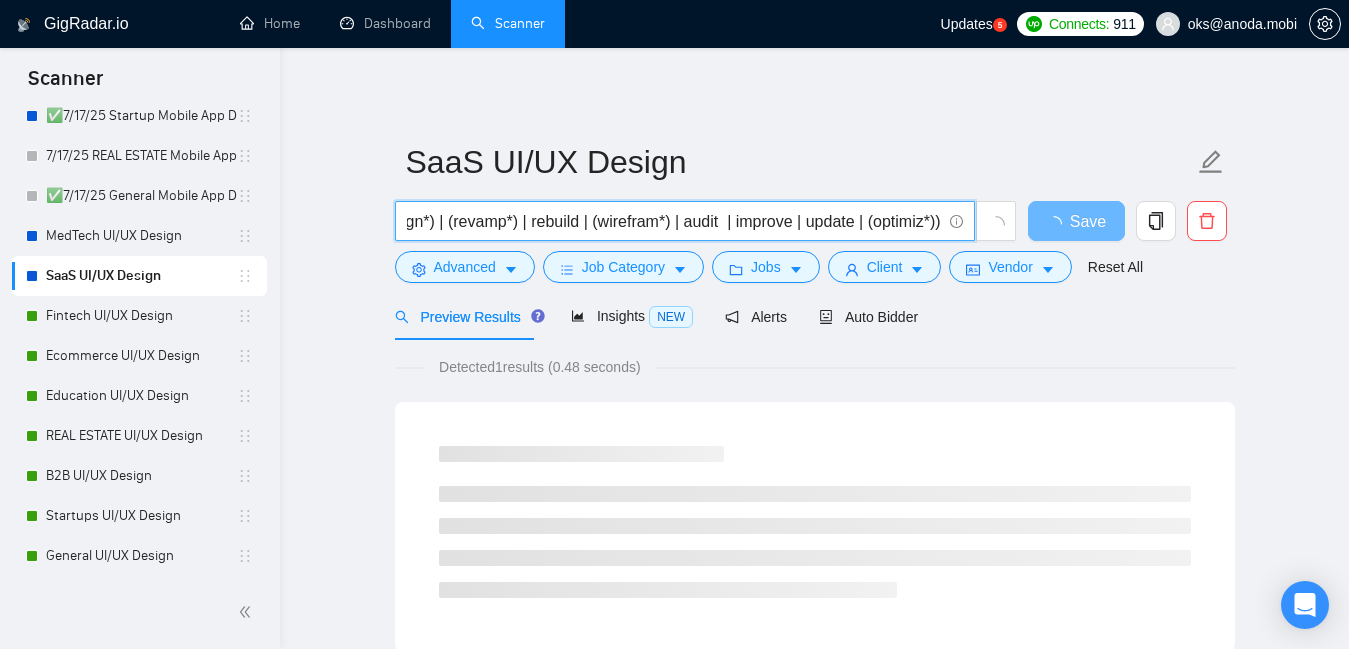 drag, startPoint x: 710, startPoint y: 223, endPoint x: 662, endPoint y: 223, distance: 48 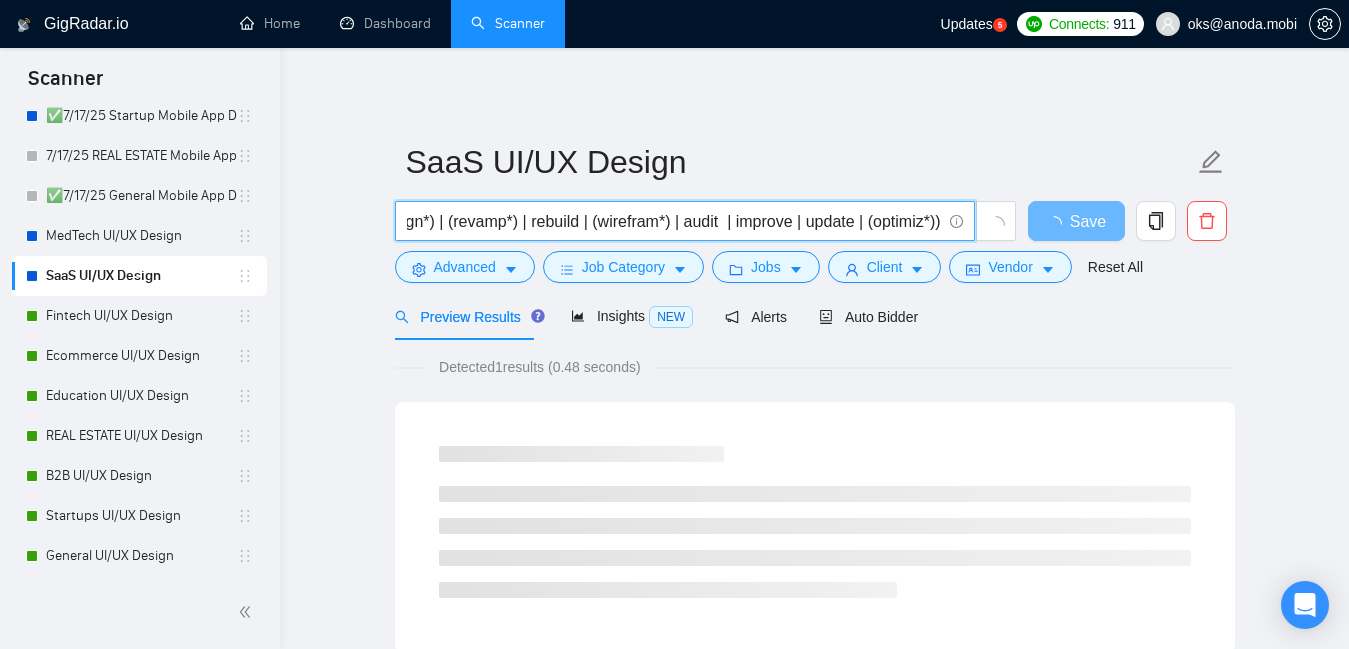 click on "(saas | sass | "software platform" | cloud | b2b | "b2b platform" | "dashboard"  | (subscription*)) | No payment" | ((design*) | (redesign*) | (revamp*) | rebuild | (wirefram*) | audit  | improve | update | (optimiz*))" at bounding box center [674, 221] 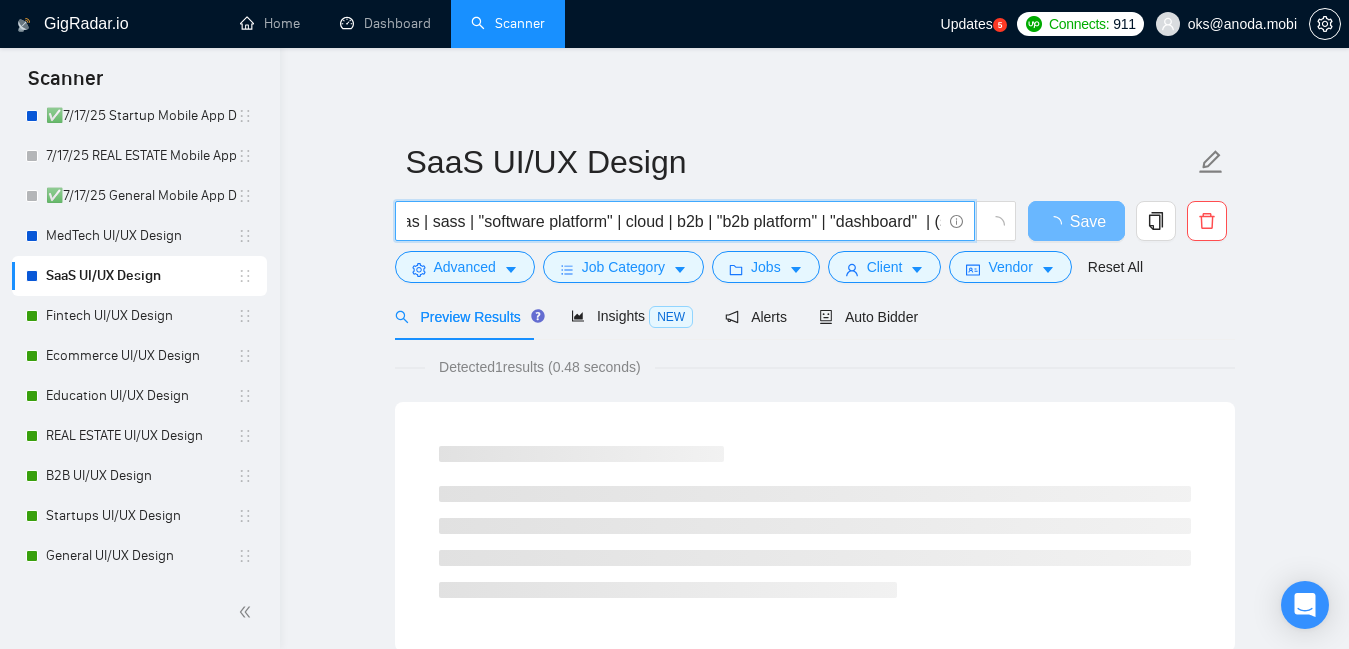 scroll, scrollTop: 0, scrollLeft: 25, axis: horizontal 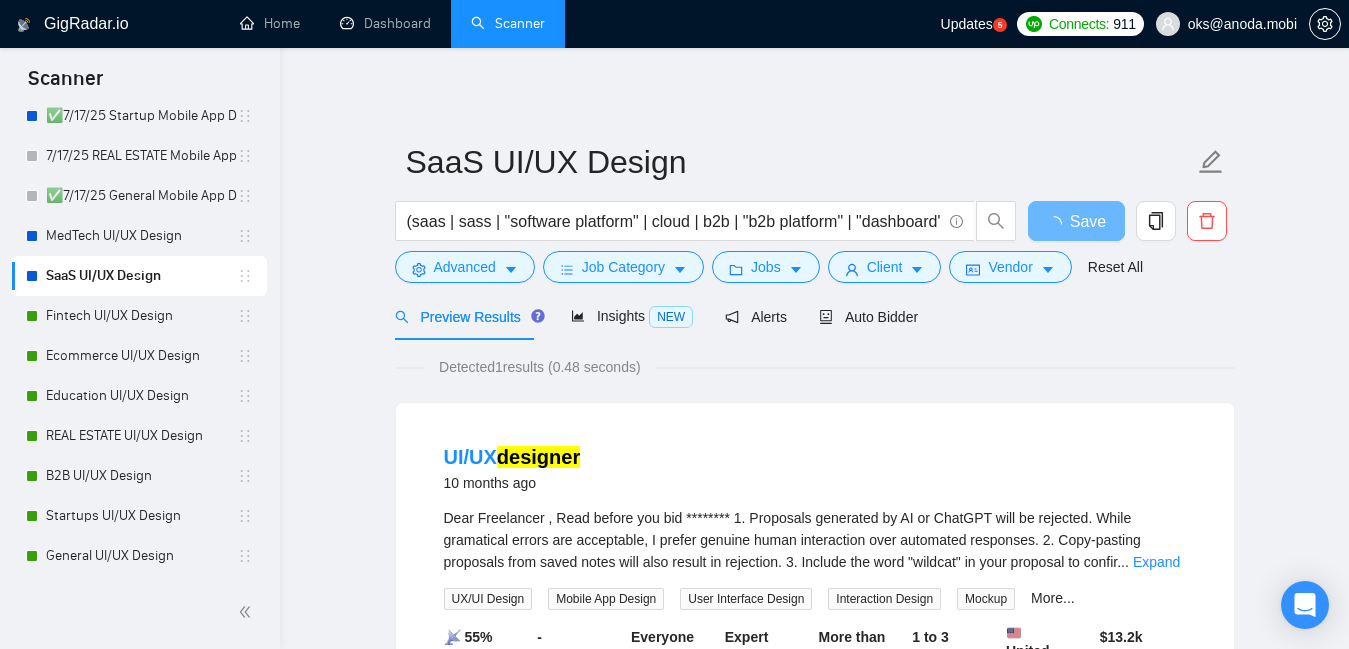 click on "SaaS UI/UX Design (saas | sass | "software platform" | cloud | b2b | "b2b platform" | "dashboard" | (subscription*)) | No payment" | ((design*) | (redesign*) | (revamp*) | rebuild | (wirefram*) | improve | update | (optimiz*)) Save Advanced Job Category Jobs Client Vendor Reset All Preview Results Insights NEW Alerts Auto Bidder Detected 1 results (0.48 seconds) UI/UX designer 10 months ago Dear Freelancer , Read before you bid ********
1. Proposals generated by AI or ChatGPT will be rejected. While gramatical errors are acceptable, I prefer genuine human interaction over automated responses.
2. Copy-pasting proposals from saved notes will also result in rejection.
3. Include the word "wildcat" in your proposal to confir ... Expand UX/UI Design Mobile App Design User Interface Design Interaction Design Mockup More... 📡 55% GigRadar Score - Hourly Everyone Talent Preference Expert Experience Level More than 30 hrs/week Hourly Load 1 to 3 months Duration United States Country $ 13.2k" at bounding box center (814, 477) 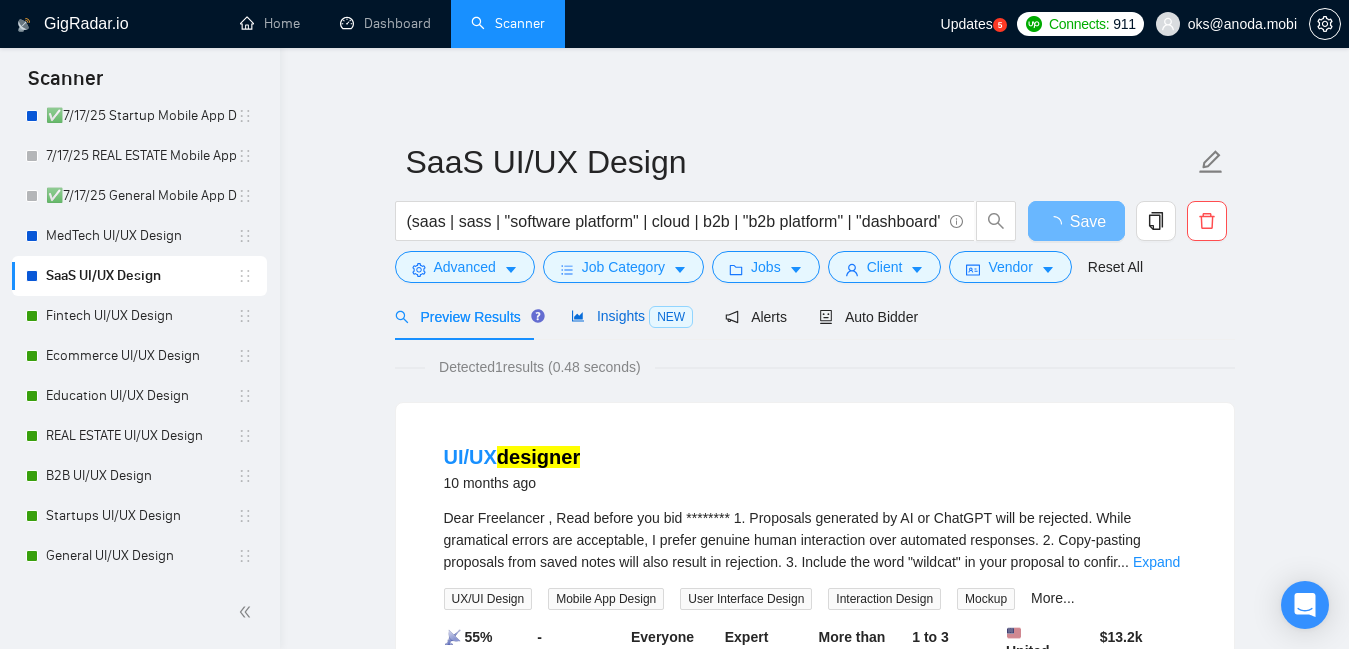 click on "NEW" at bounding box center (671, 317) 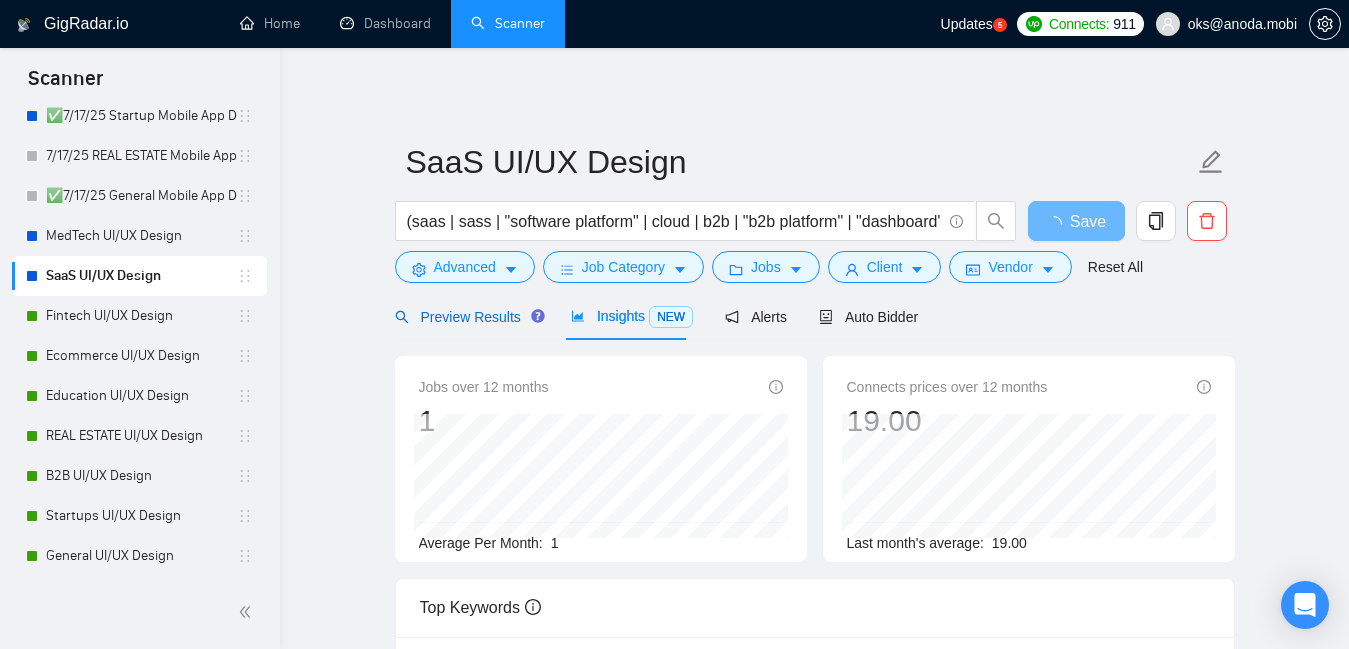 click on "Preview Results" at bounding box center [467, 317] 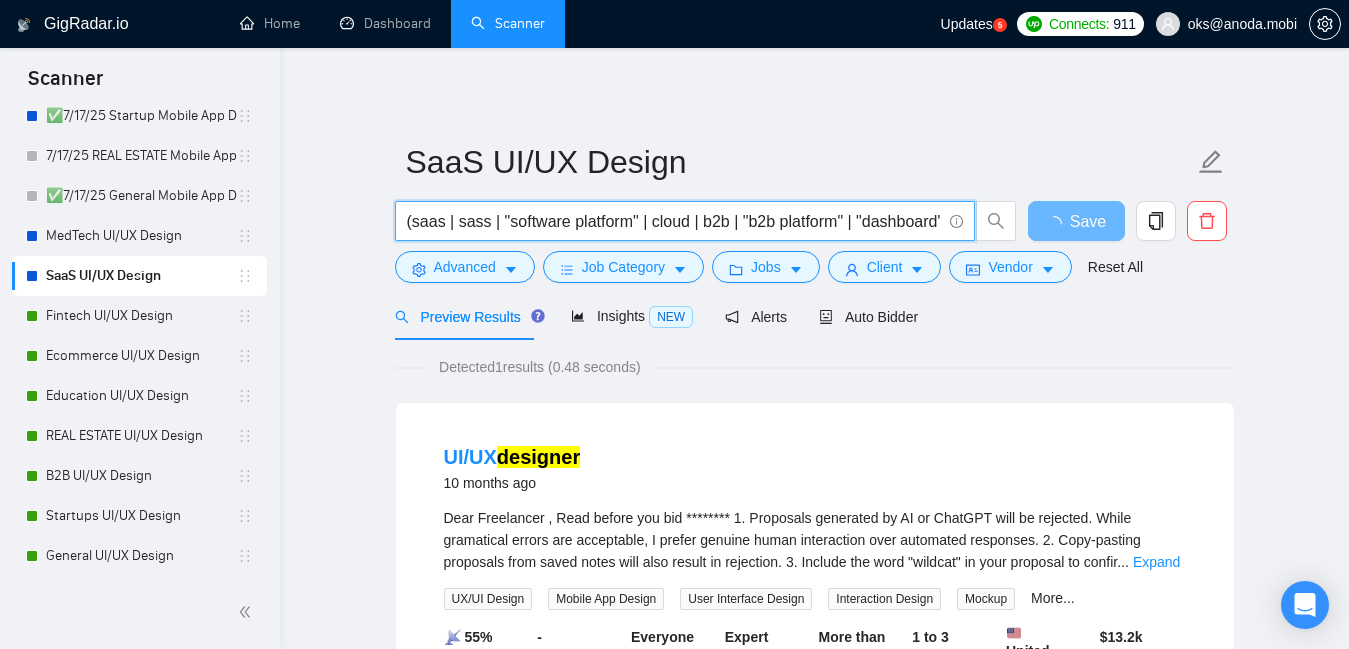 click on "(saas | sass | "software platform" | cloud | b2b | "b2b platform" | "dashboard"  | (subscription*)) | No payment" | ((design*) | (redesign*) | (revamp*) | rebuild | (wirefram*) | improve | update | (optimiz*))" at bounding box center (674, 221) 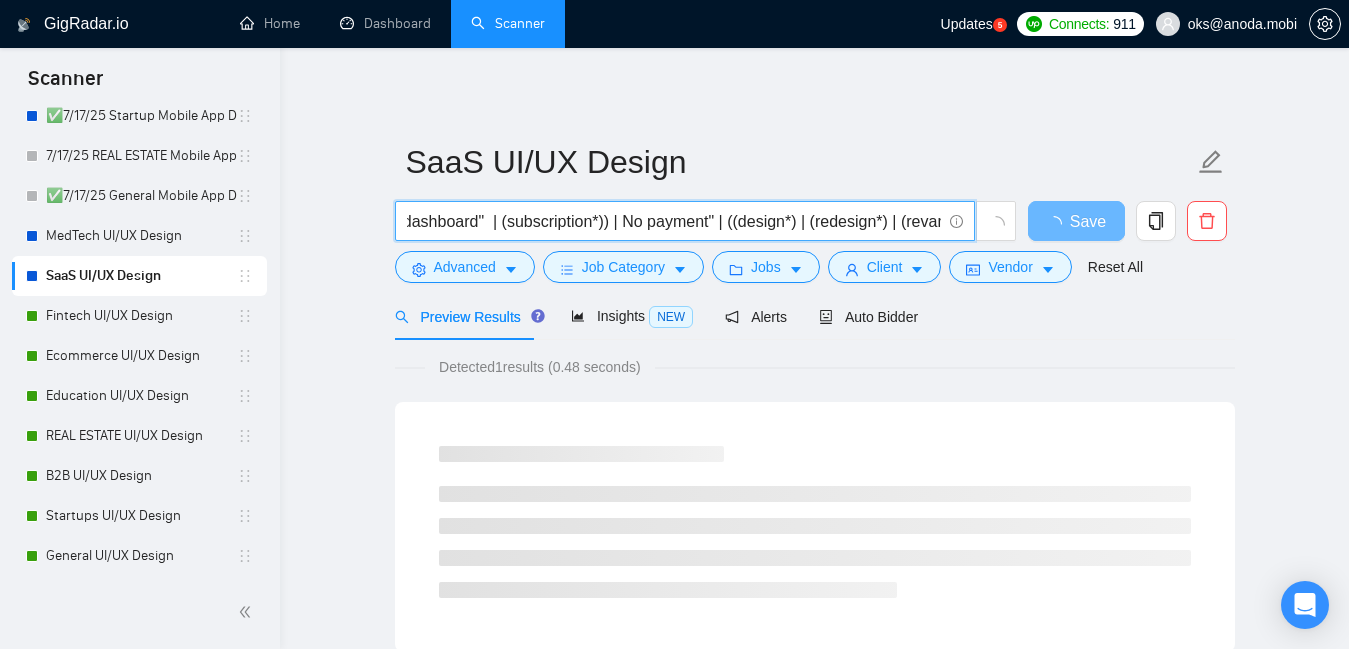 scroll, scrollTop: 0, scrollLeft: 460, axis: horizontal 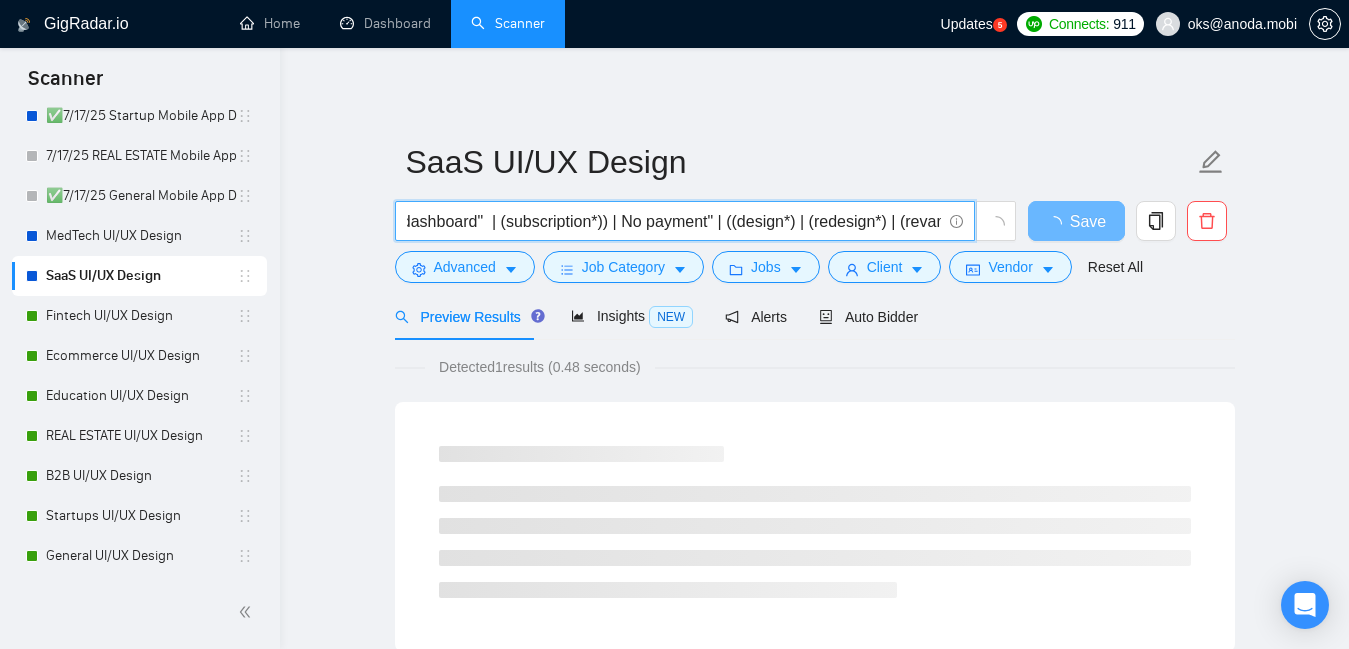 click on "(saas | sass | "software platform" | cloud | b2b | "b2b platform" | "dashboard"  | (subscription*)) | No payment" | ((design*) | (redesign*) | (revamp*) | rebuild | (wirefram*) | improve | update | (optimiz*))" at bounding box center [674, 221] 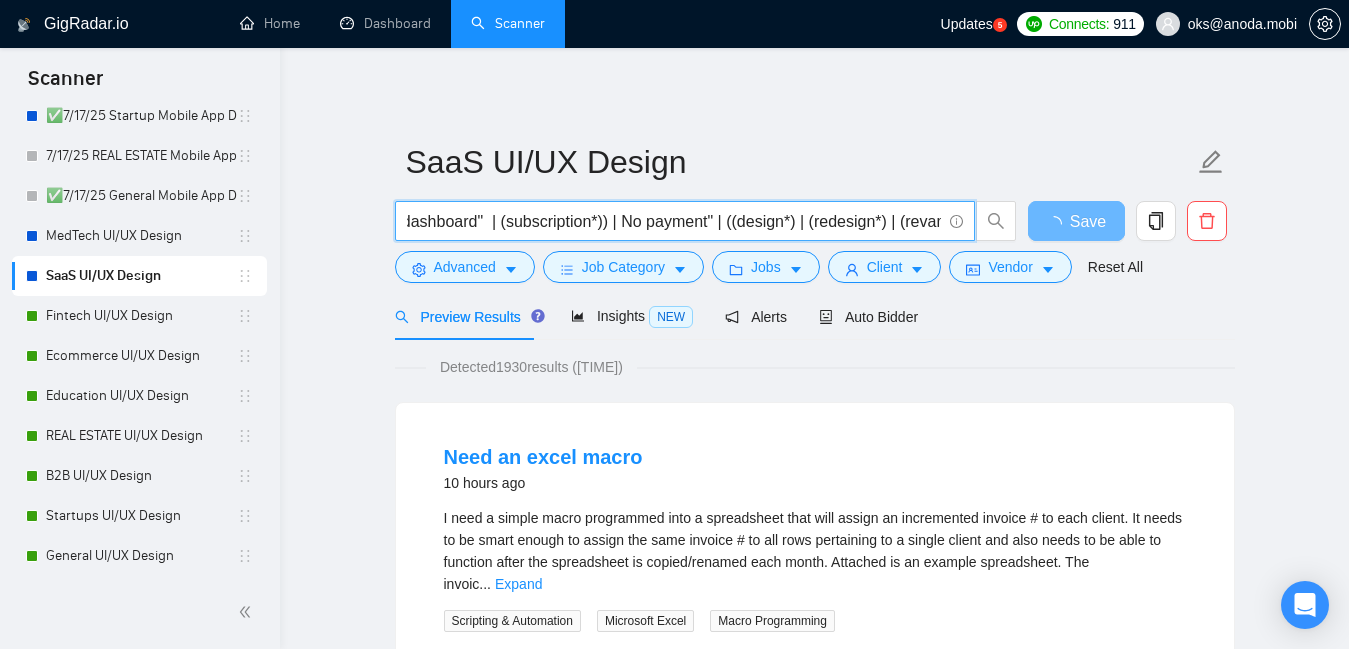 drag, startPoint x: 721, startPoint y: 222, endPoint x: 609, endPoint y: 213, distance: 112.36102 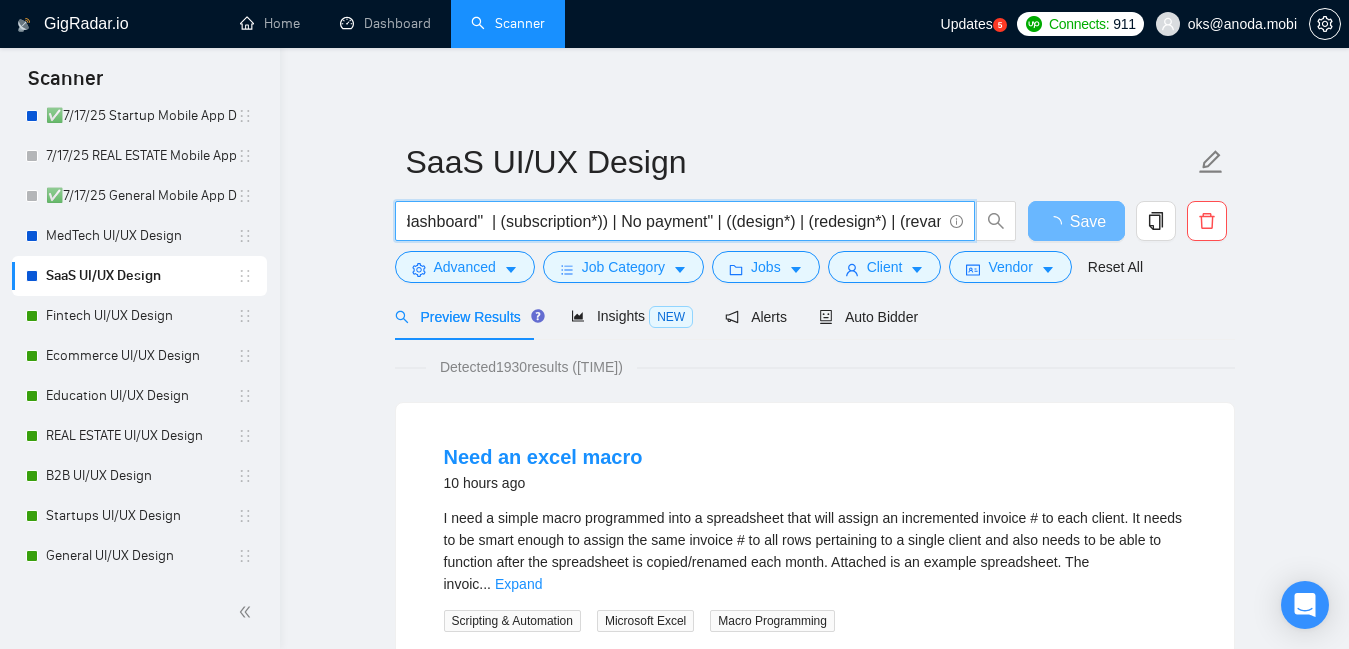 click on "(saas | sass | "software platform" | cloud | b2b | "b2b platform" | "dashboard"  | (subscription*)) | No payment" | ((design*) | (redesign*) | (revamp*) | rebuild | (wirefram*) | improve | update | (optimiz*))" at bounding box center [674, 221] 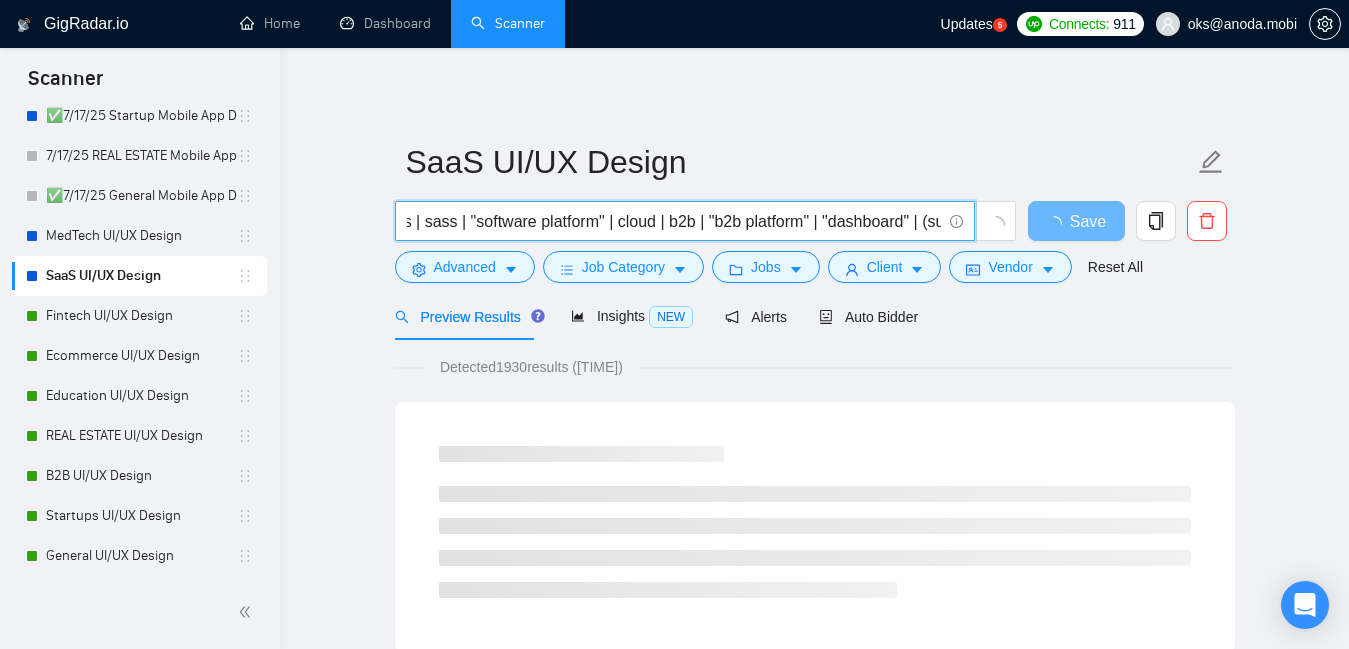 scroll, scrollTop: 0, scrollLeft: 0, axis: both 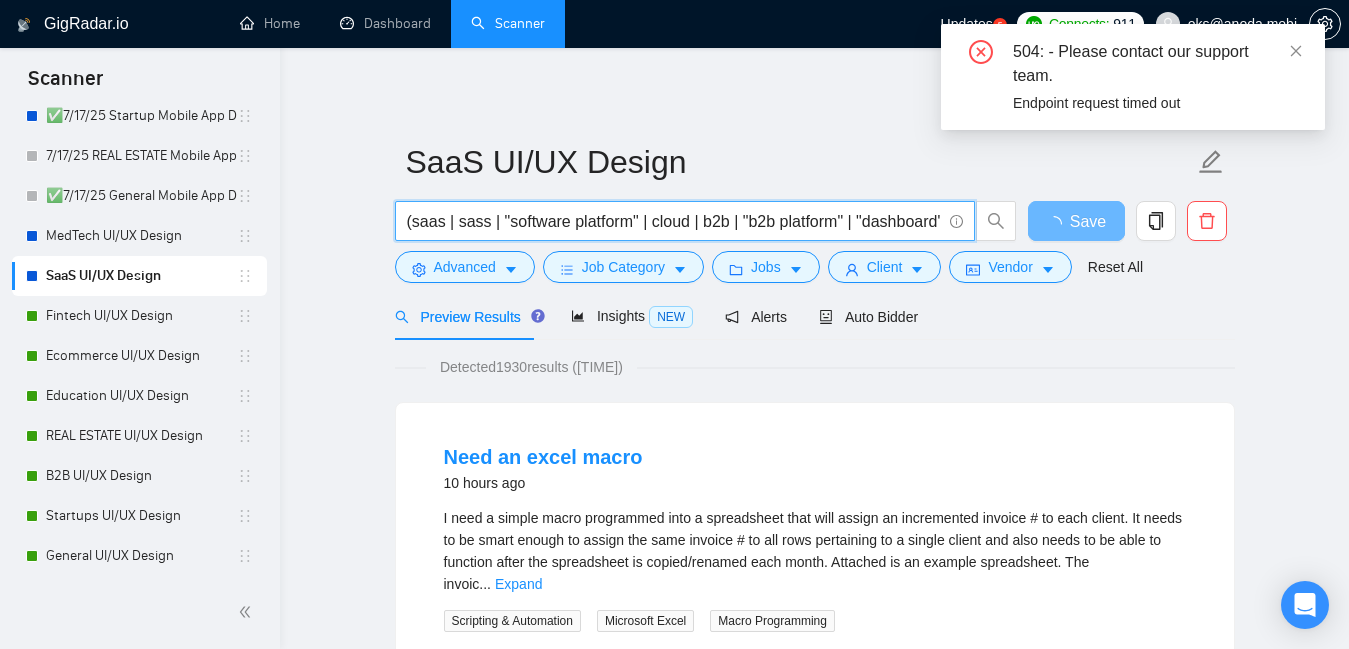 click on "(saas | sass | "software platform" | cloud | b2b | "b2b platform" | "dashboard" | (subscription*)) ((design*) | (redesign*) | (revamp*) | rebuild | (wirefram*) | improve | update | (optimiz*))" at bounding box center [674, 221] 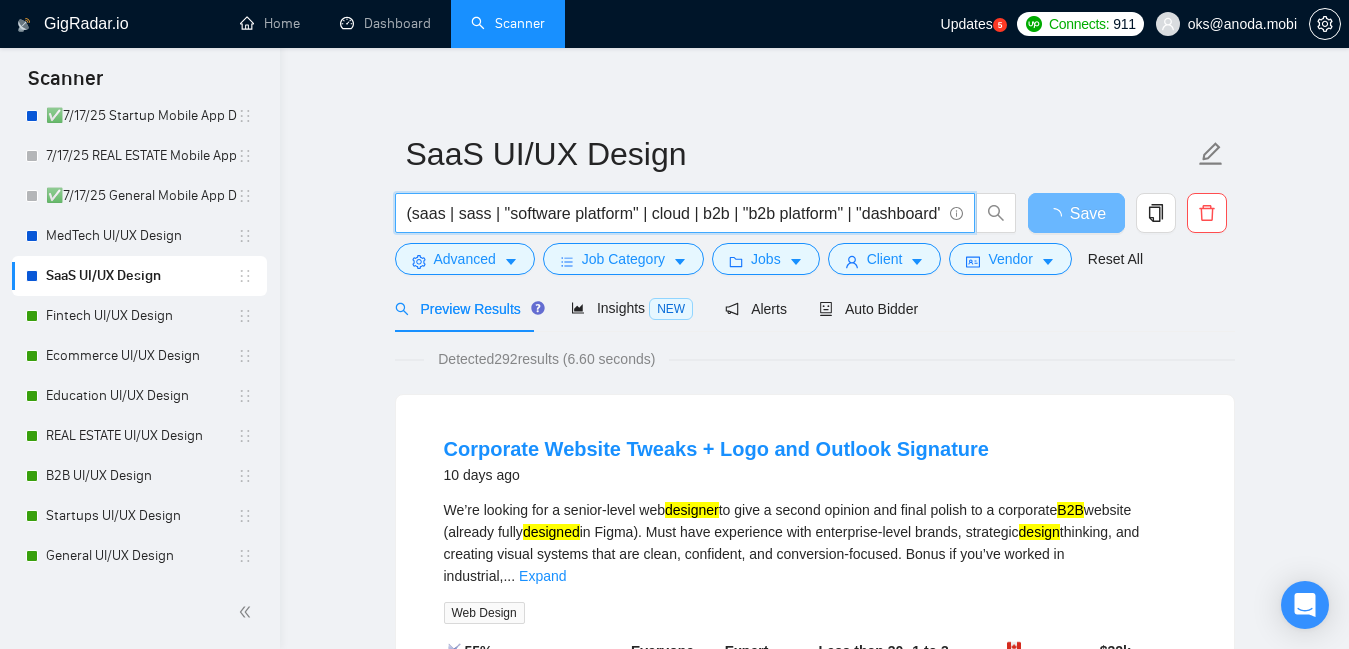 scroll, scrollTop: 0, scrollLeft: 0, axis: both 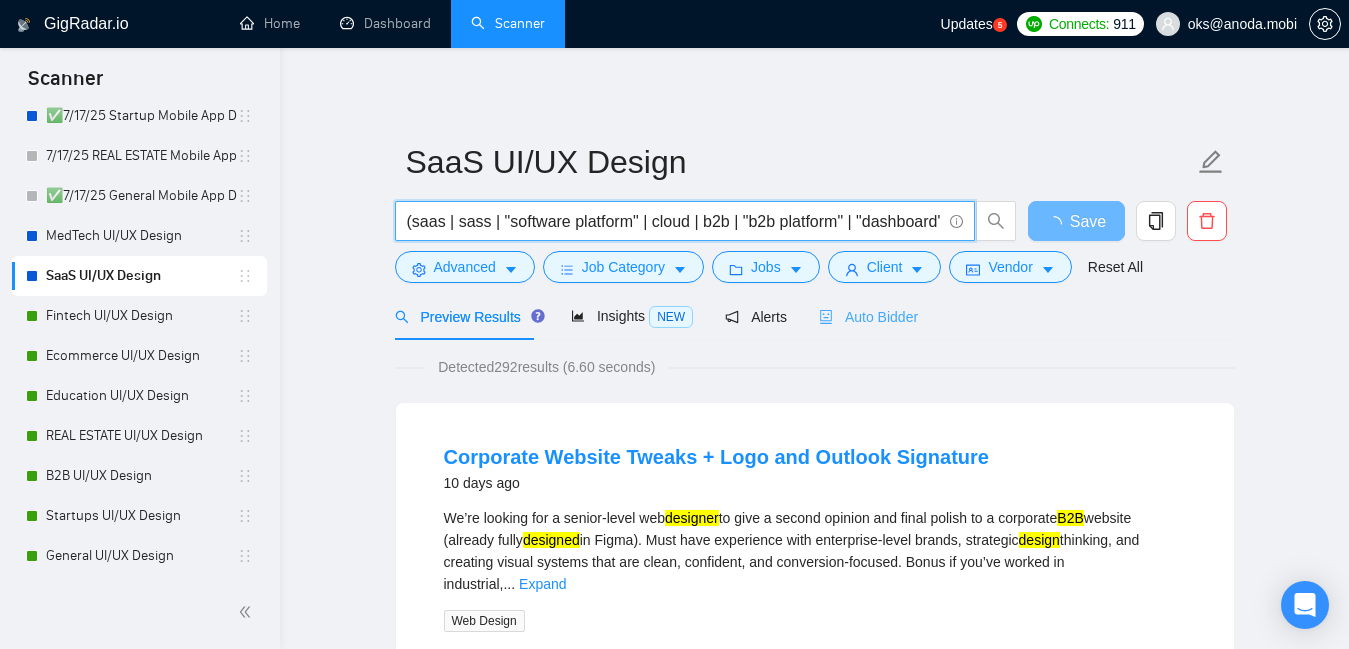 type on "(saas | sass | "software platform" | cloud | b2b | "b2b platform" | "dashboard" | (subscription*)) ((design*) | (redesign*) | (revamp*) | rebuild | (wirefram*) | improve | update | (optimiz*))" 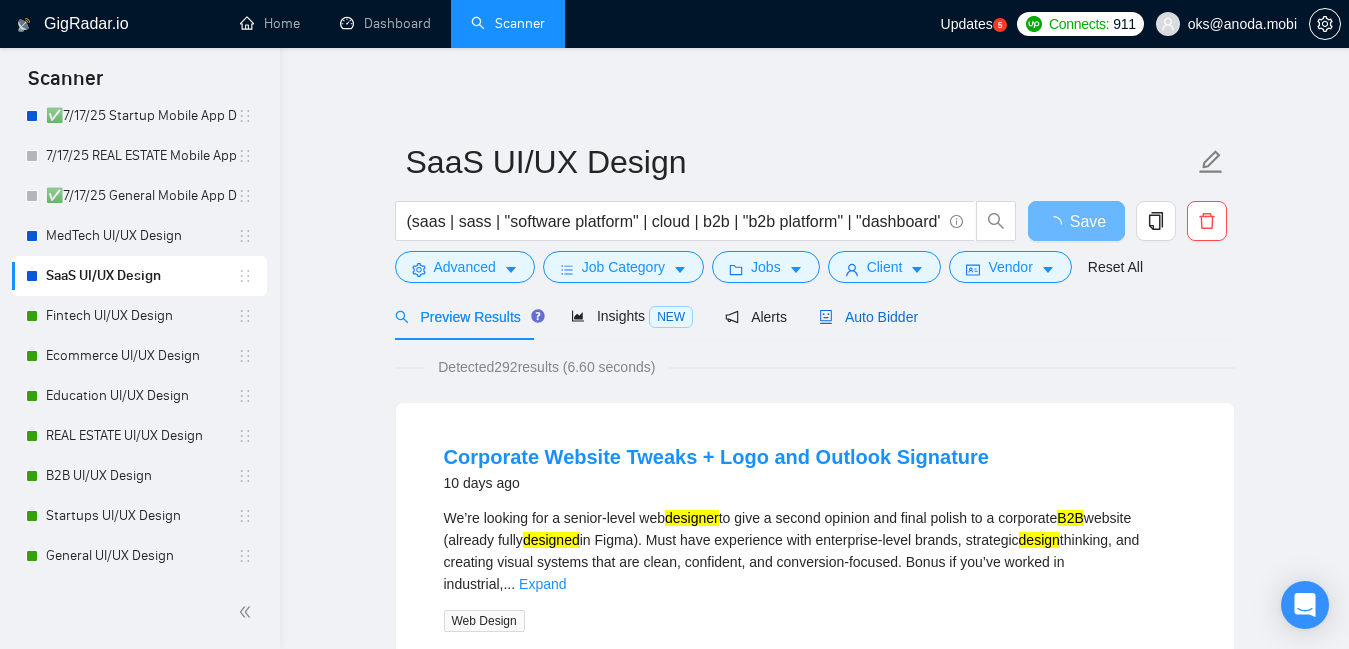 click on "Auto Bidder" at bounding box center [868, 317] 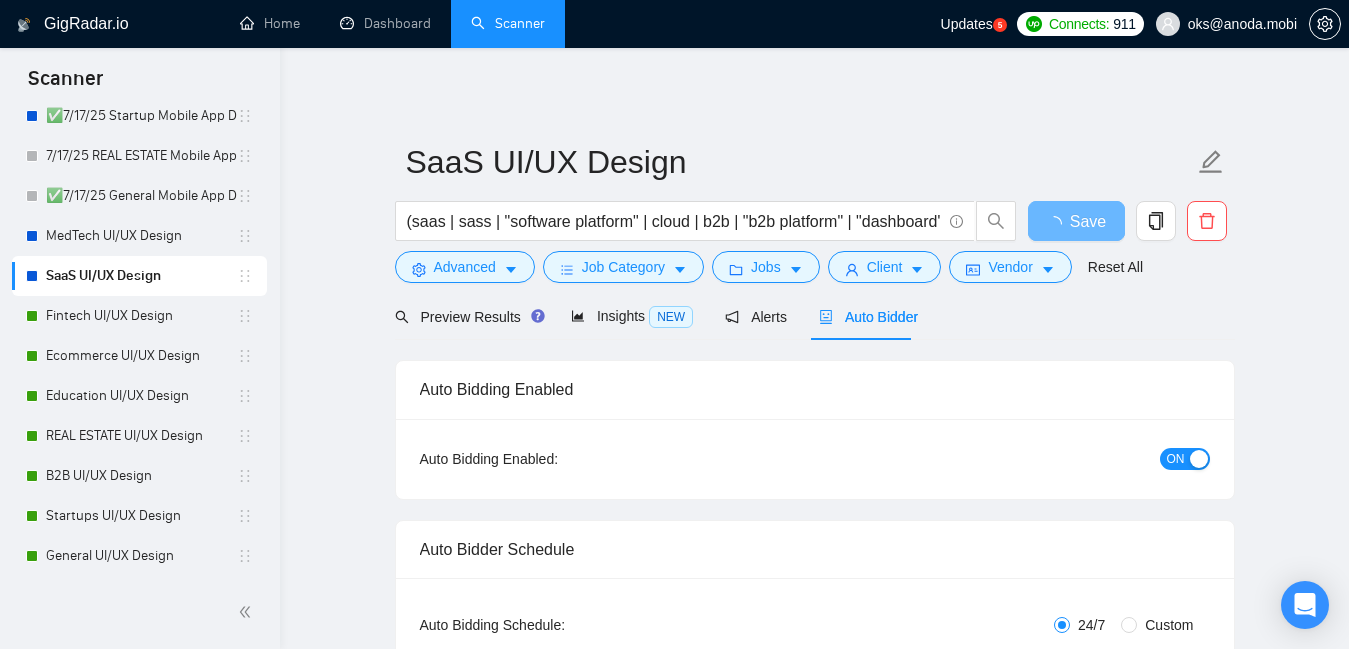 type 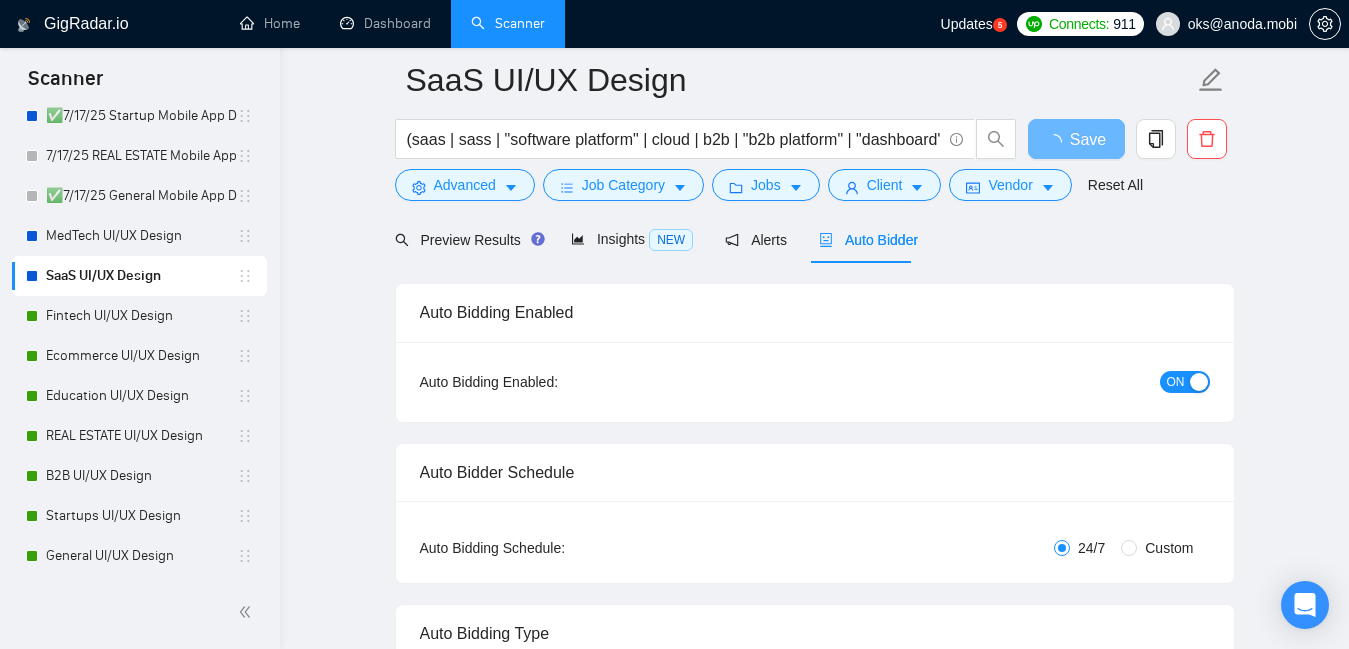 scroll, scrollTop: 92, scrollLeft: 0, axis: vertical 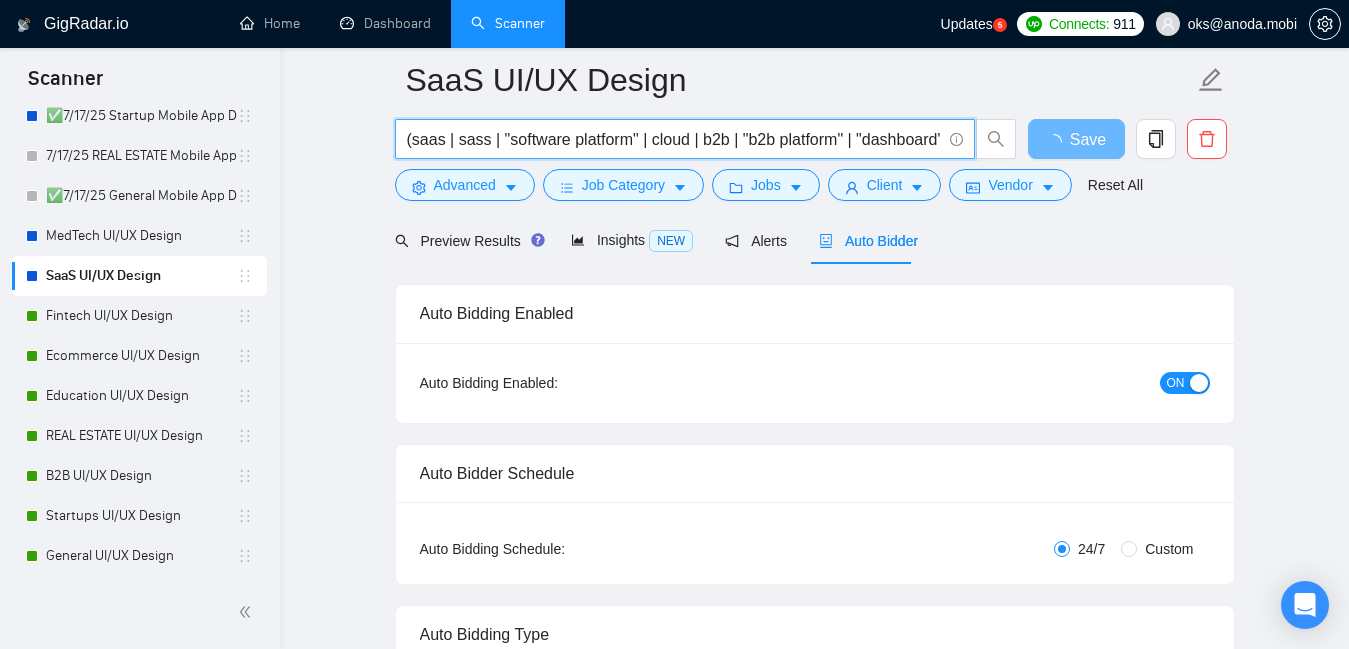 click on "(saas | sass | "software platform" | cloud | b2b | "b2b platform" | "dashboard" | (subscription*)) ((design*) | (redesign*) | (revamp*) | rebuild | (wirefram*) | improve | update | (optimiz*))" at bounding box center [674, 139] 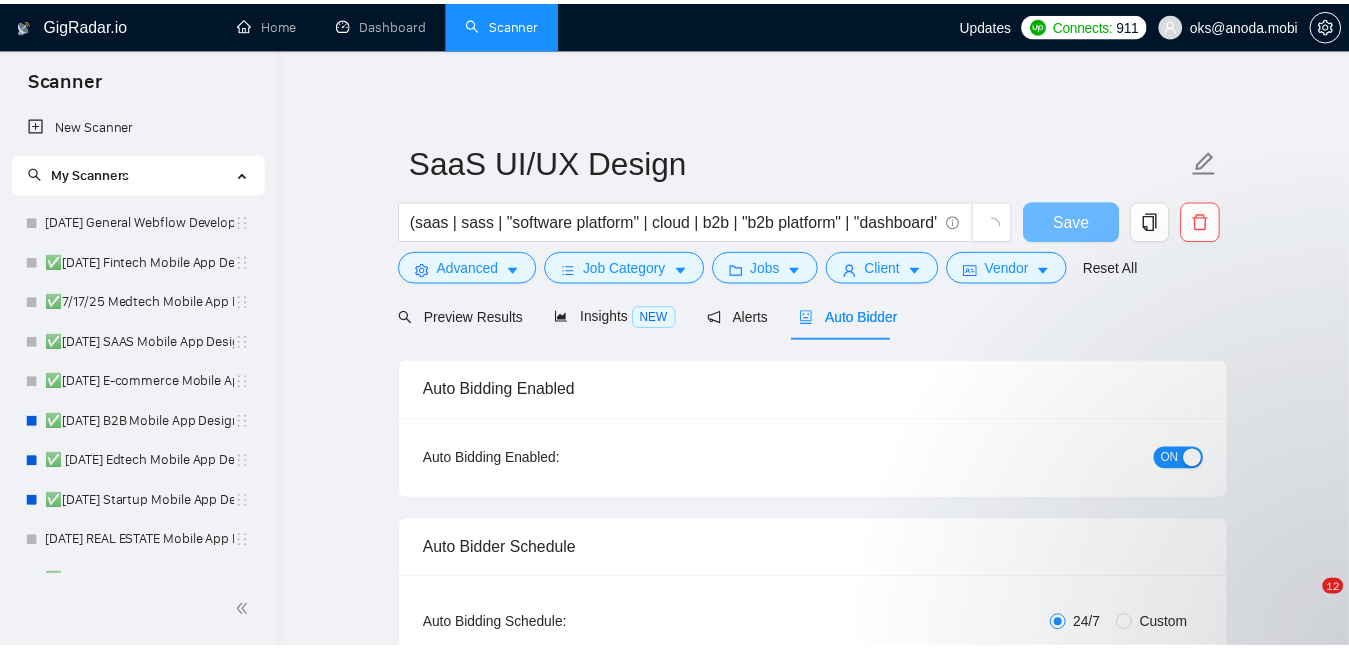 scroll, scrollTop: 92, scrollLeft: 0, axis: vertical 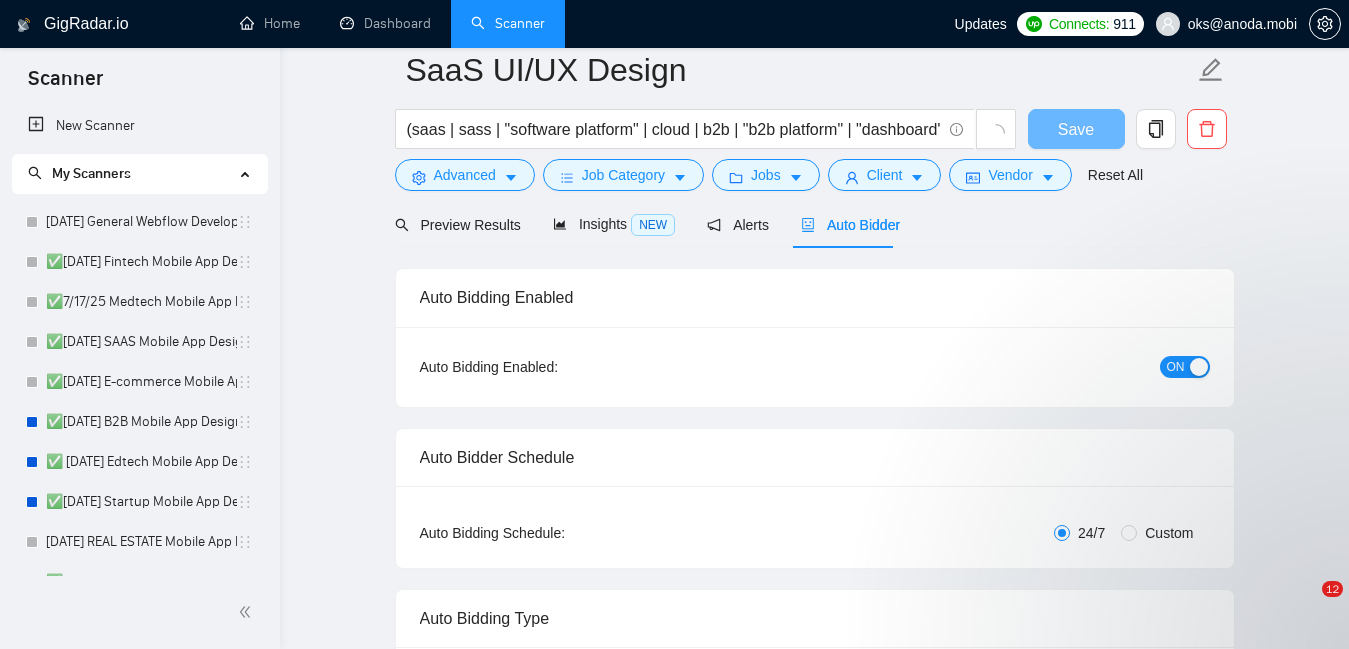 type 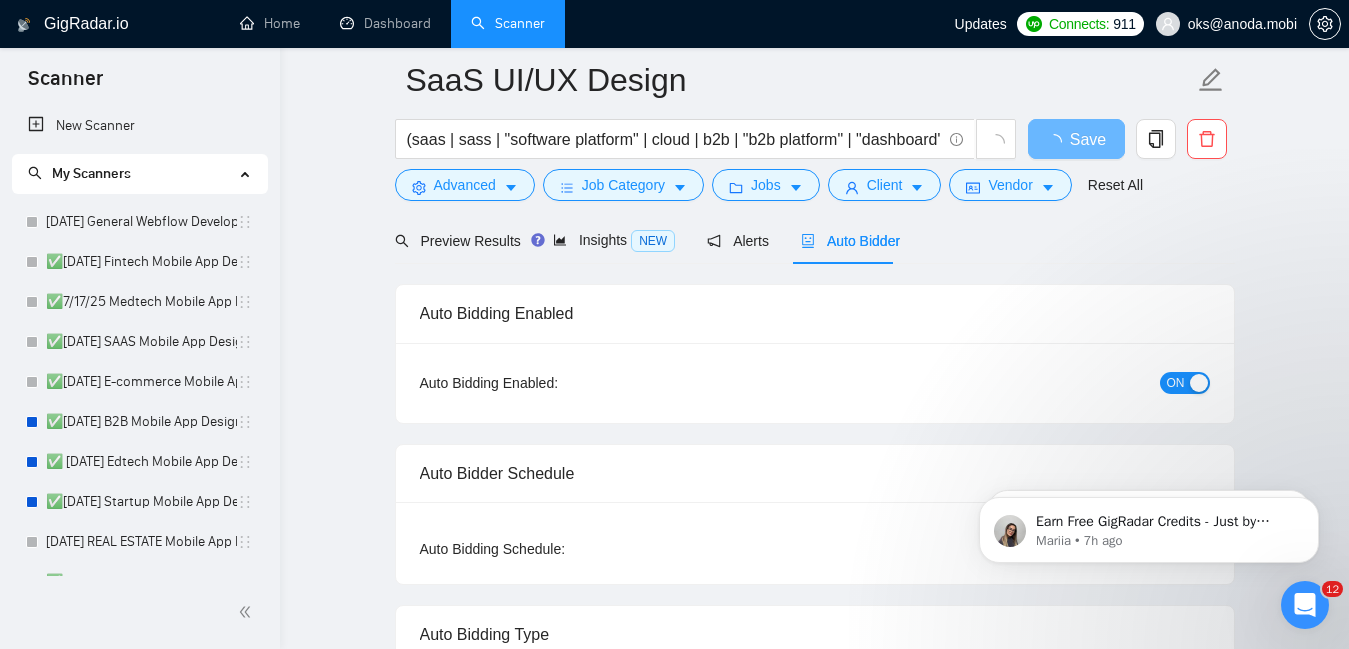 scroll, scrollTop: 0, scrollLeft: 0, axis: both 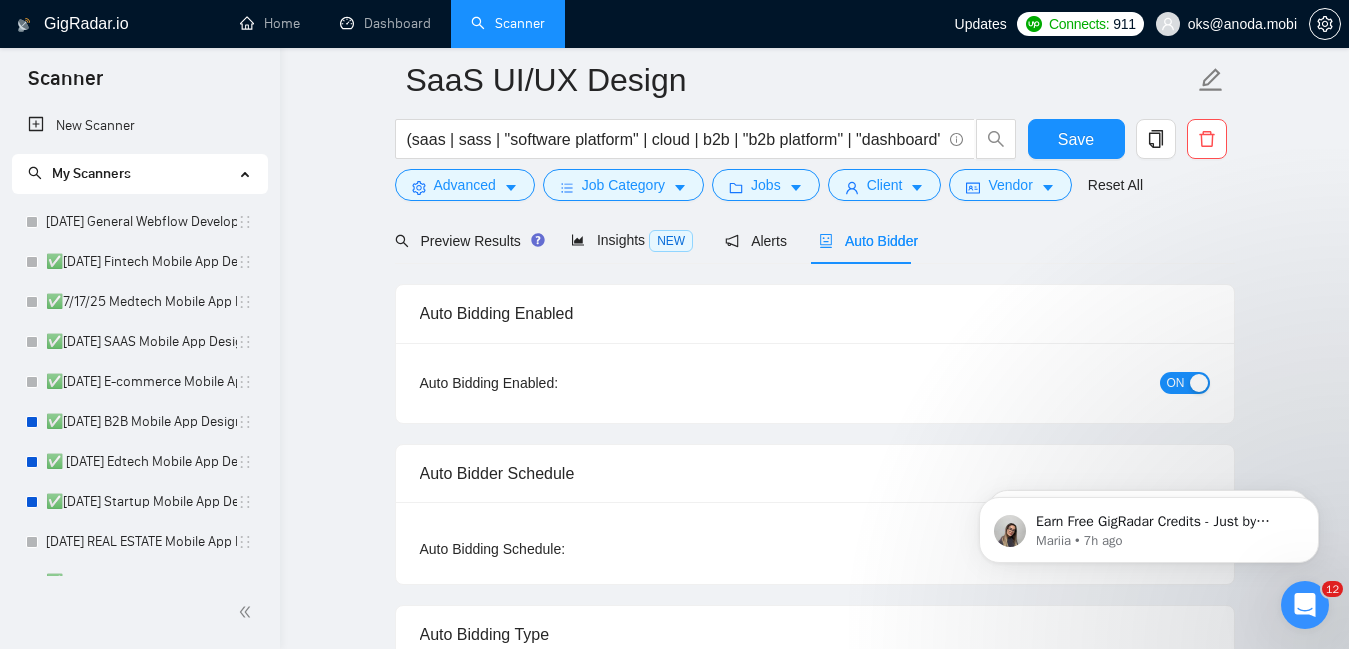 click at bounding box center [815, 219] 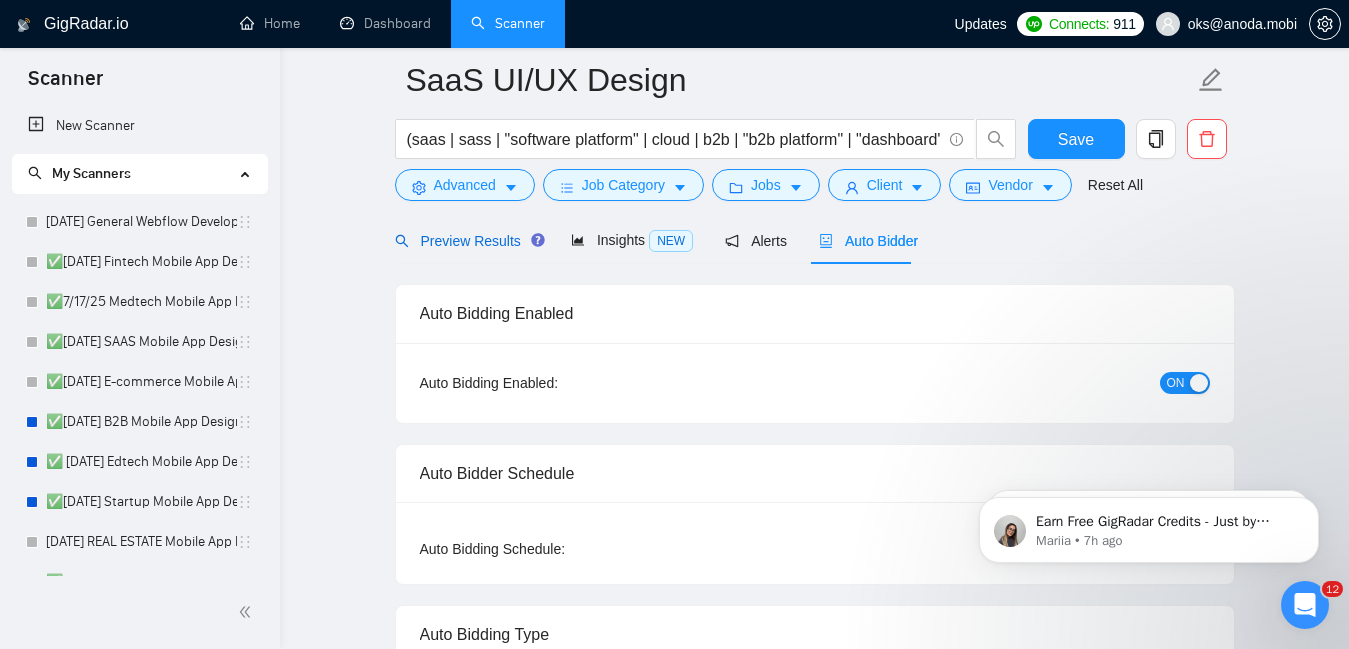 click on "Preview Results" at bounding box center [467, 241] 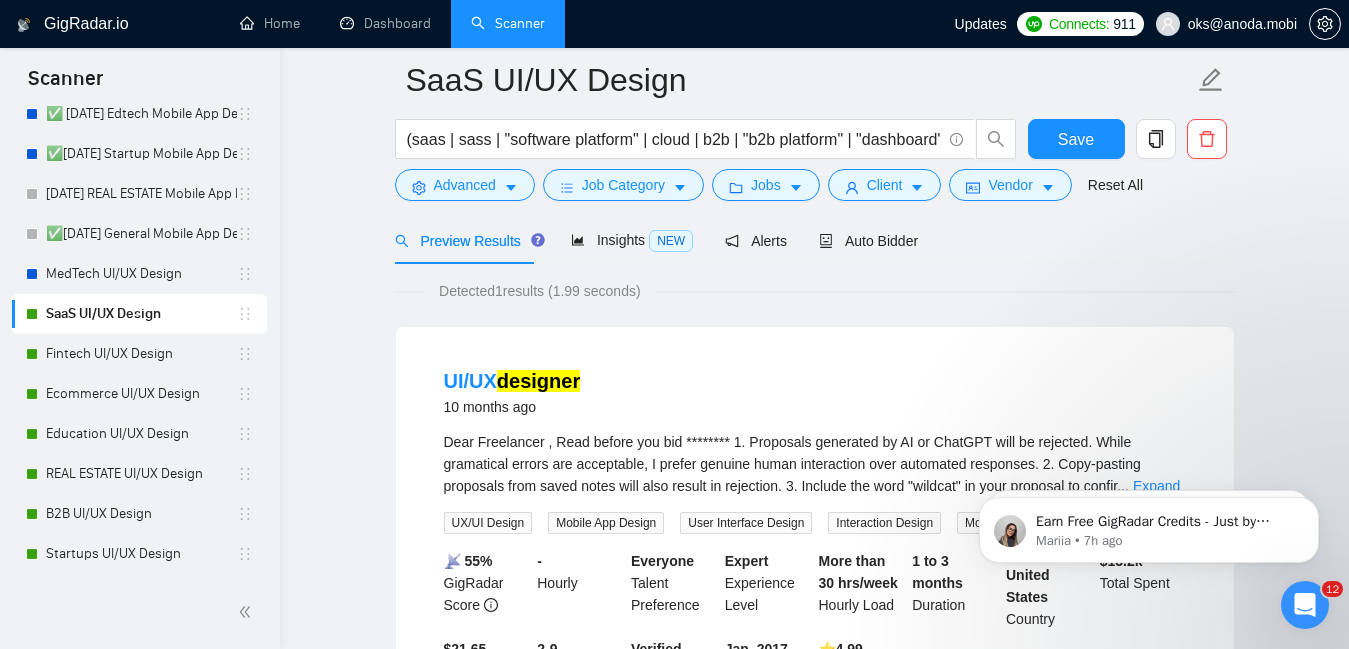 scroll, scrollTop: 361, scrollLeft: 0, axis: vertical 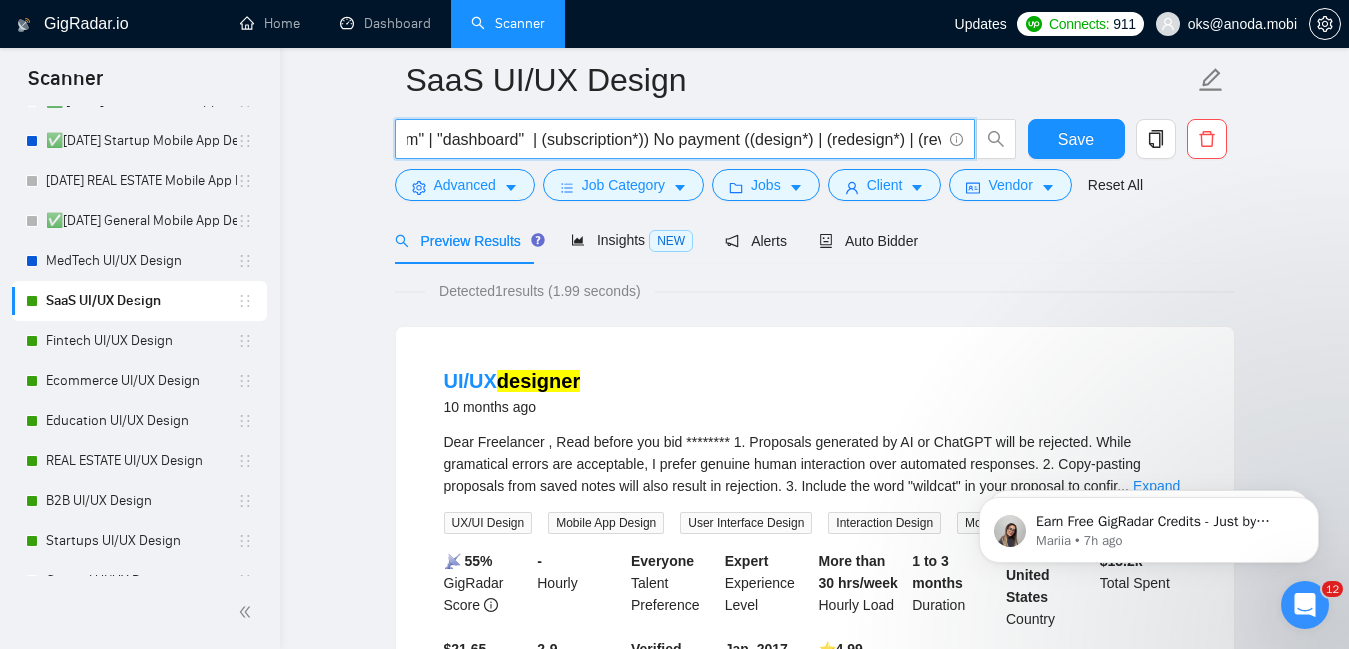 click on "(saas | sass | "software platform" | cloud | b2b | "b2b platform" | "dashboard"  | (subscription*)) No payment ((design*) | (redesign*) | (revamp*) | rebuild | (wirefram*) | audit  | improve | update | (optimiz*))" at bounding box center [674, 139] 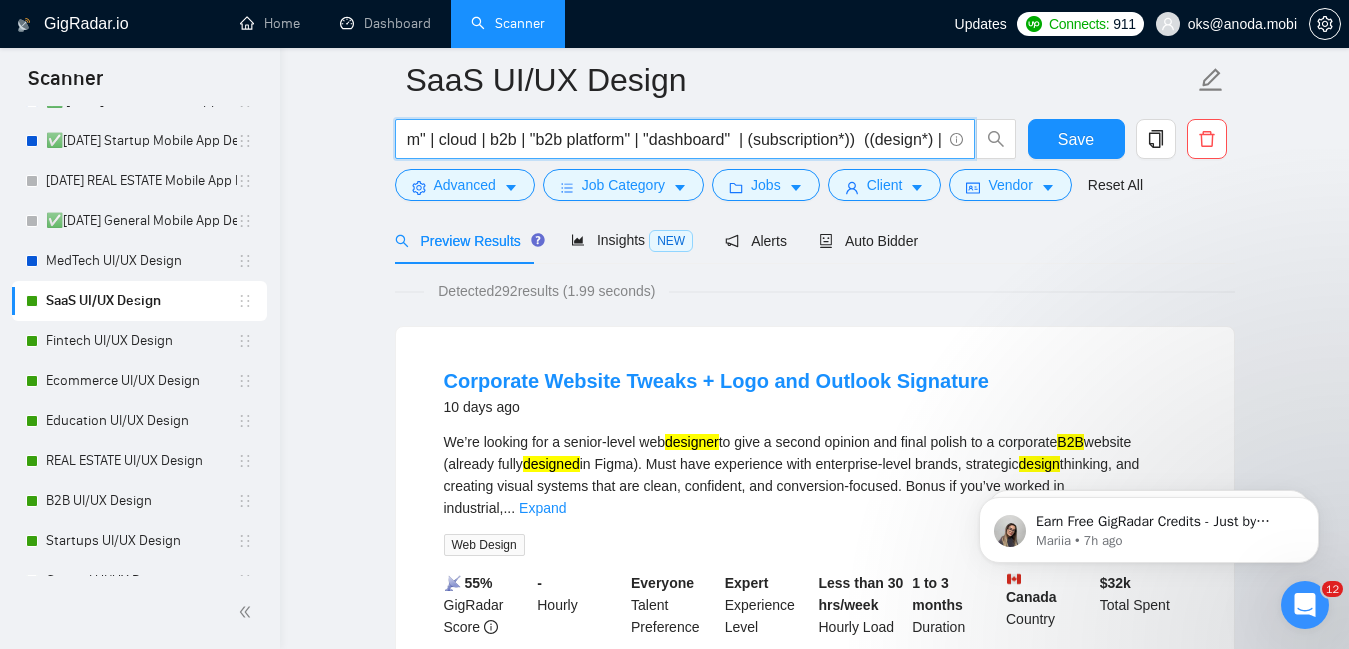 scroll, scrollTop: 0, scrollLeft: 214, axis: horizontal 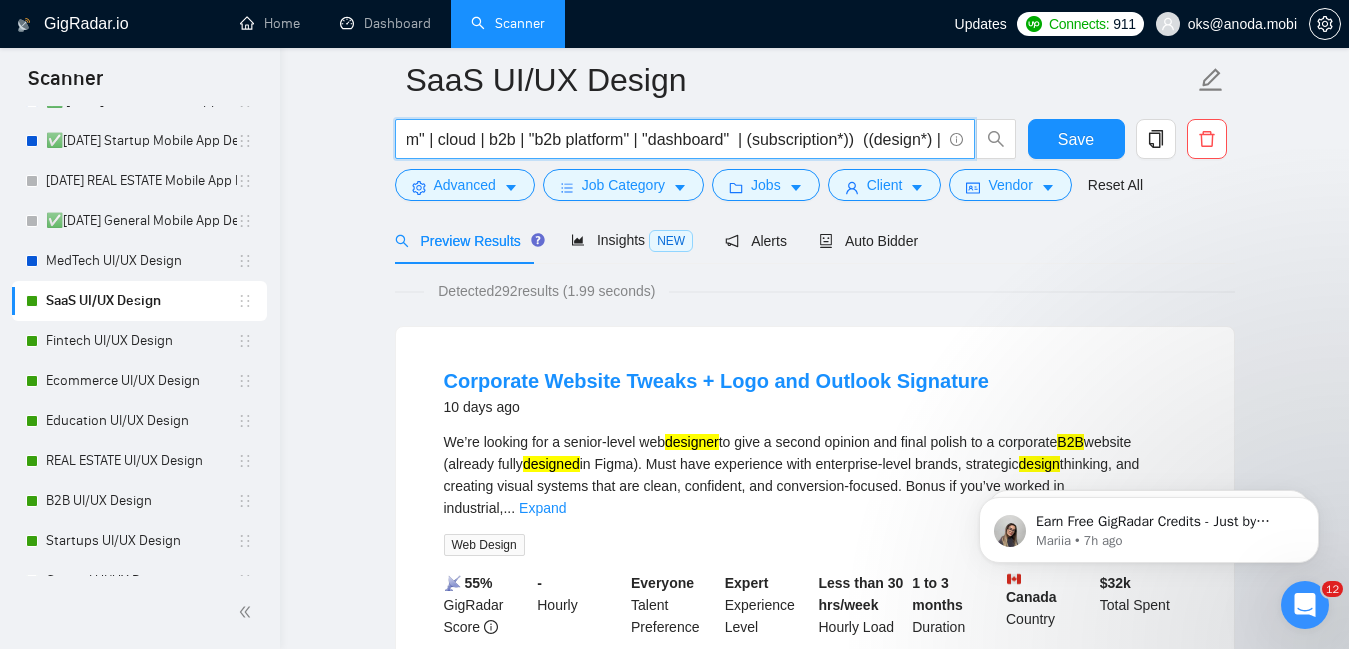 click on "(saas | sass | "software platform" | cloud | b2b | "b2b platform" | "dashboard" | (subscription*)) ((design*) | (redesign*) | (revamp*) | rebuild | (wirefram*) | improve | update | (optimiz*))" at bounding box center (674, 139) 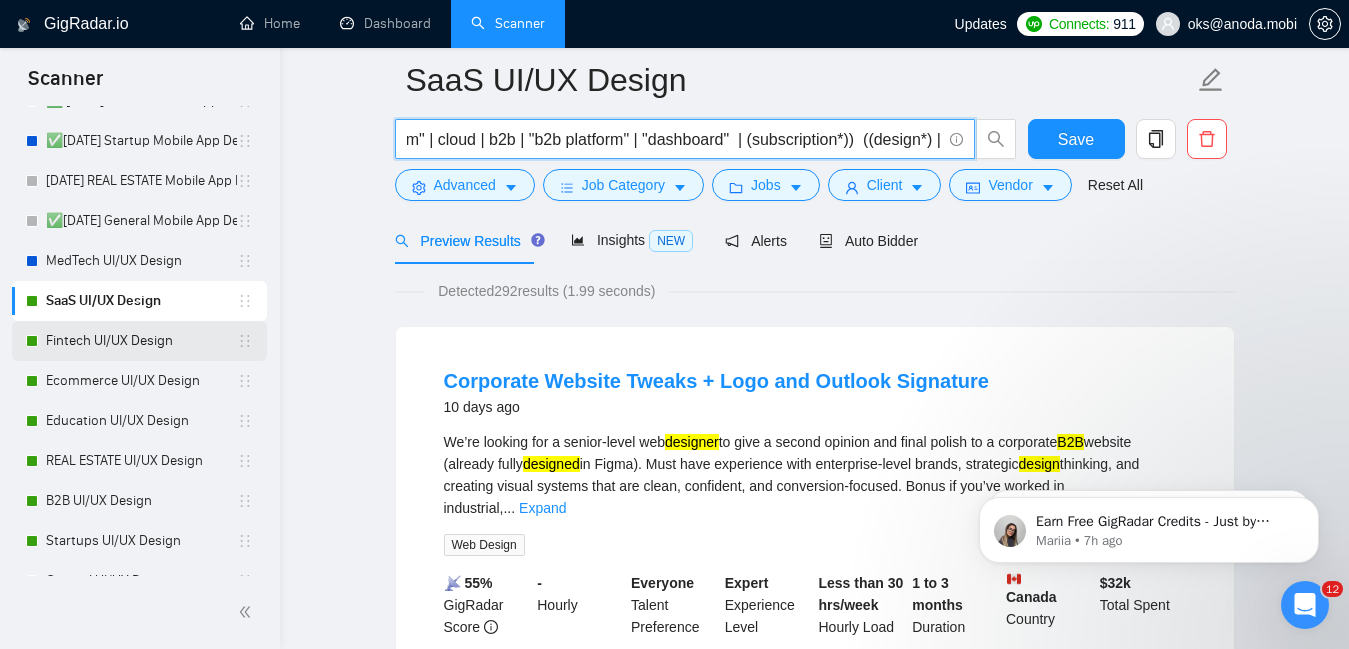 type on "(saas | sass | "software platform" | cloud | b2b | "b2b platform" | "dashboard" | (subscription*)) ((design*) | (redesign*) | (revamp*) | rebuild | (wirefram*) | improve | update | (optimiz*))" 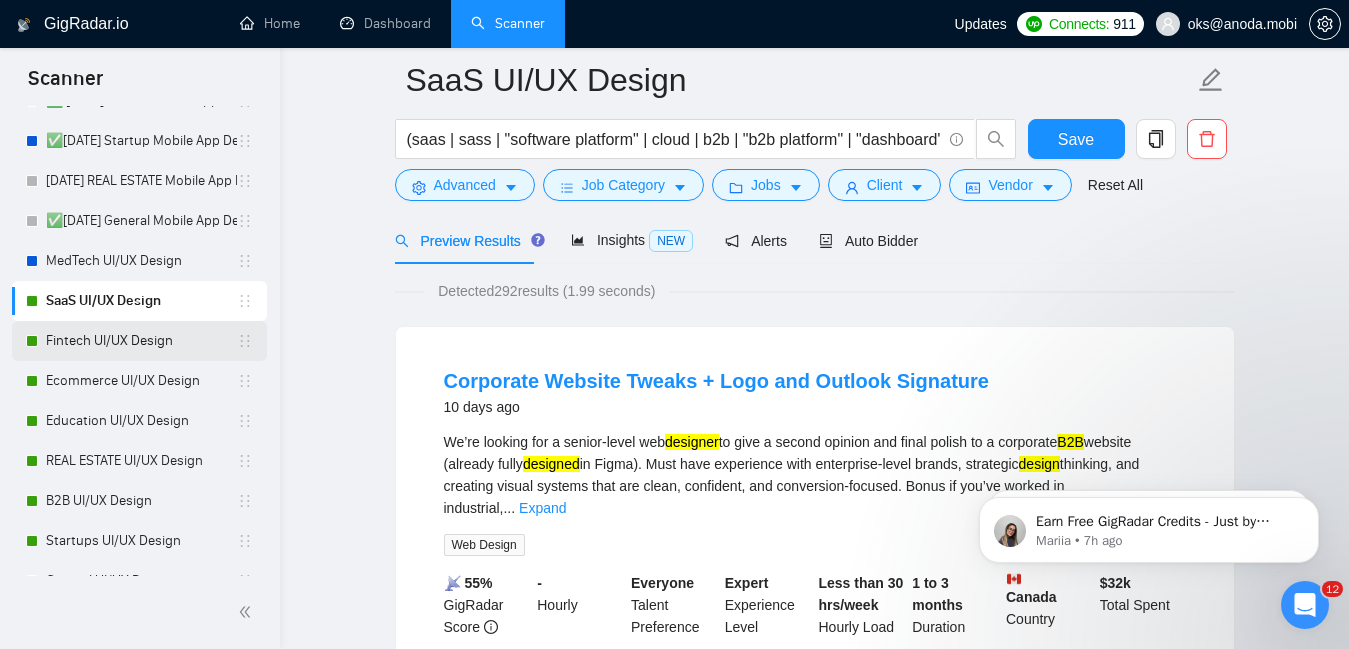 click on "Fintech UI/UX Design" at bounding box center (141, 341) 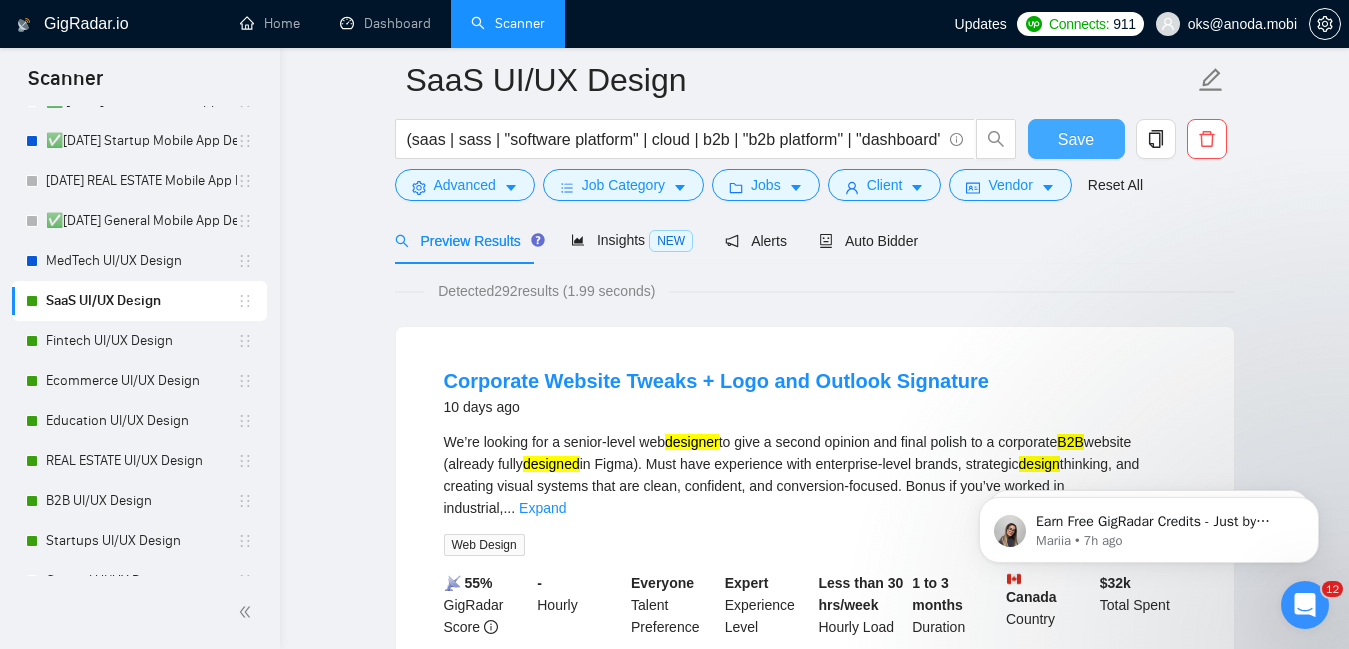 click on "Save" at bounding box center (1076, 139) 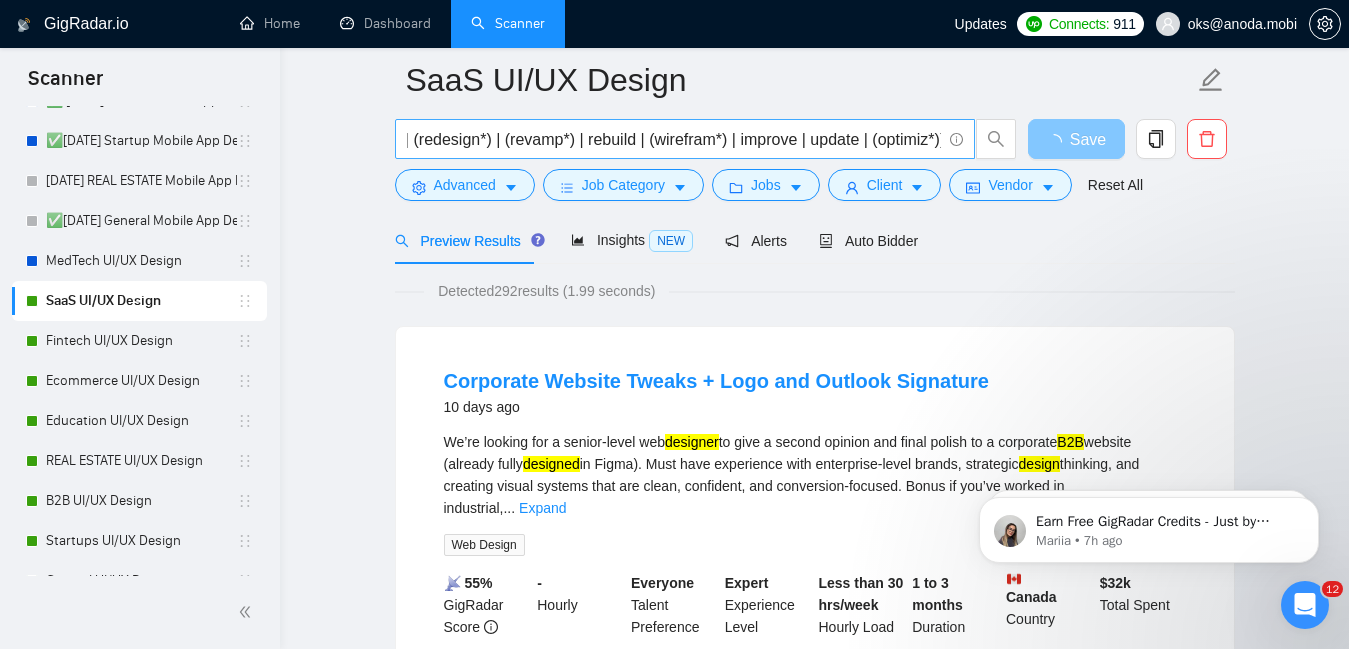 scroll, scrollTop: 0, scrollLeft: 752, axis: horizontal 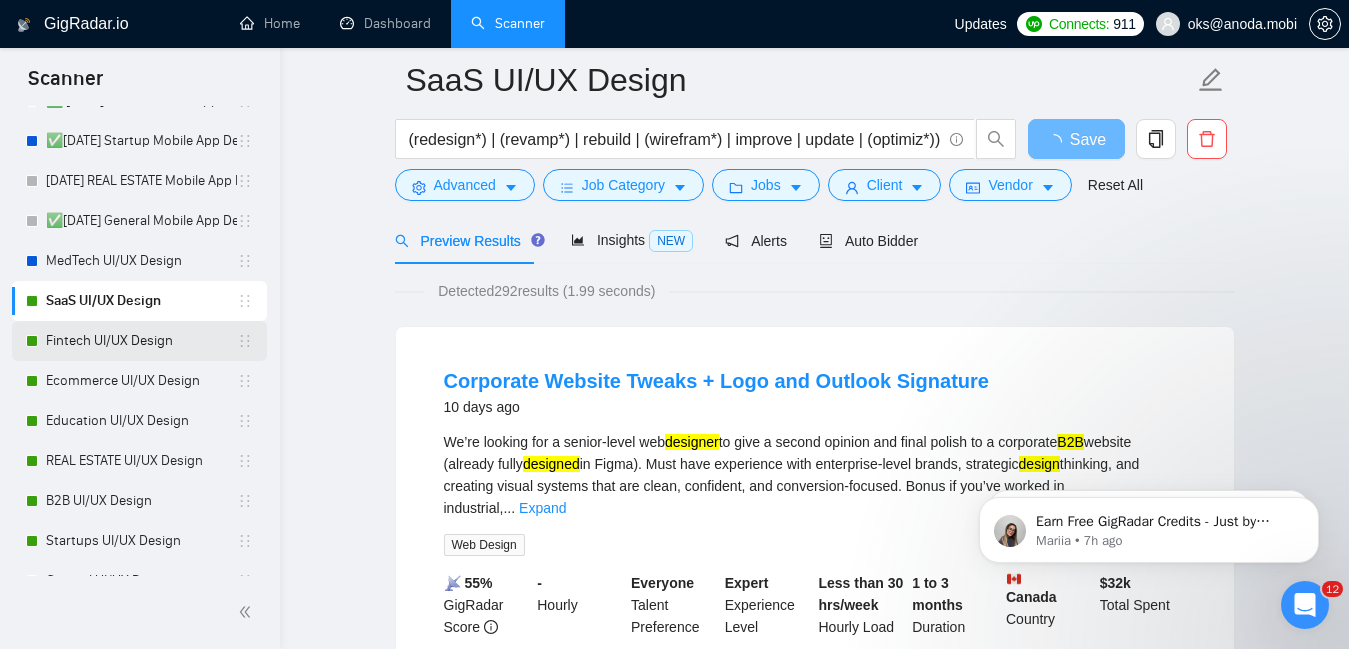 click on "Fintech UI/UX Design" at bounding box center (141, 341) 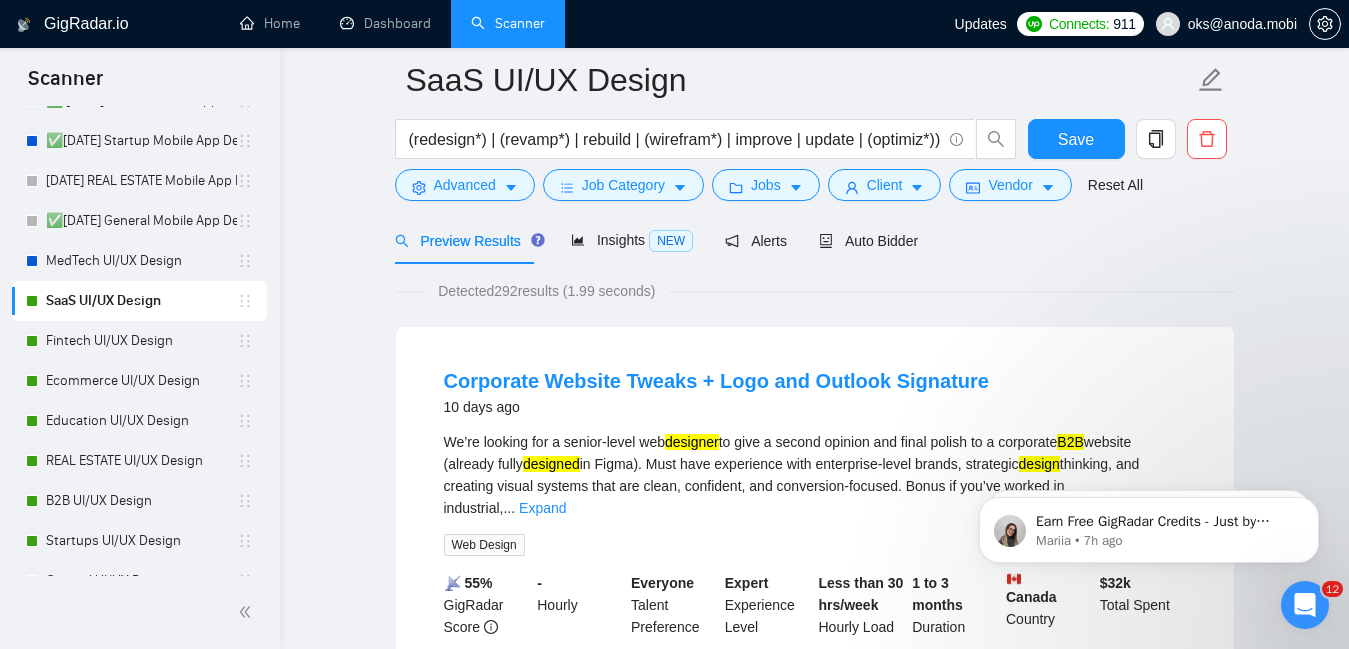 click on "7/17/25 General Webflow Development ✅7/17/25 Fintech Mobile App Design ✅7/17/25 Medtech Mobile App Design ✅7/17/25 SAAS Mobile App Design ✅7/17/25 E-commerce Mobile App Design ✅7/17/25 B2B Mobile App Design ✅ 7/17/25 Edtech Mobile App Design ✅7/17/25 Startup Mobile App Design 7/17/25 REAL ESTATE Mobile App Design ✅7/17/25 General Mobile App Design MedTech UI/UX Design SaaS UI/UX Design Fintech UI/UX Design Ecommerce UI/UX Design Education UI/UX Design REAL ESTATE UI/UX Design B2B UI/UX Design  Startups UI/UX Design General UI/UX Design" at bounding box center (139, 221) 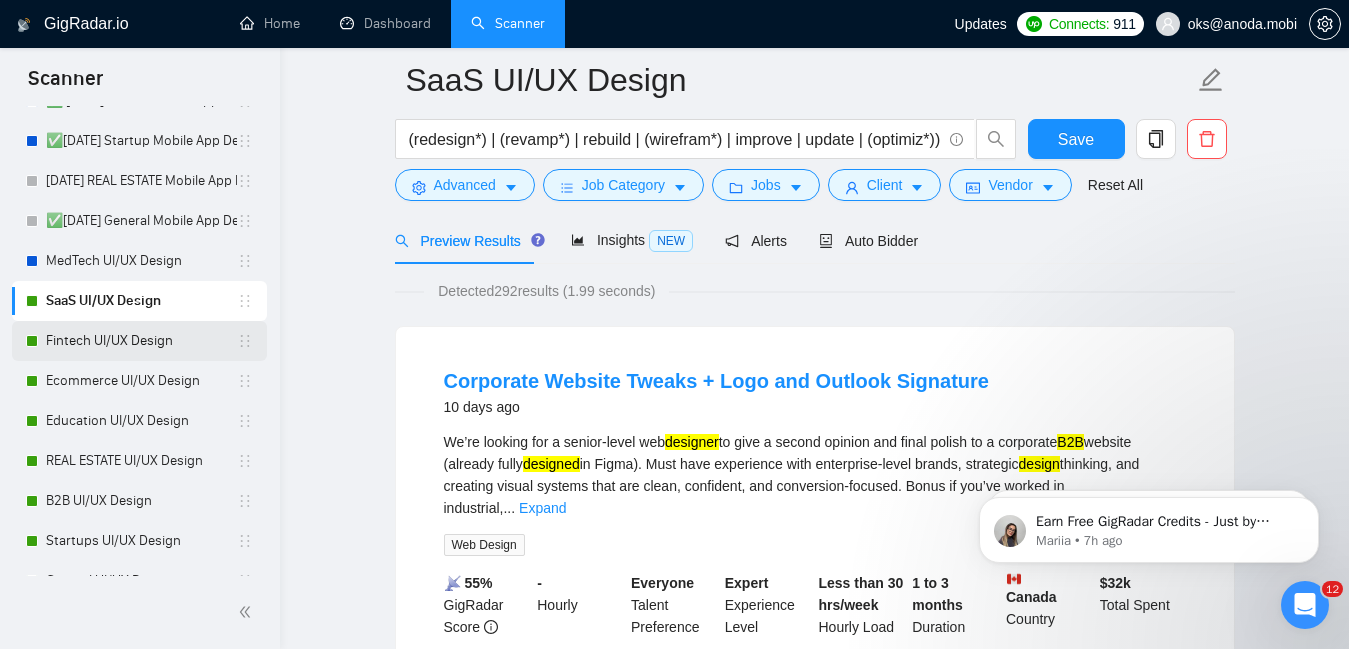 click on "Fintech UI/UX Design" at bounding box center (141, 341) 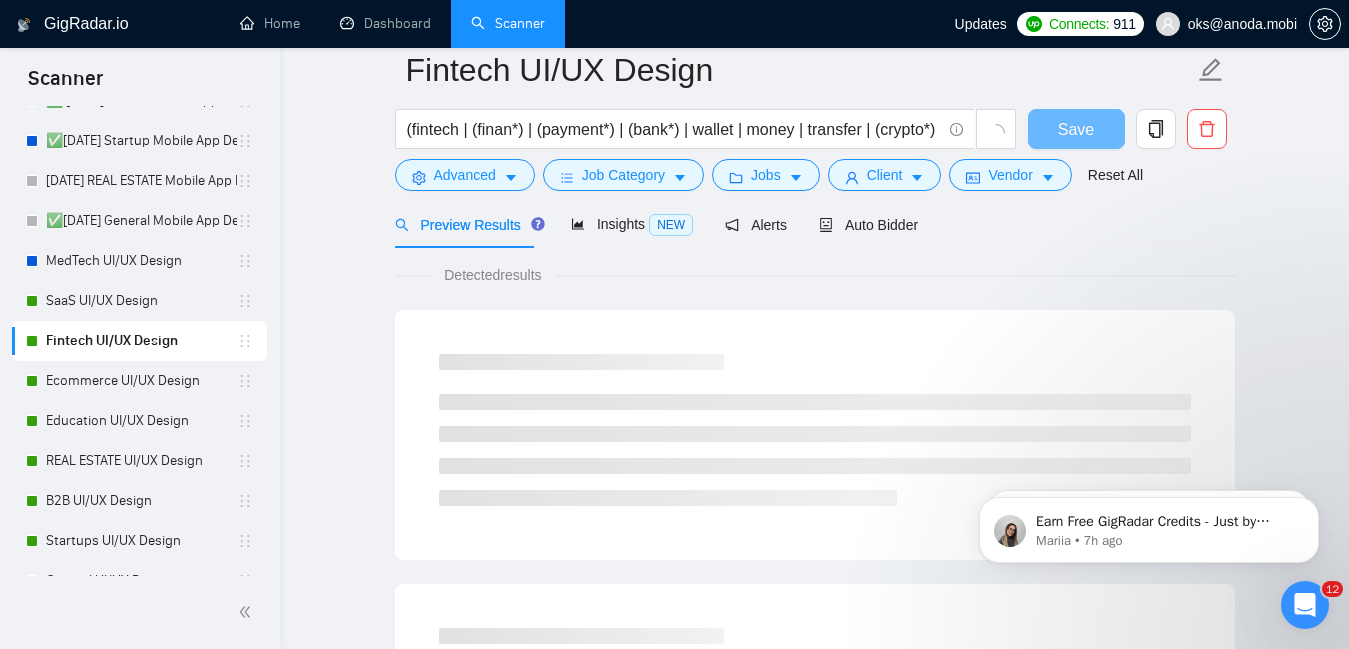 scroll, scrollTop: 80, scrollLeft: 0, axis: vertical 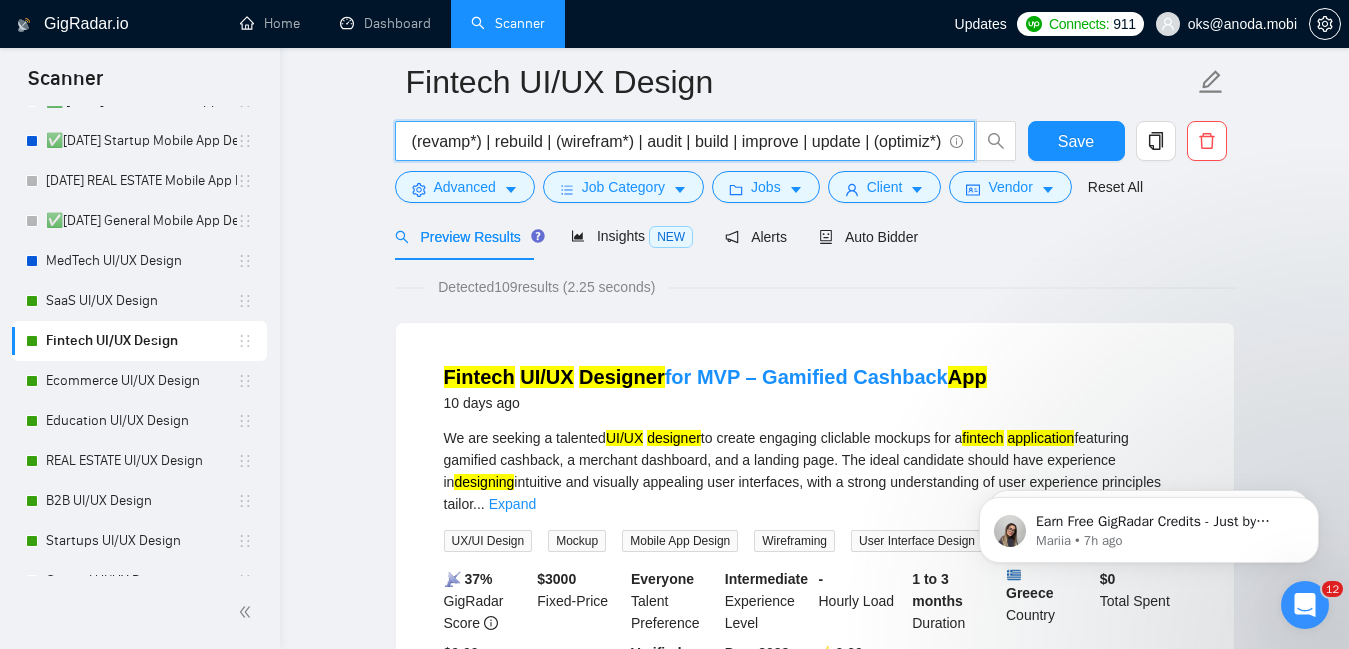 drag, startPoint x: 668, startPoint y: 147, endPoint x: 961, endPoint y: 133, distance: 293.3343 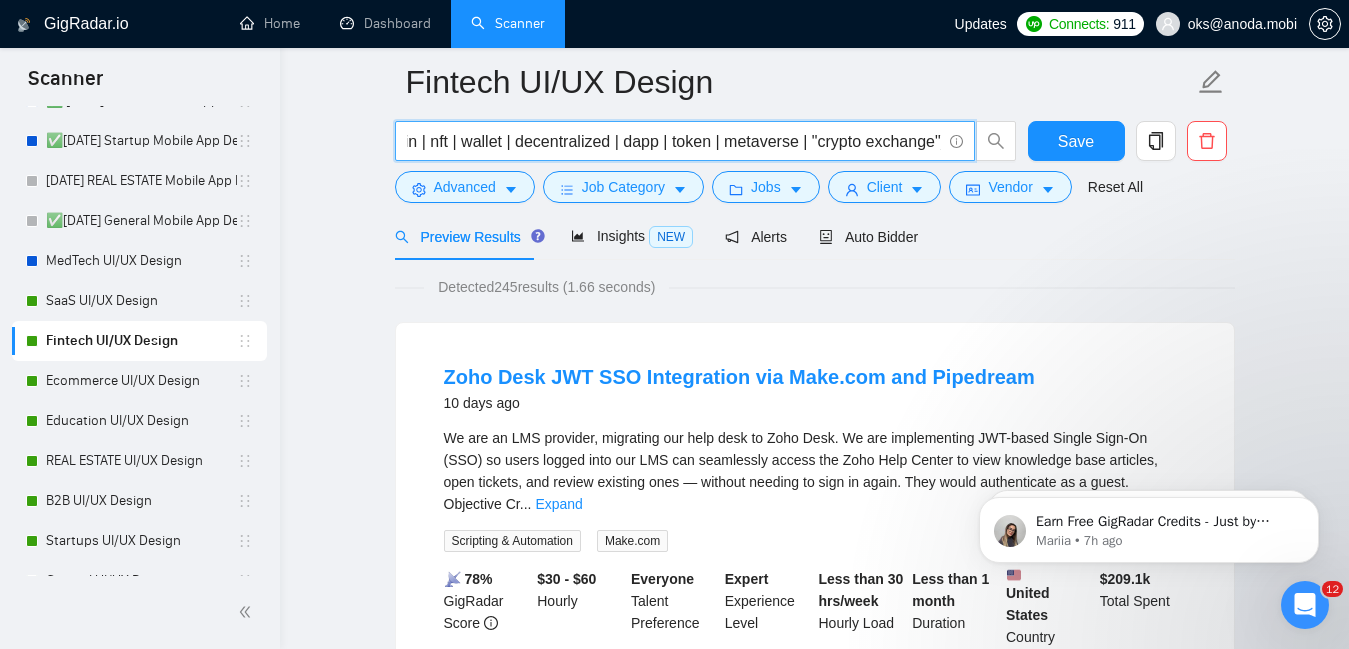 scroll, scrollTop: 0, scrollLeft: 768, axis: horizontal 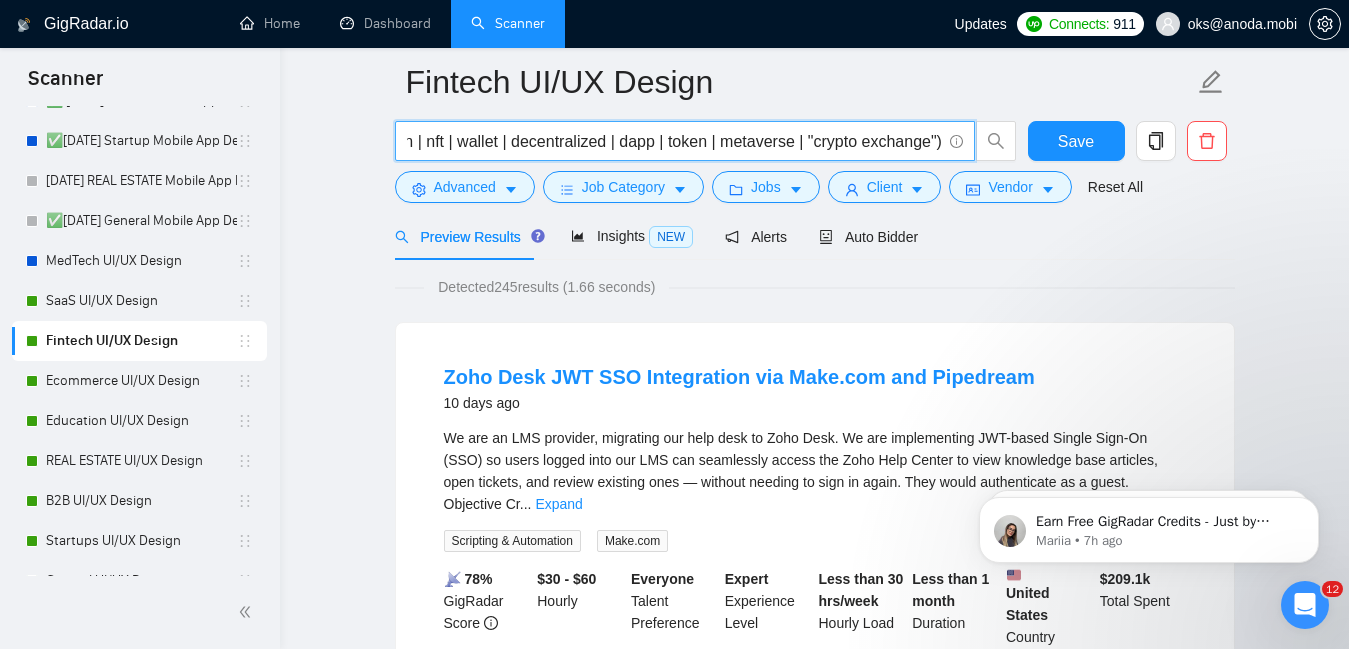 paste on "((UI/UX | UX | UI | UX/UI | Figma | Website | "Web App" | Platform | Application | App) ((design*) | (redesign*) | (revamp*) | rebuild | (wirefram*) | audit | build | improve | update | (optimiz*))" 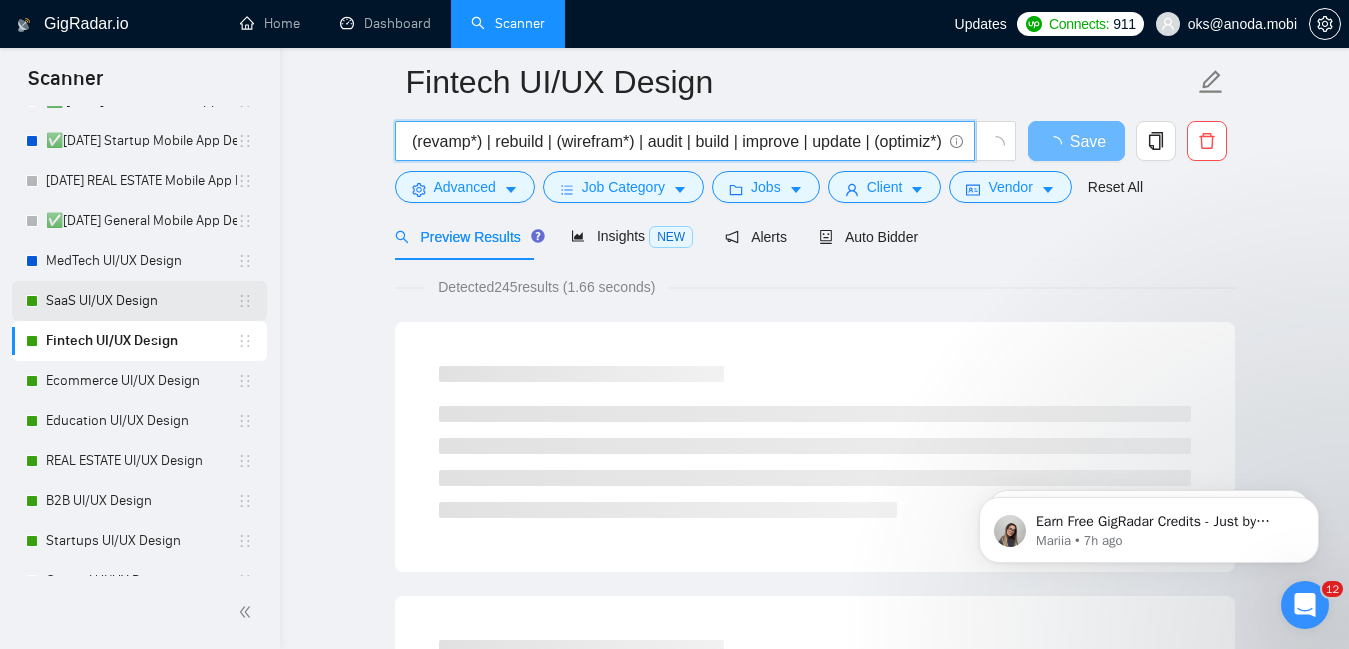 type on "(fintech | (finan*) | (payment*) | (bank*) | wallet | money | transfer | (crypto*) | "web 3" | web3 | defi | blockchain | nft | wallet | decentralized | dapp | token | metaverse | "crypto exchange") ((UI/UX | UX | UI | UX/UI | Figma | Website | "Web App" | Platform | Application | App) ((design*) | (redesign*) | (revamp*) | rebuild | (wirefram*) | audit | build | improve | update | (optimiz*))" 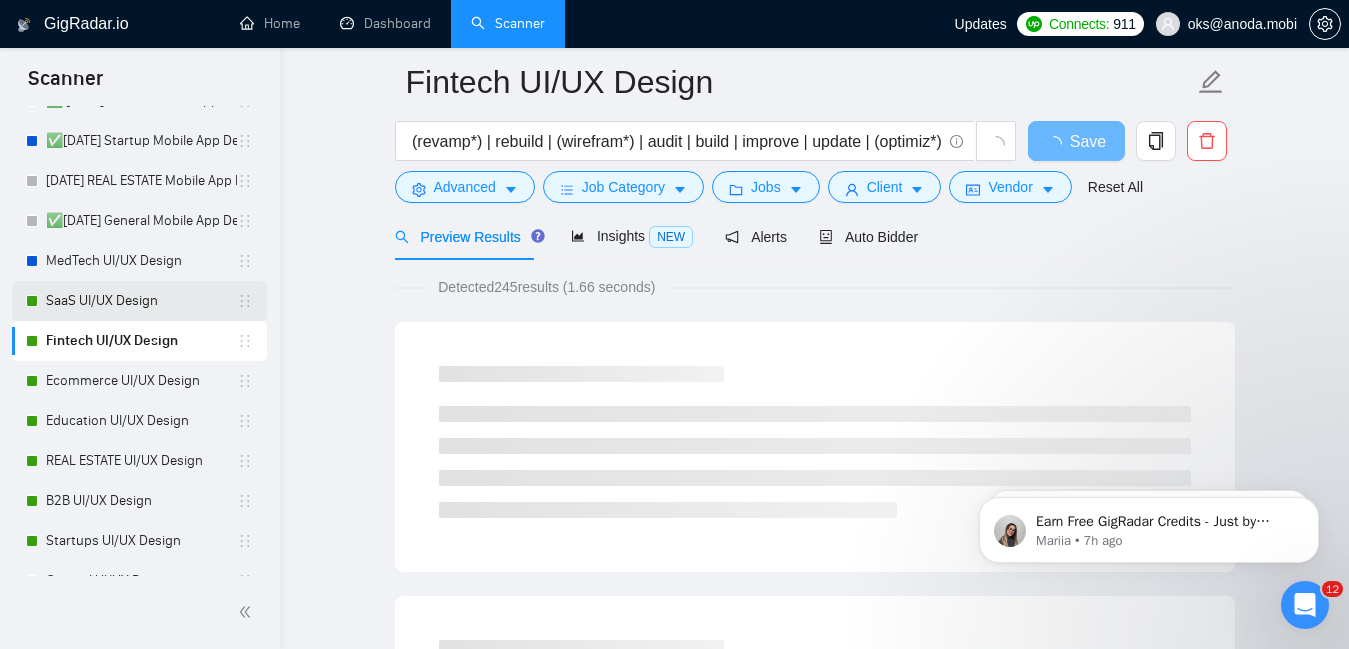 scroll, scrollTop: 0, scrollLeft: 0, axis: both 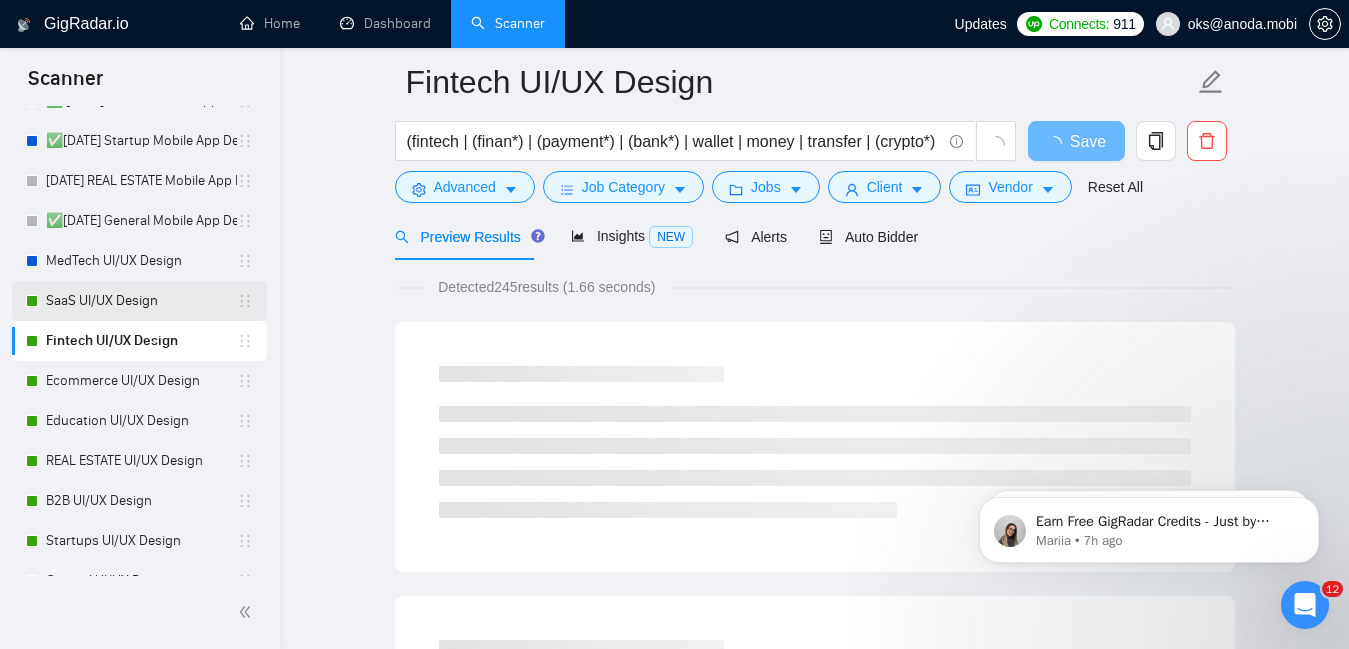 click on "SaaS UI/UX Design" at bounding box center [141, 301] 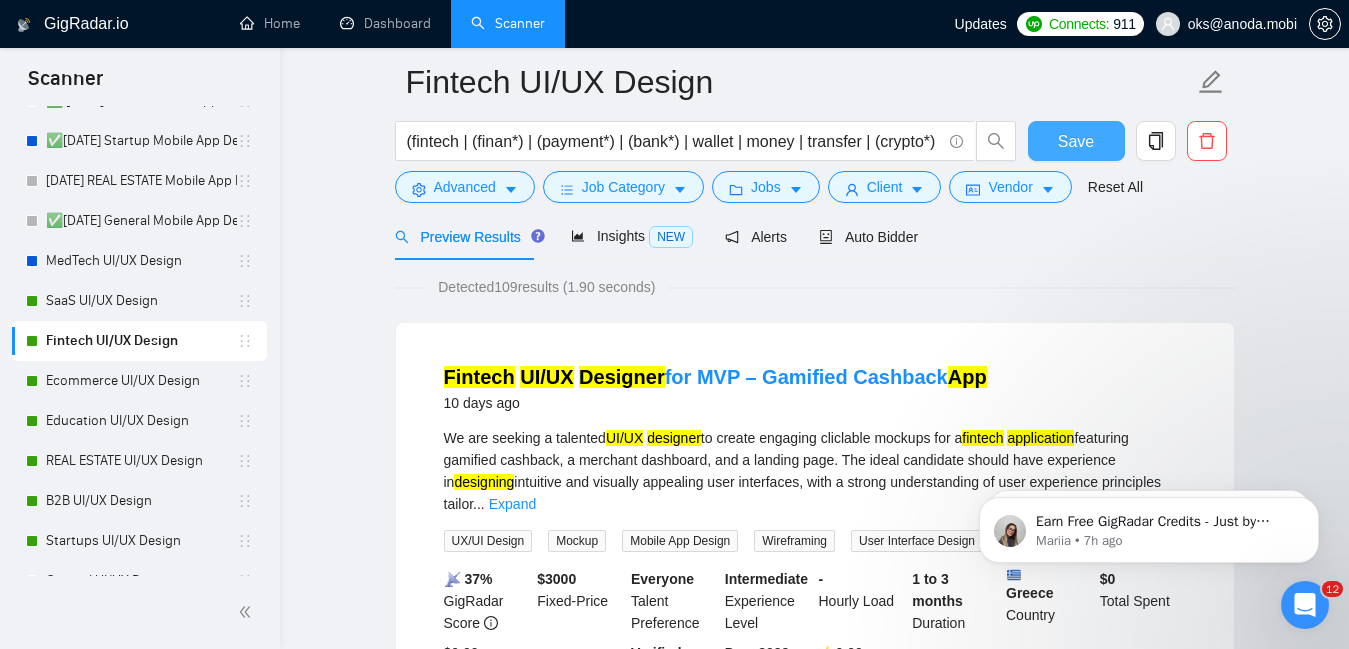 click on "Save" at bounding box center [1076, 141] 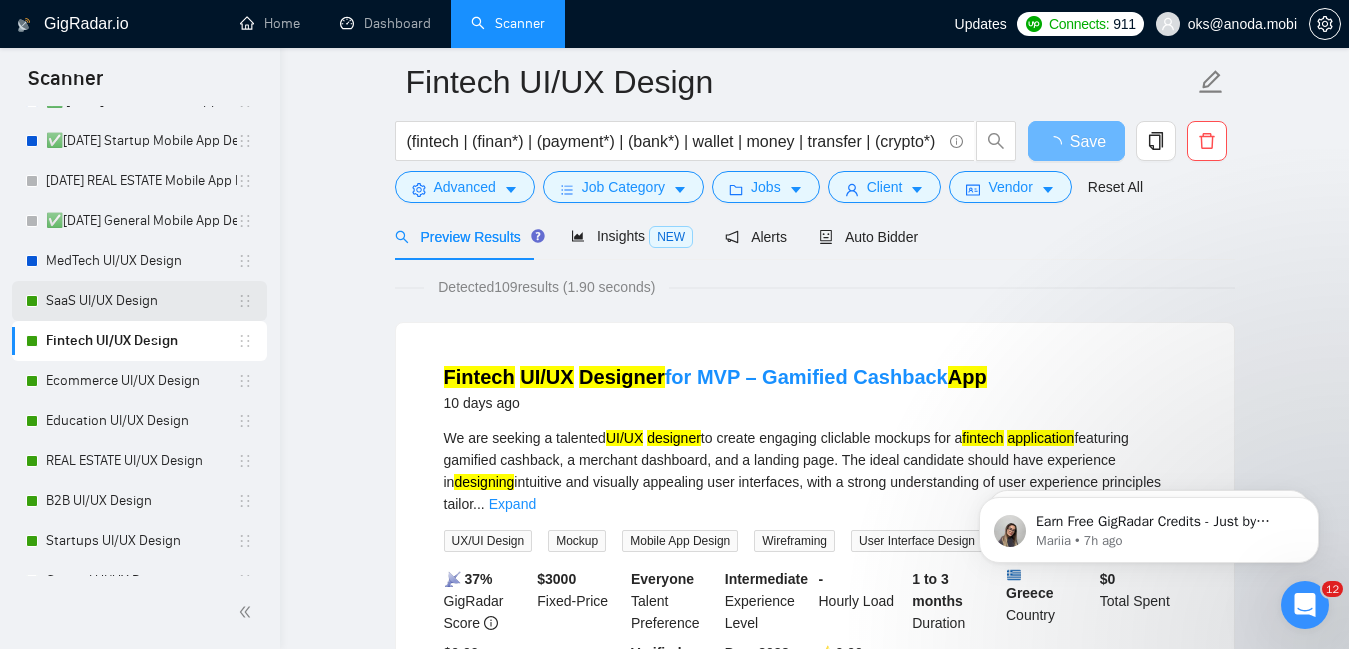 click on "SaaS UI/UX Design" at bounding box center [139, 301] 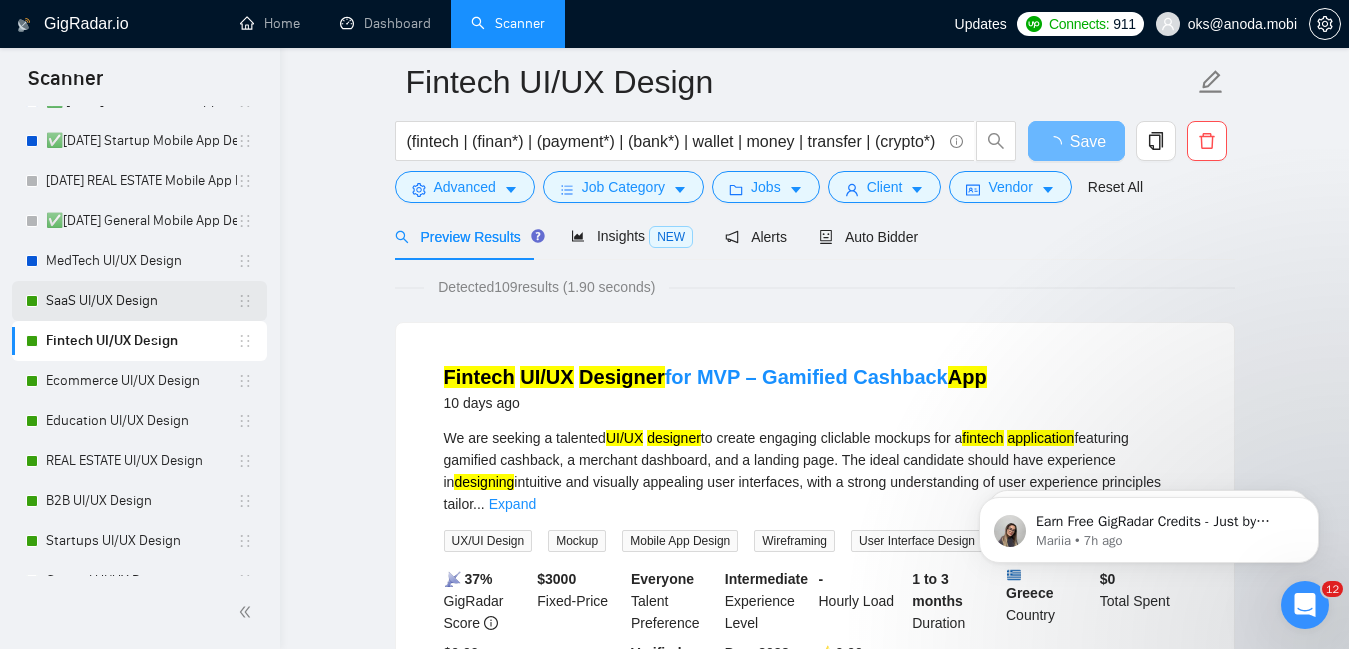 click on "SaaS UI/UX Design" at bounding box center (141, 301) 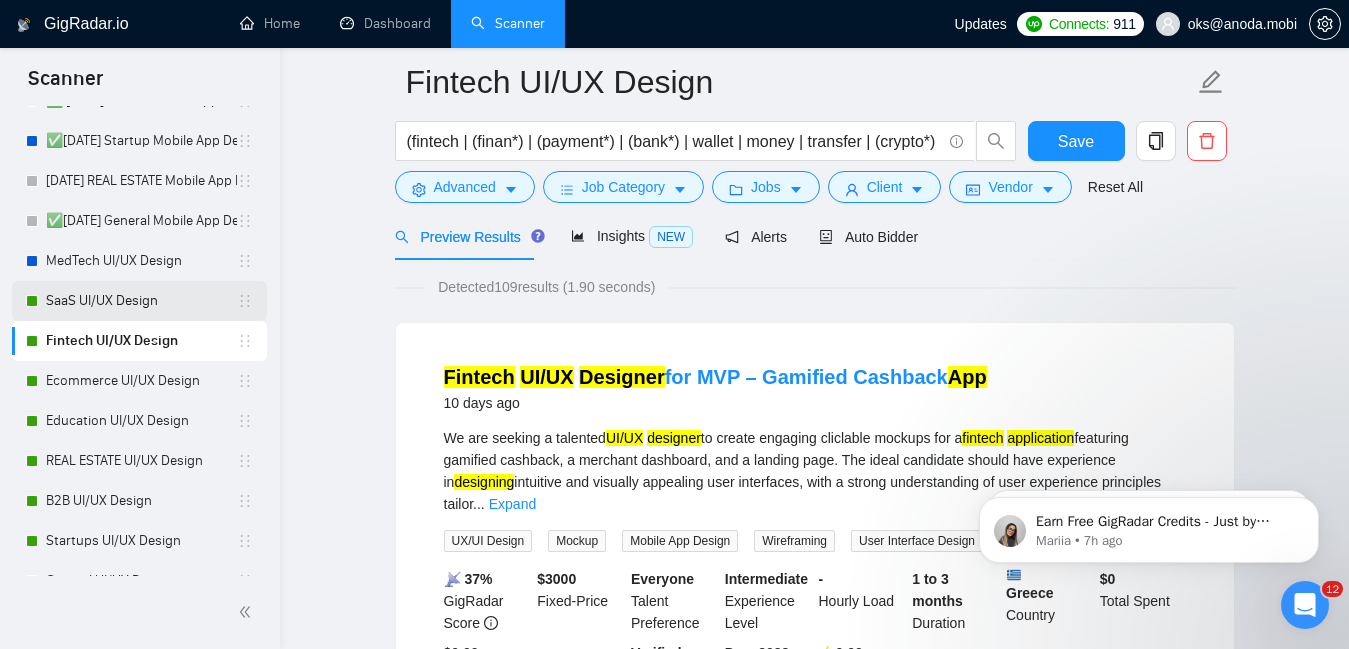 click on "SaaS UI/UX Design" at bounding box center (141, 301) 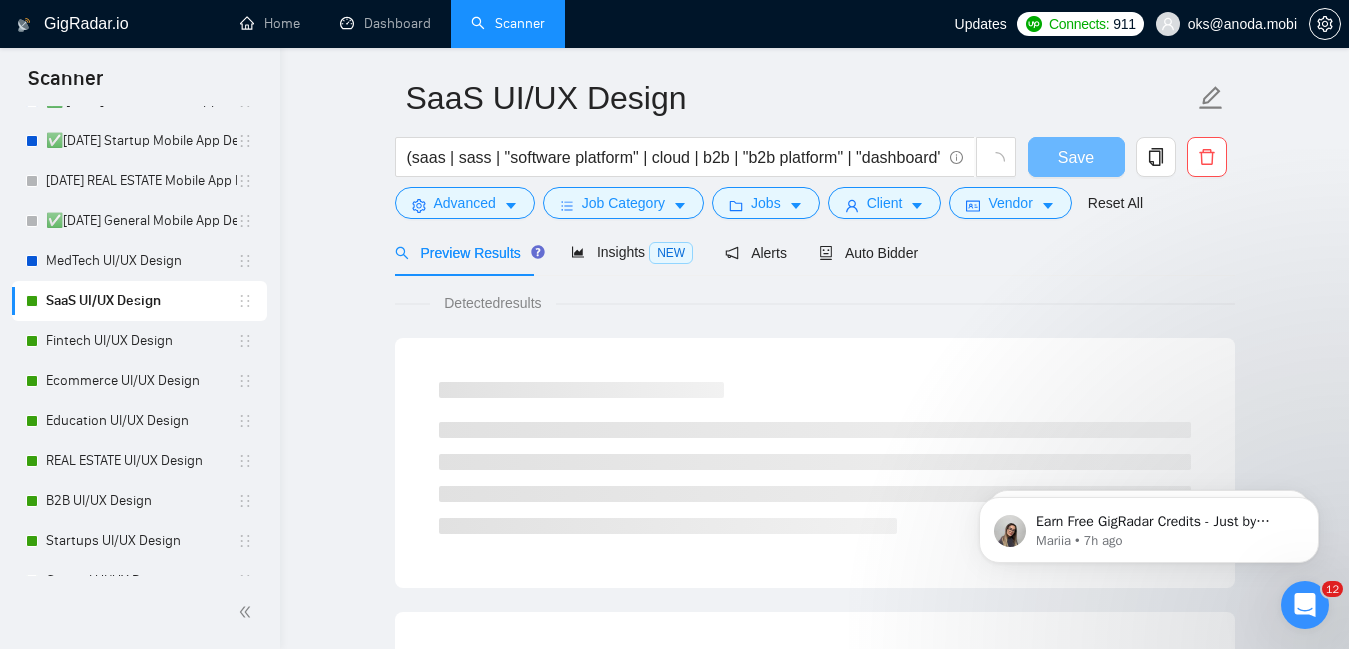 scroll, scrollTop: 80, scrollLeft: 0, axis: vertical 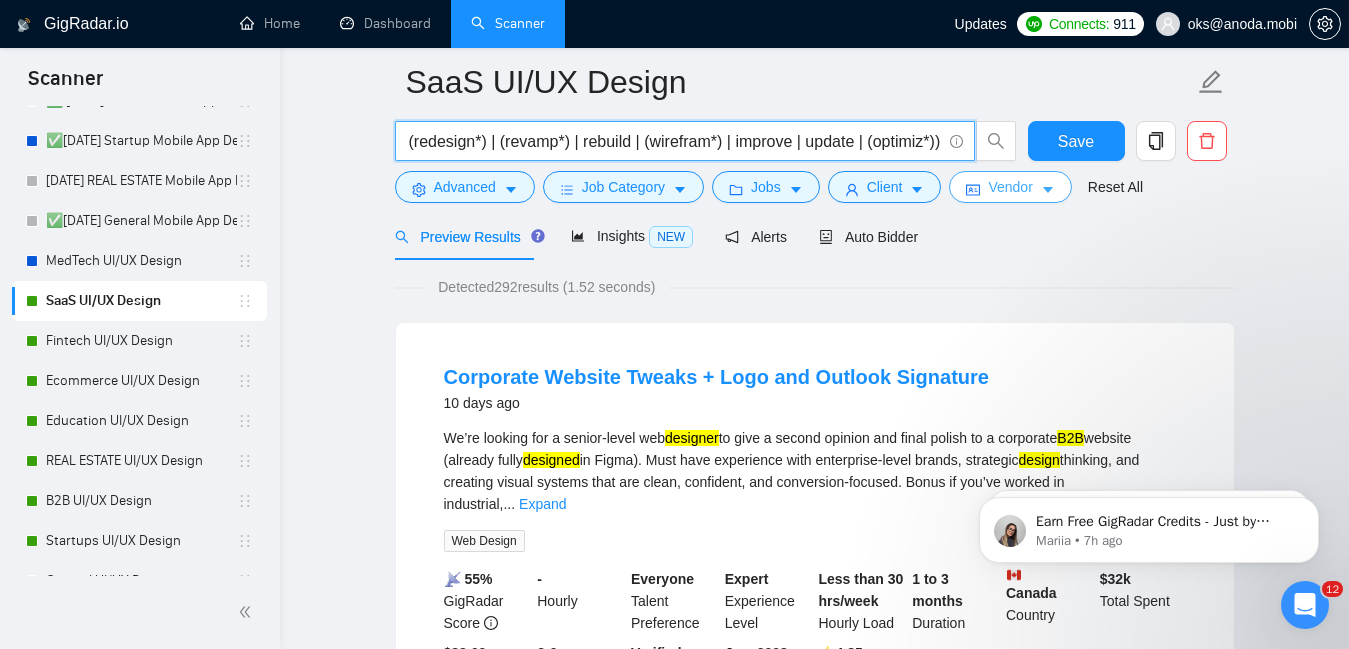 drag, startPoint x: 566, startPoint y: 147, endPoint x: 970, endPoint y: 171, distance: 404.71225 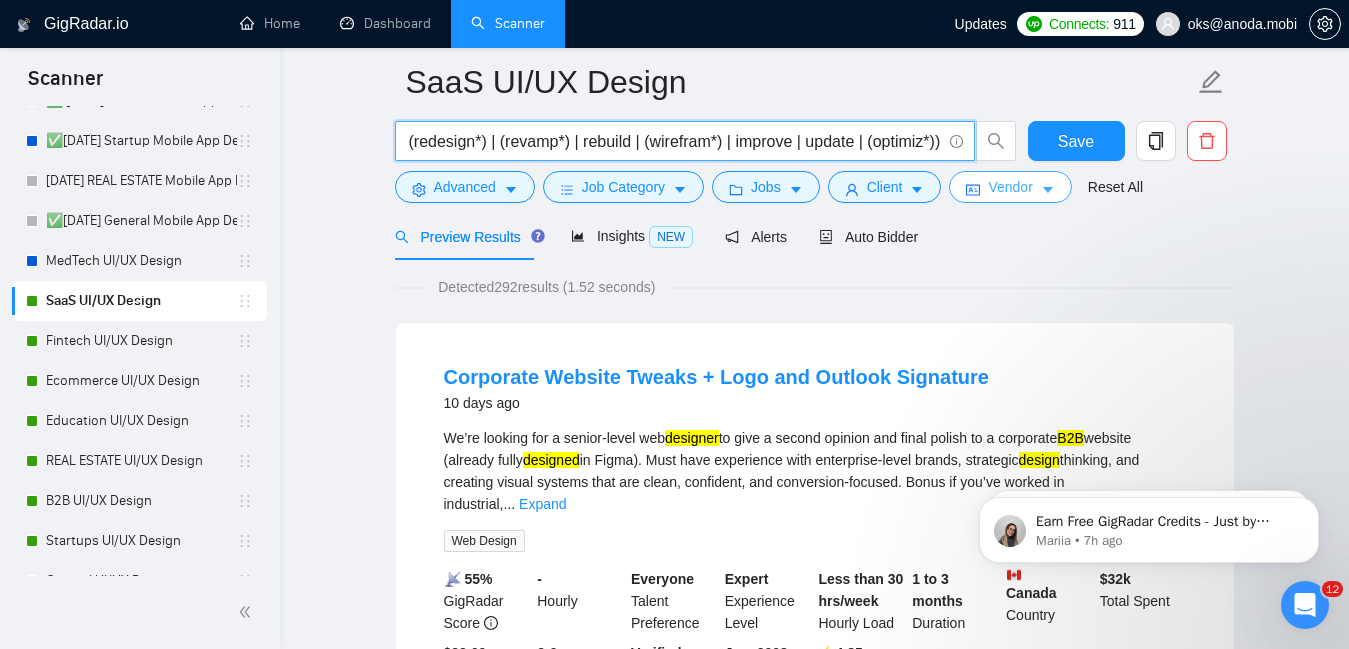 paste on "((UI/UX | UX | UI | UX/UI | Figma | Website | "Web App" | Platform | Application | App) ((design*) | (redesign*) | (revamp*) | rebuild | (wirefram*) | audit | build" 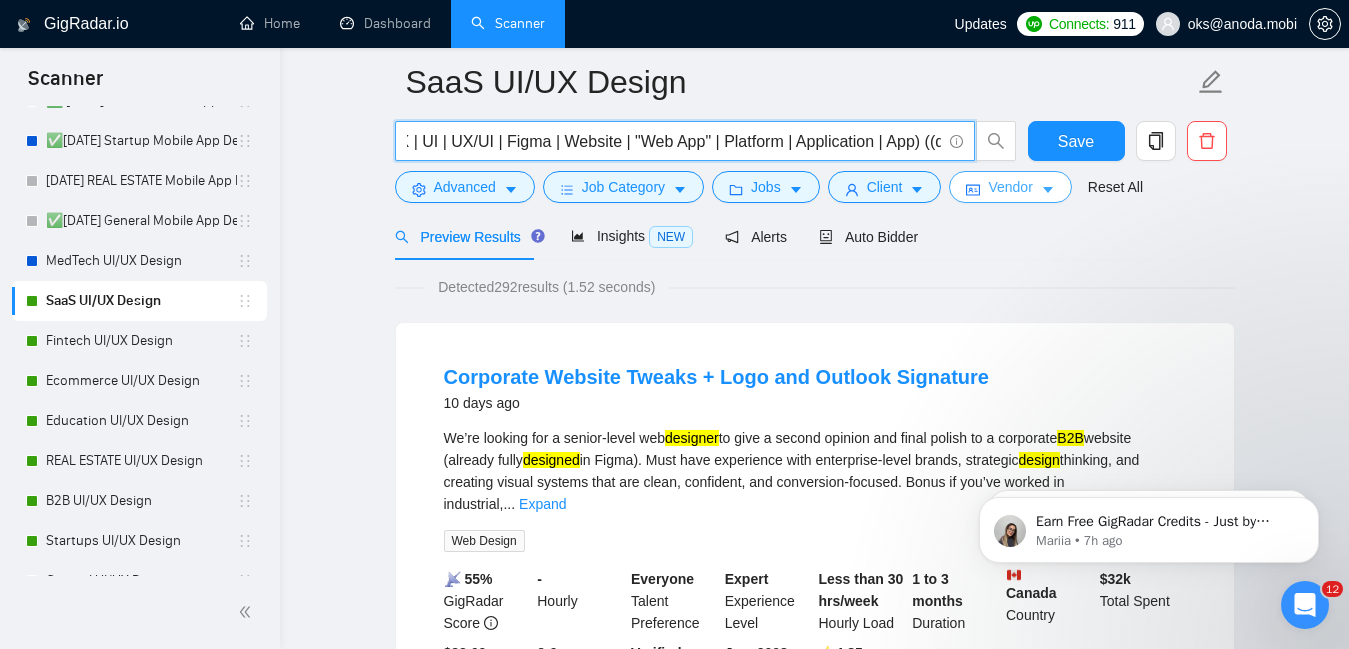 scroll, scrollTop: 0, scrollLeft: 1442, axis: horizontal 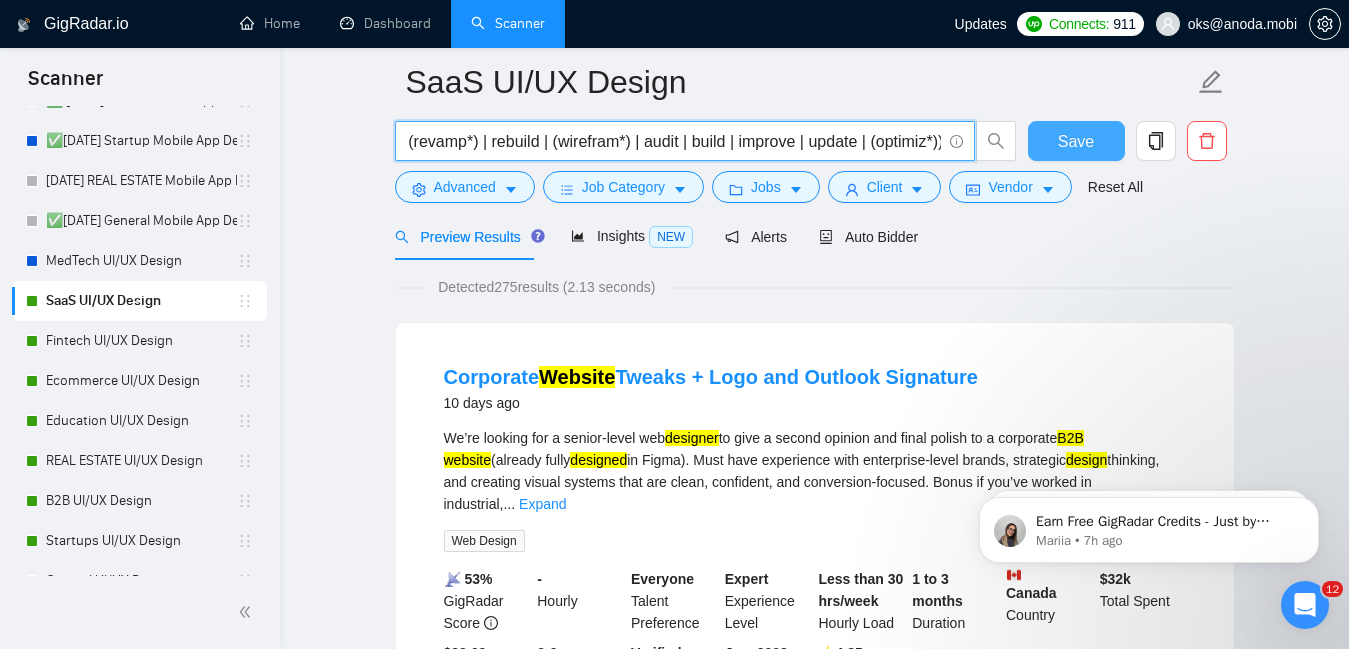 type on "(saas | sass | "software platform" | cloud | b2b | "b2b platform" | "dashboard"  | (subscription*)) ((UI/UX | UX | UI | UX/UI | Figma | Website | "Web App" | Platform | Application | App) ((design*) | (redesign*) | (revamp*) | rebuild | (wirefram*) | audit | build | improve | update | (optimiz*))" 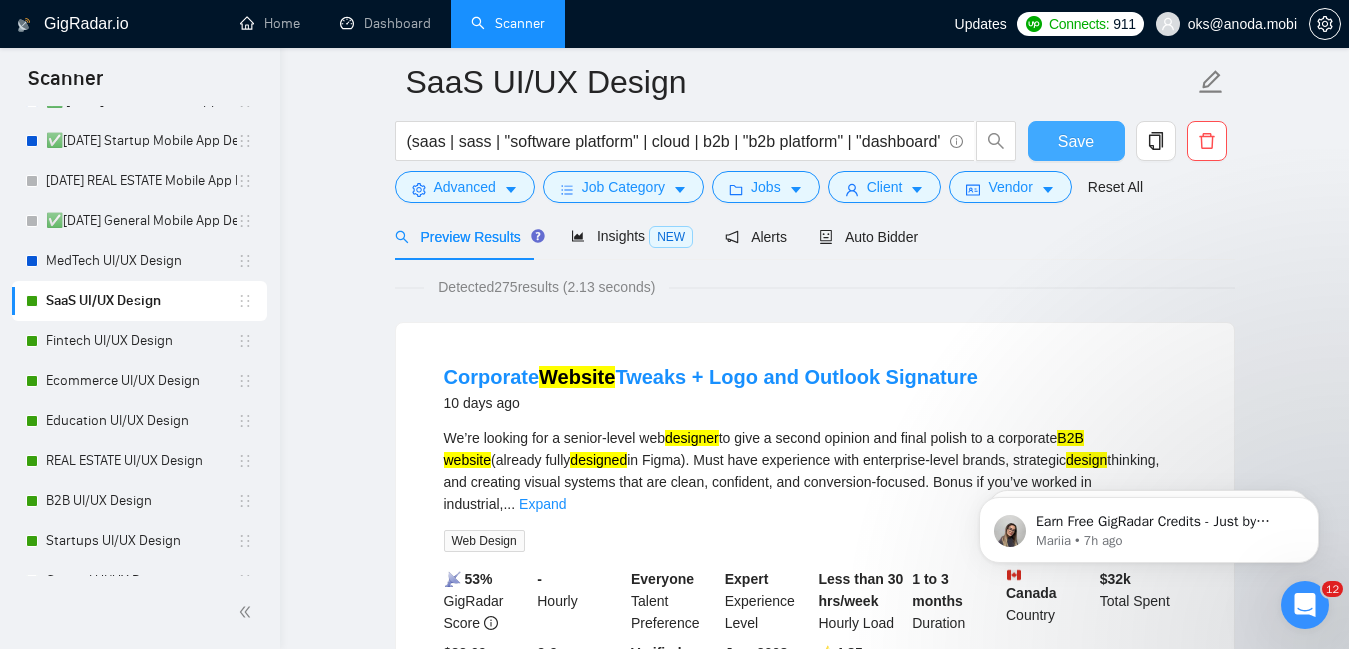 click on "Save" at bounding box center (1076, 141) 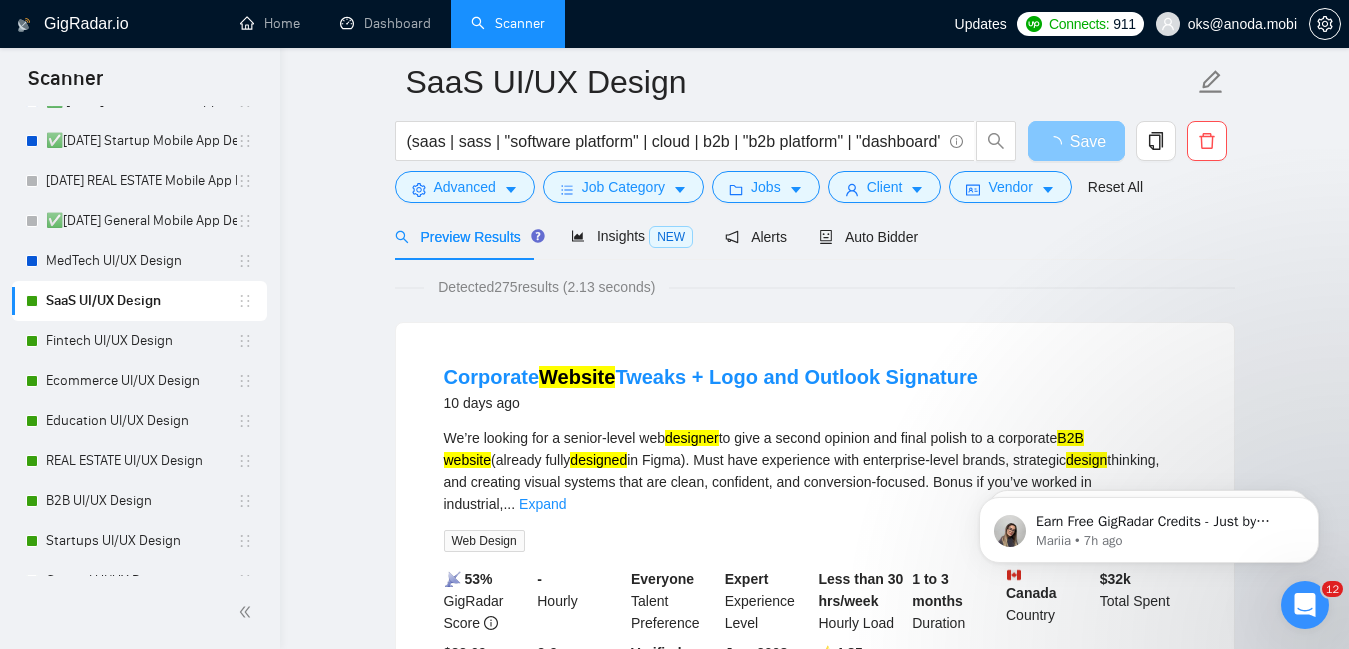 scroll, scrollTop: 538, scrollLeft: 0, axis: vertical 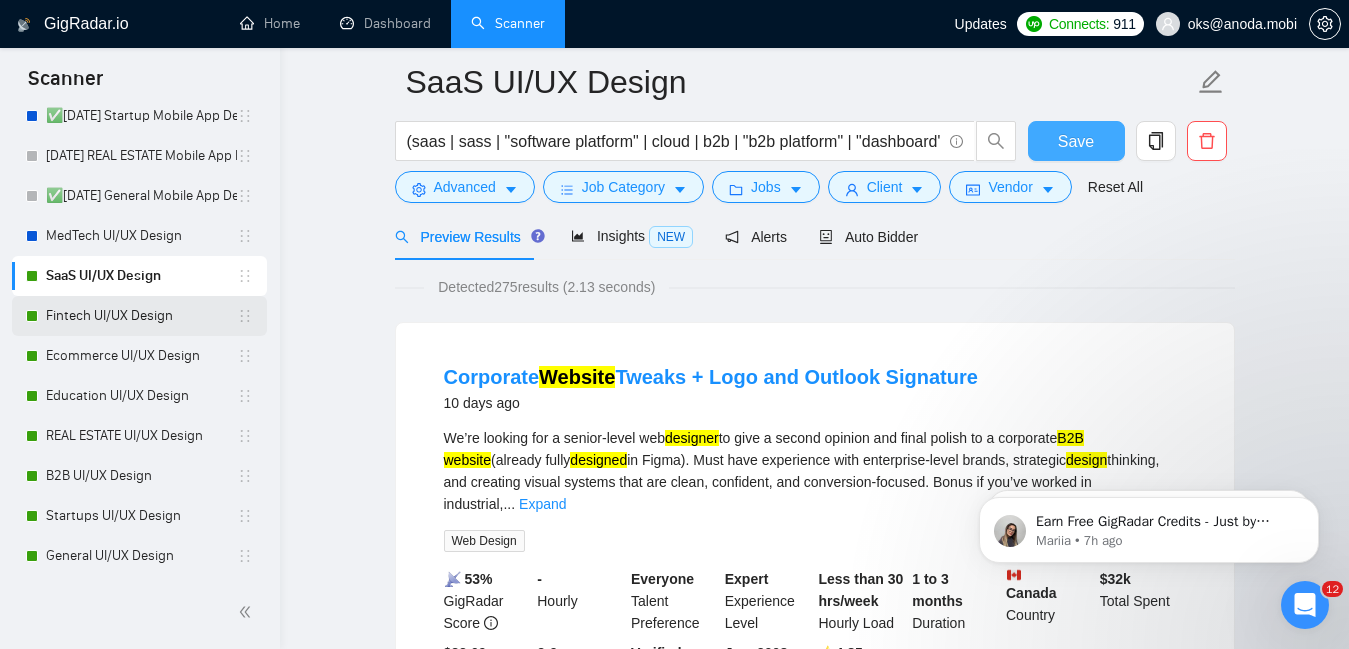 type 